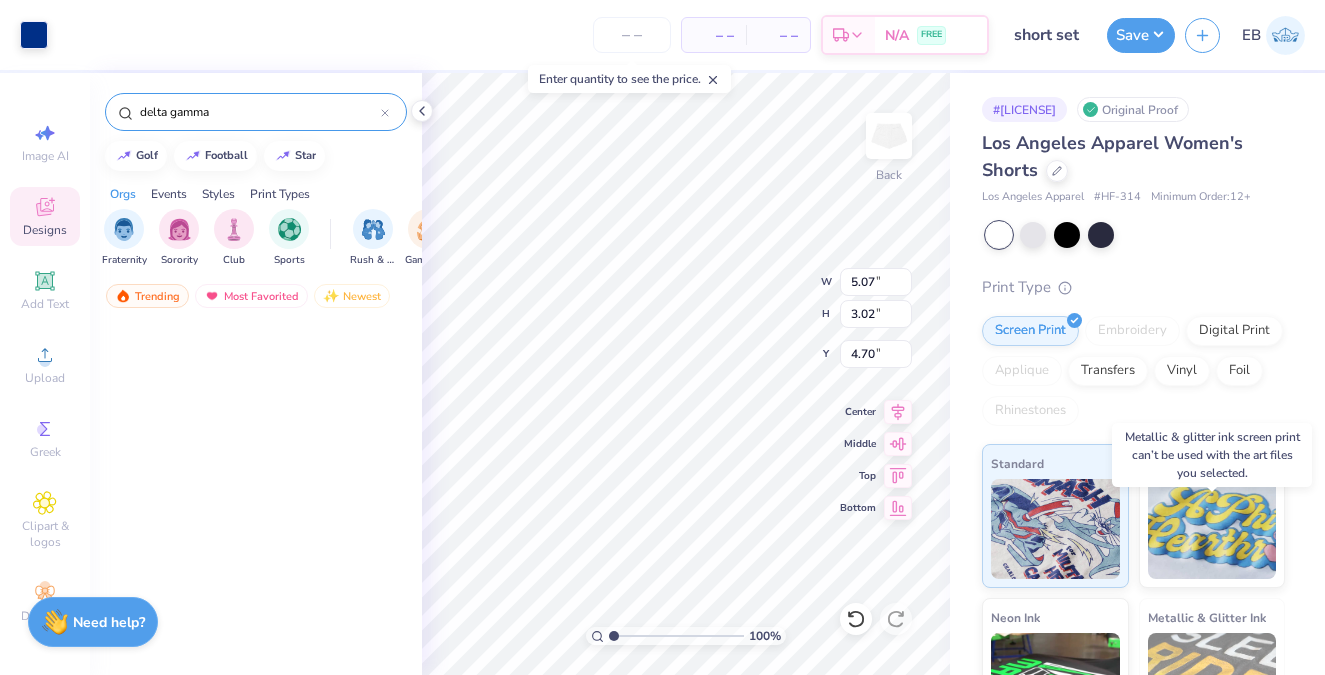 scroll, scrollTop: 0, scrollLeft: 0, axis: both 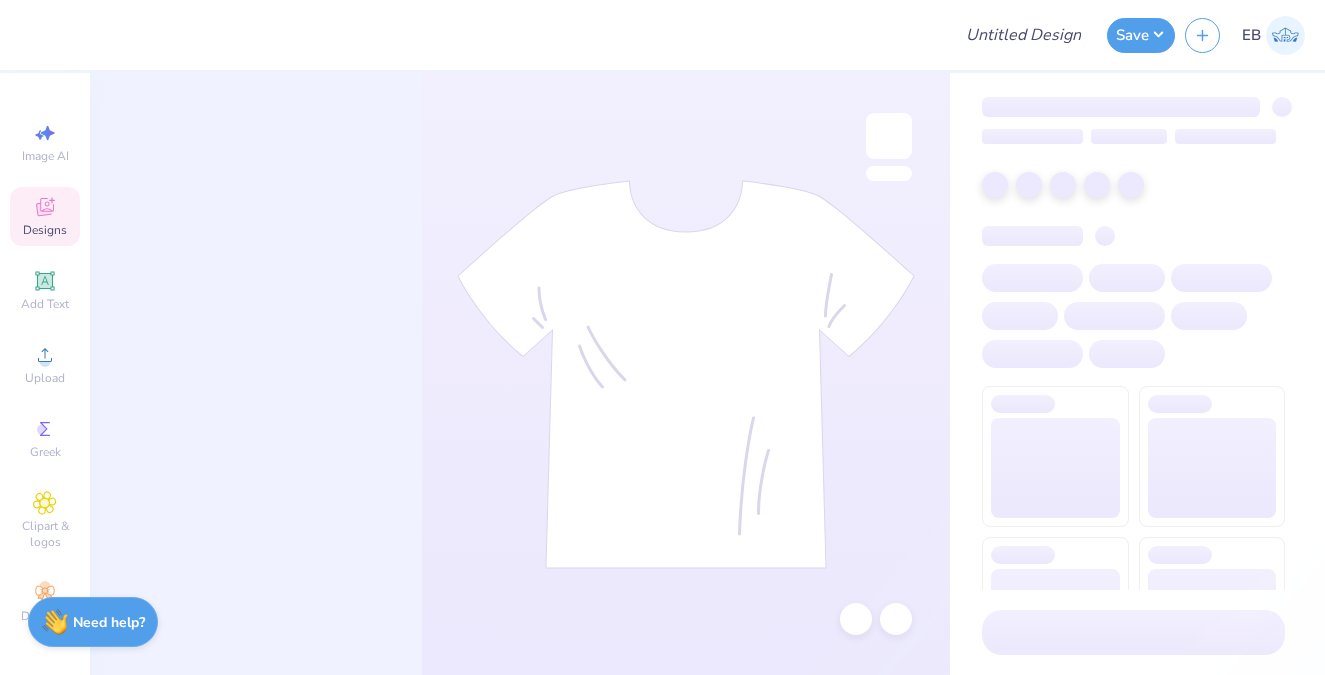 click 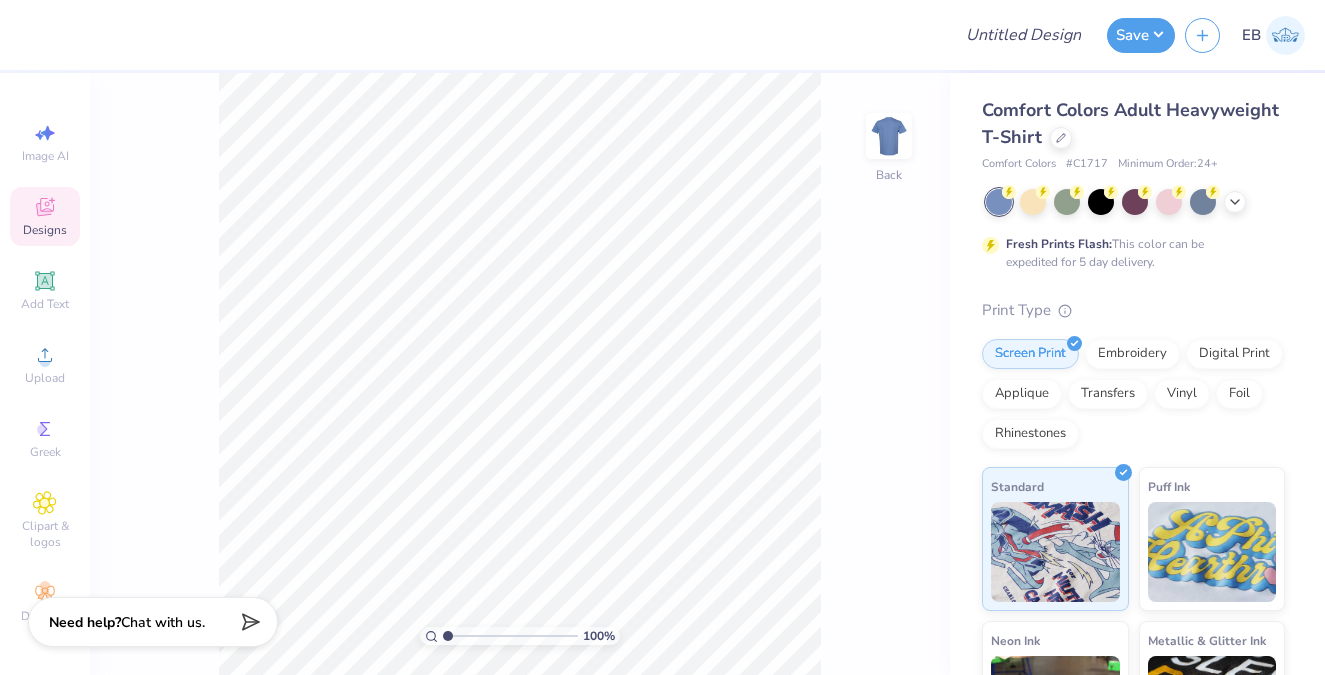 click on "Designs" at bounding box center [45, 216] 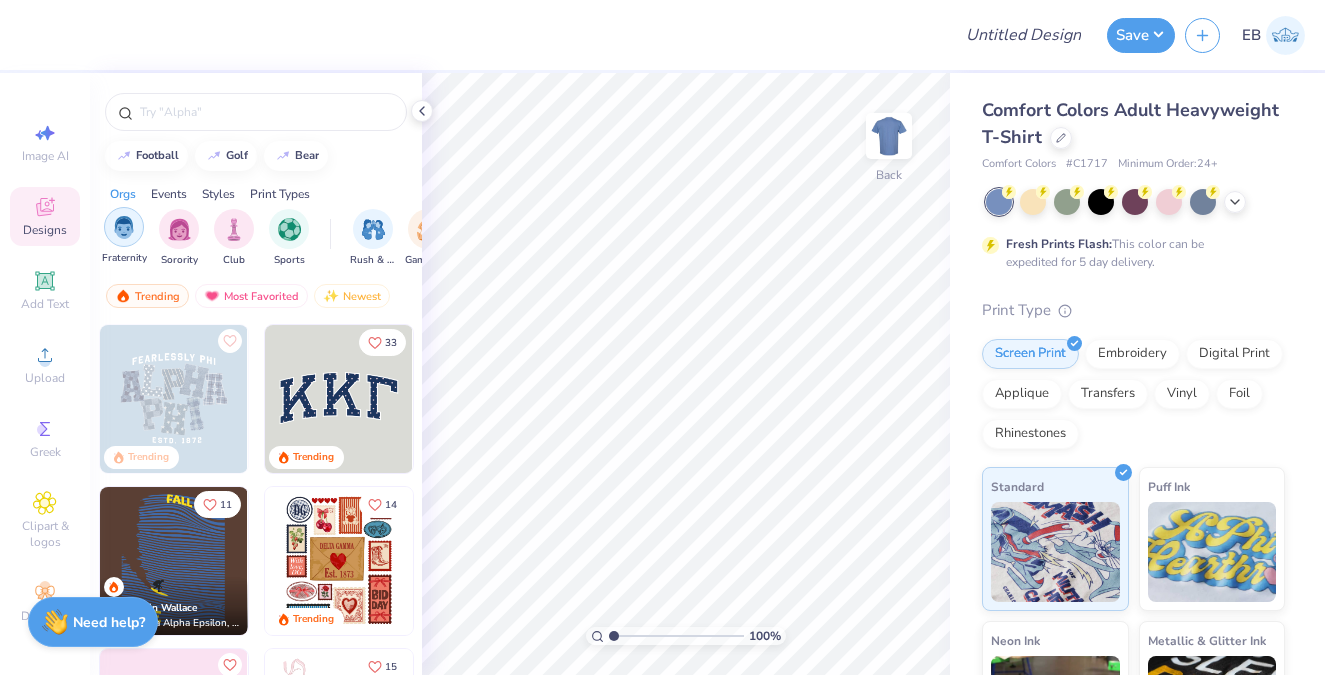 click at bounding box center [124, 227] 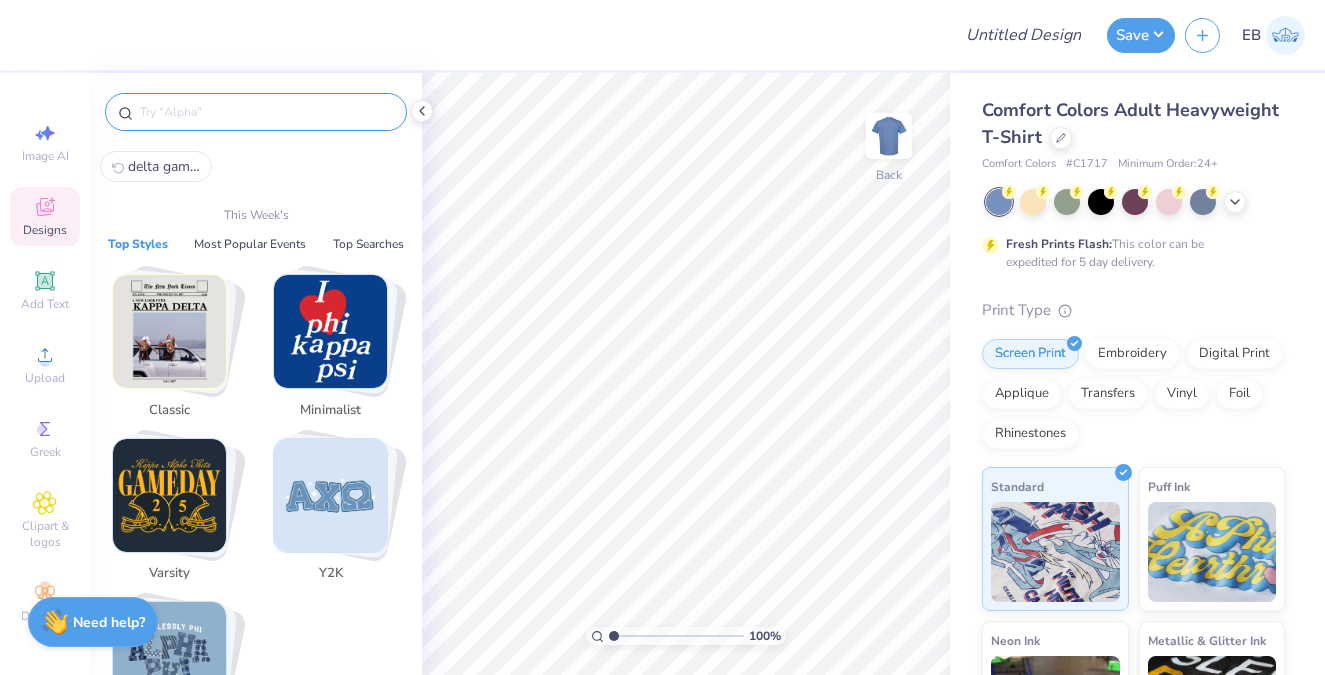 click at bounding box center (266, 112) 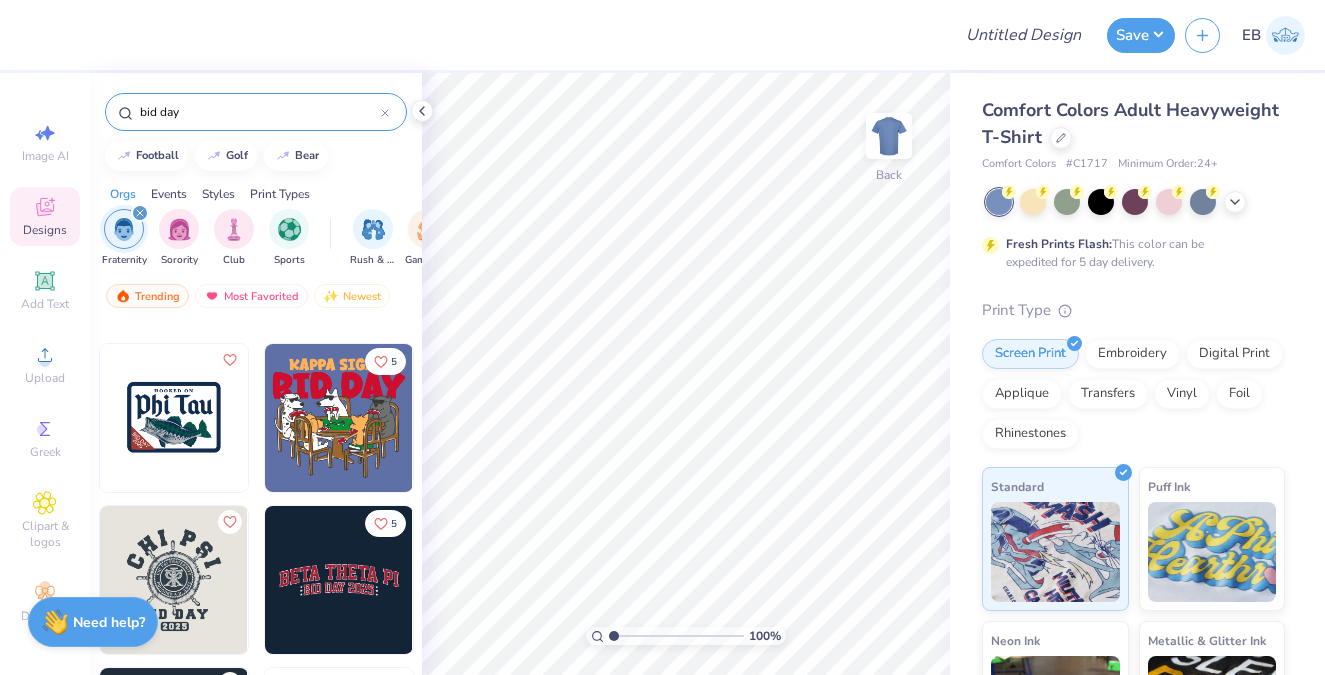 scroll, scrollTop: 0, scrollLeft: 0, axis: both 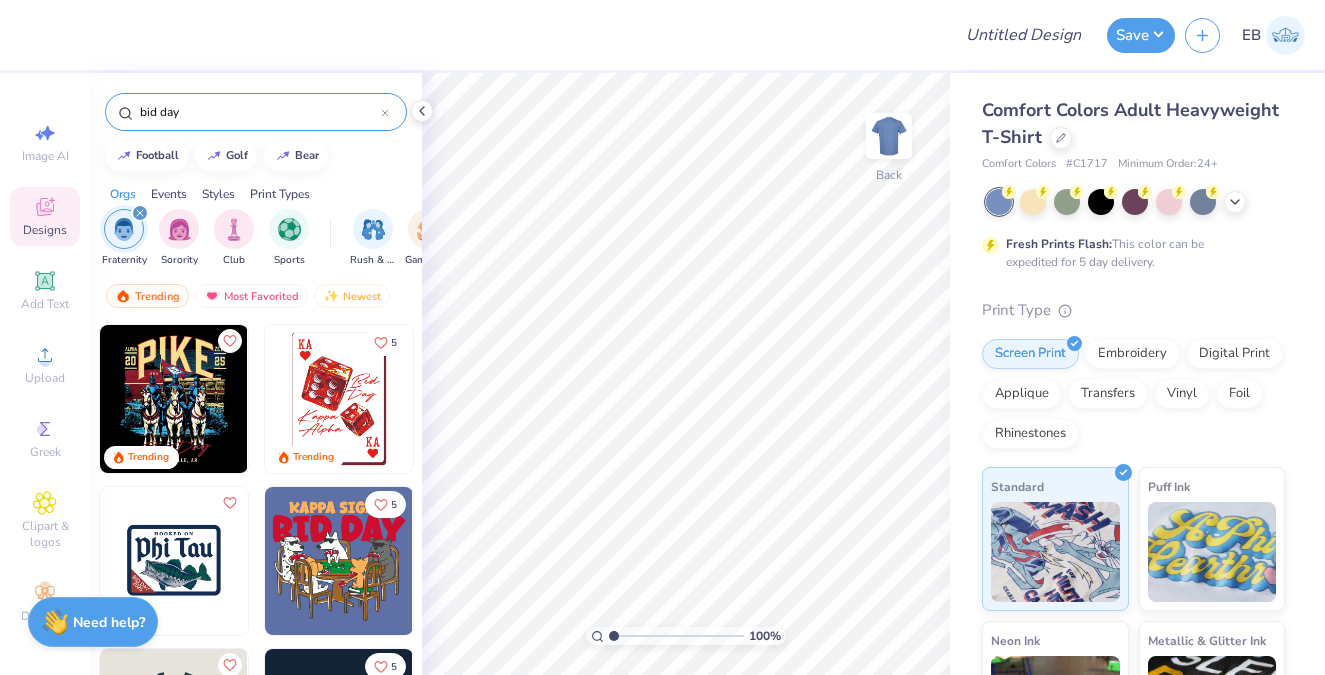 type on "bid day" 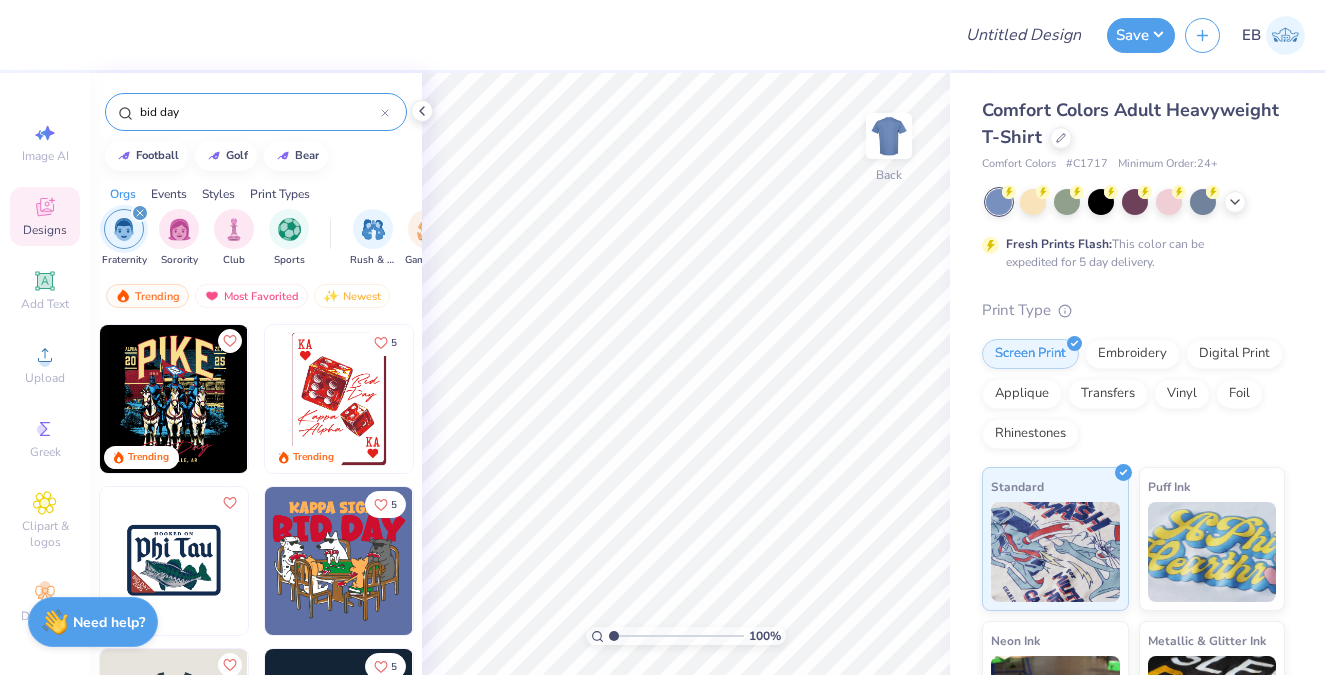 click on "Events" at bounding box center [169, 194] 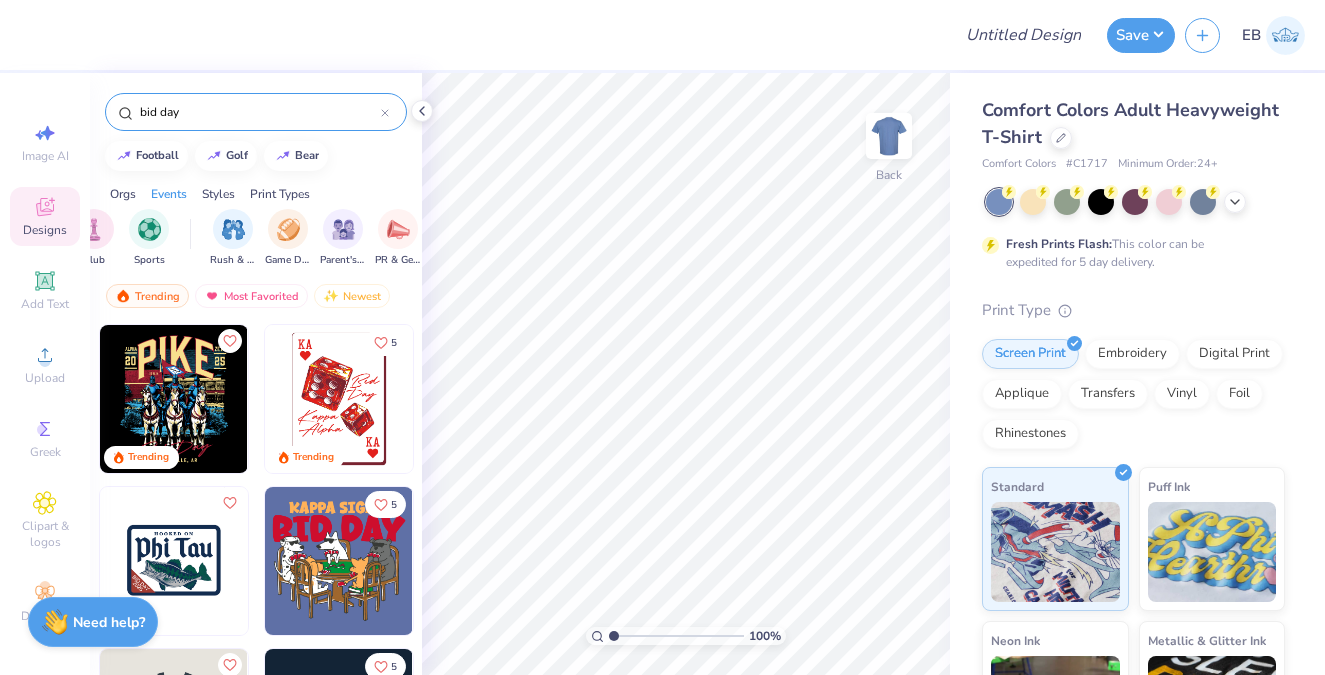 scroll, scrollTop: 0, scrollLeft: 249, axis: horizontal 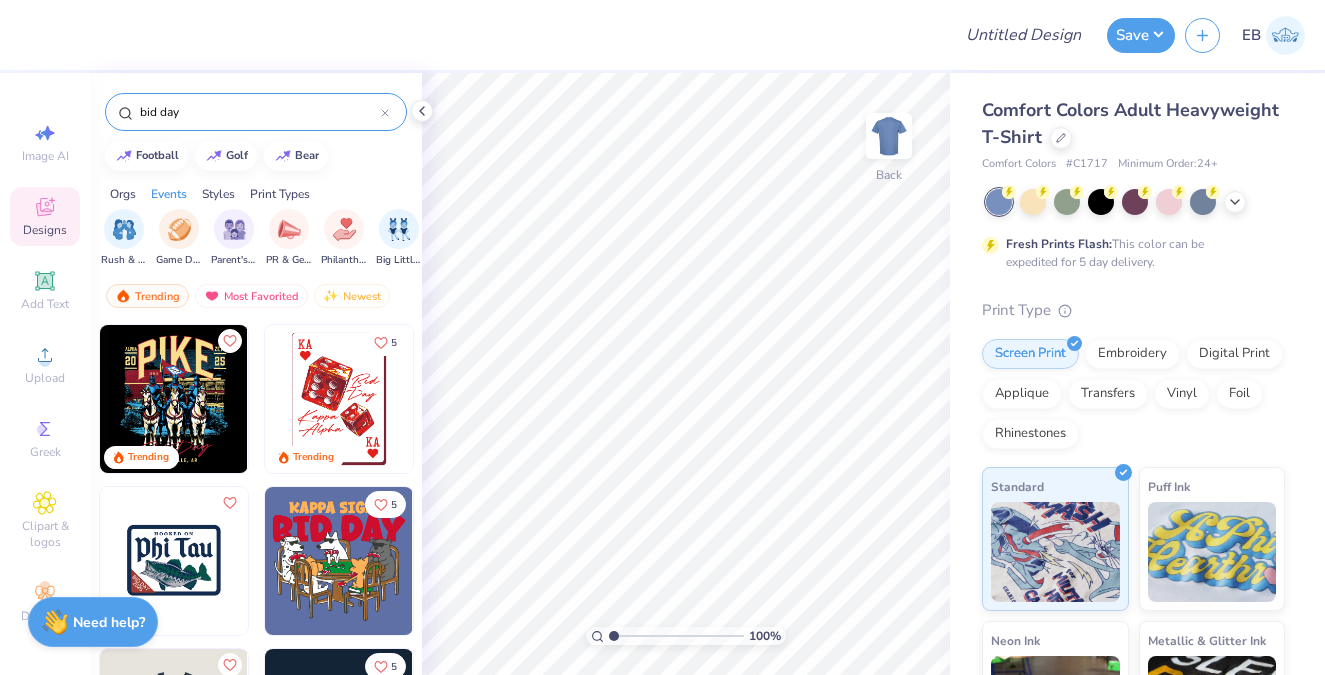 click 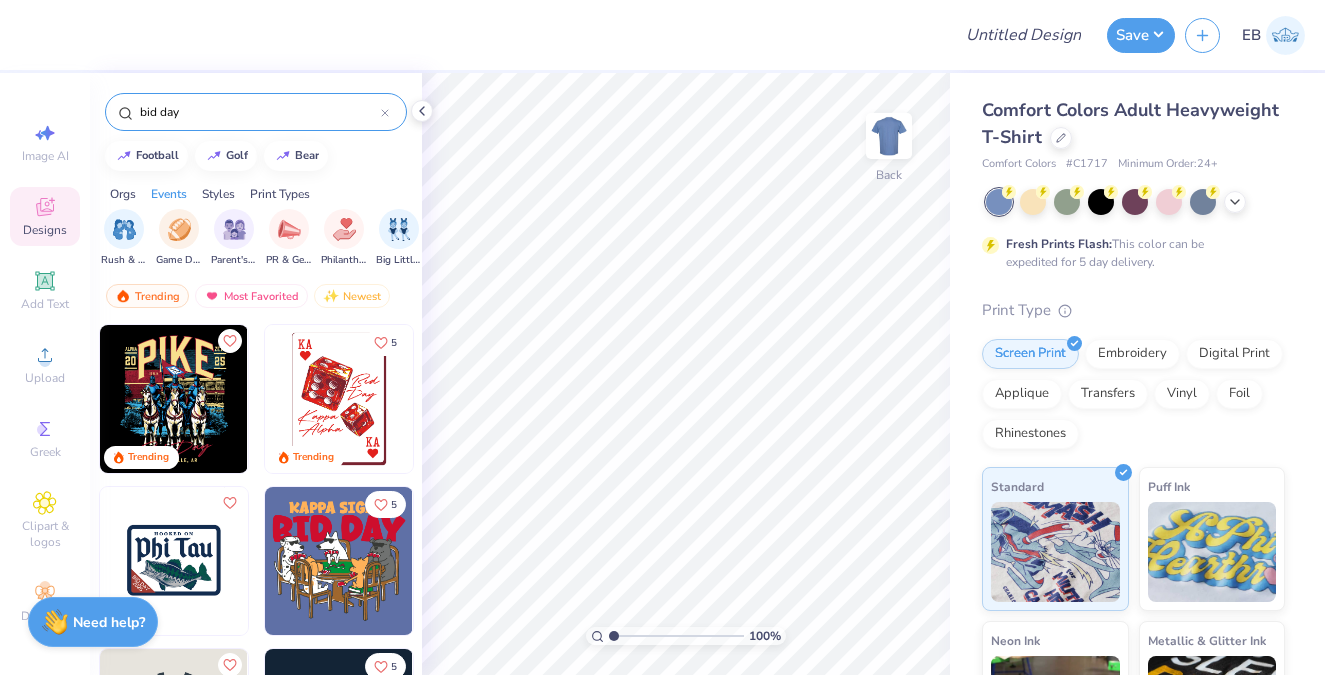 type 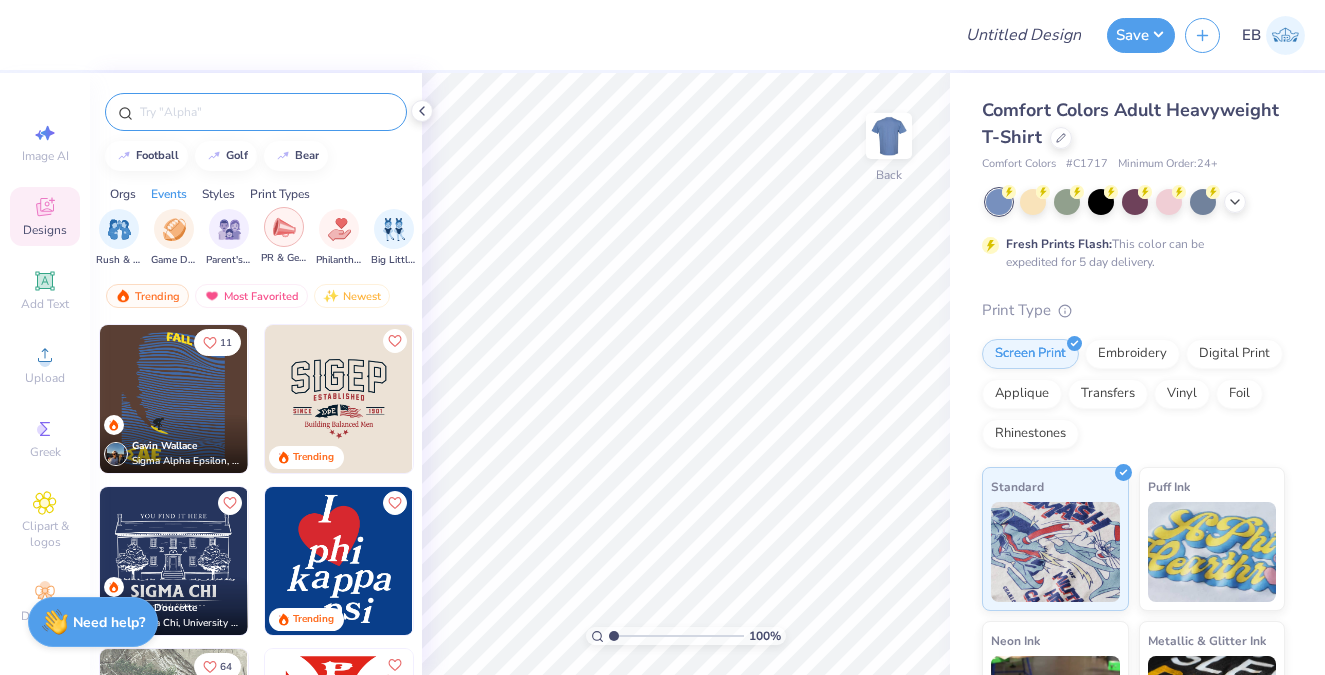 scroll, scrollTop: 0, scrollLeft: 237, axis: horizontal 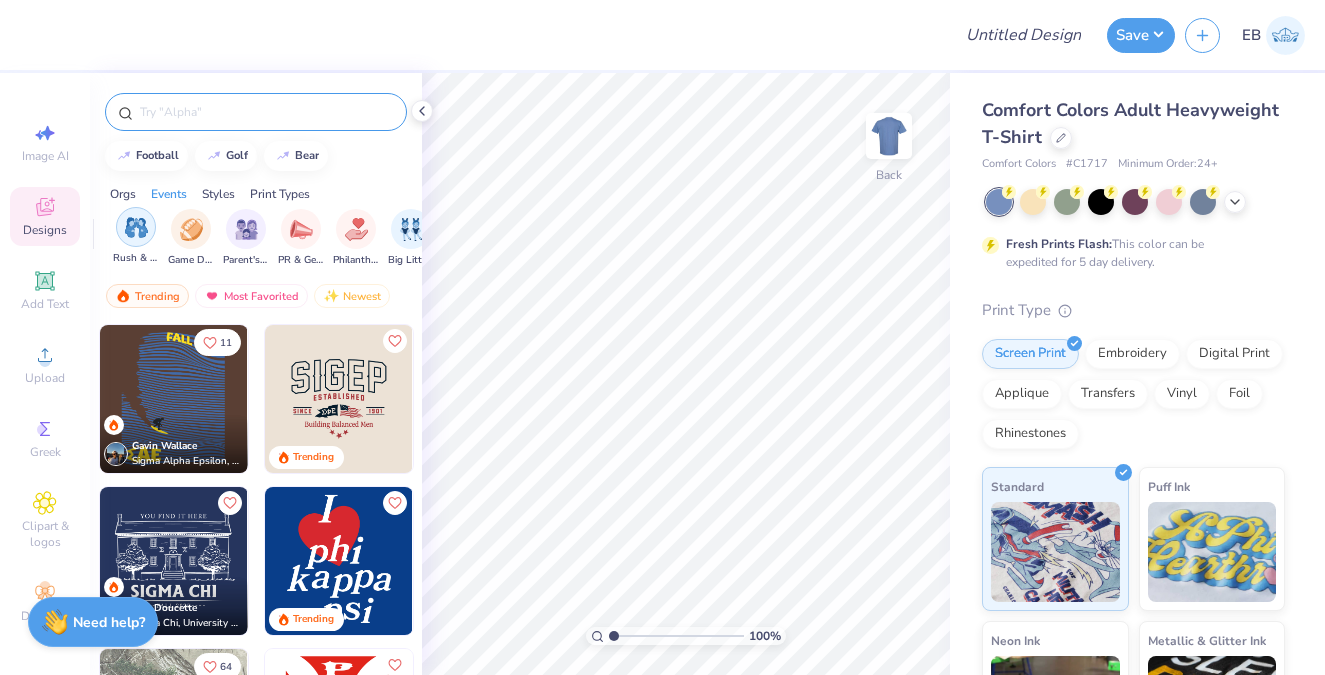 click at bounding box center [136, 227] 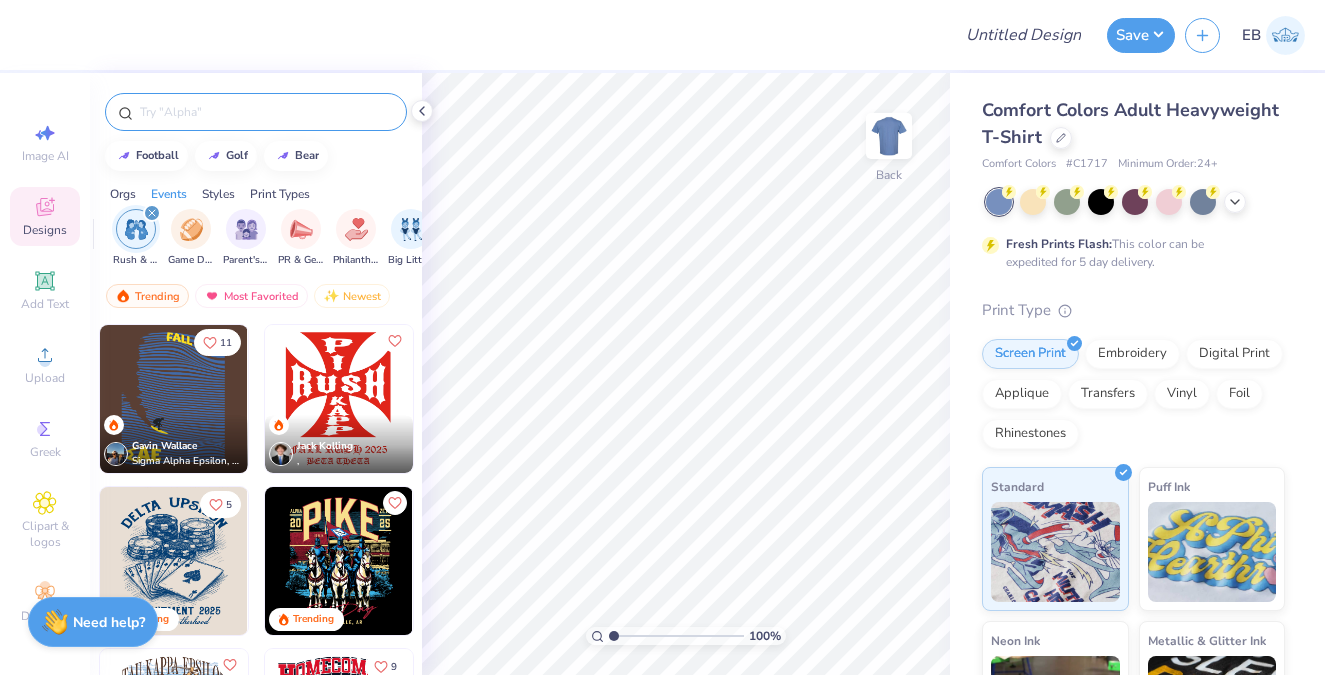 click 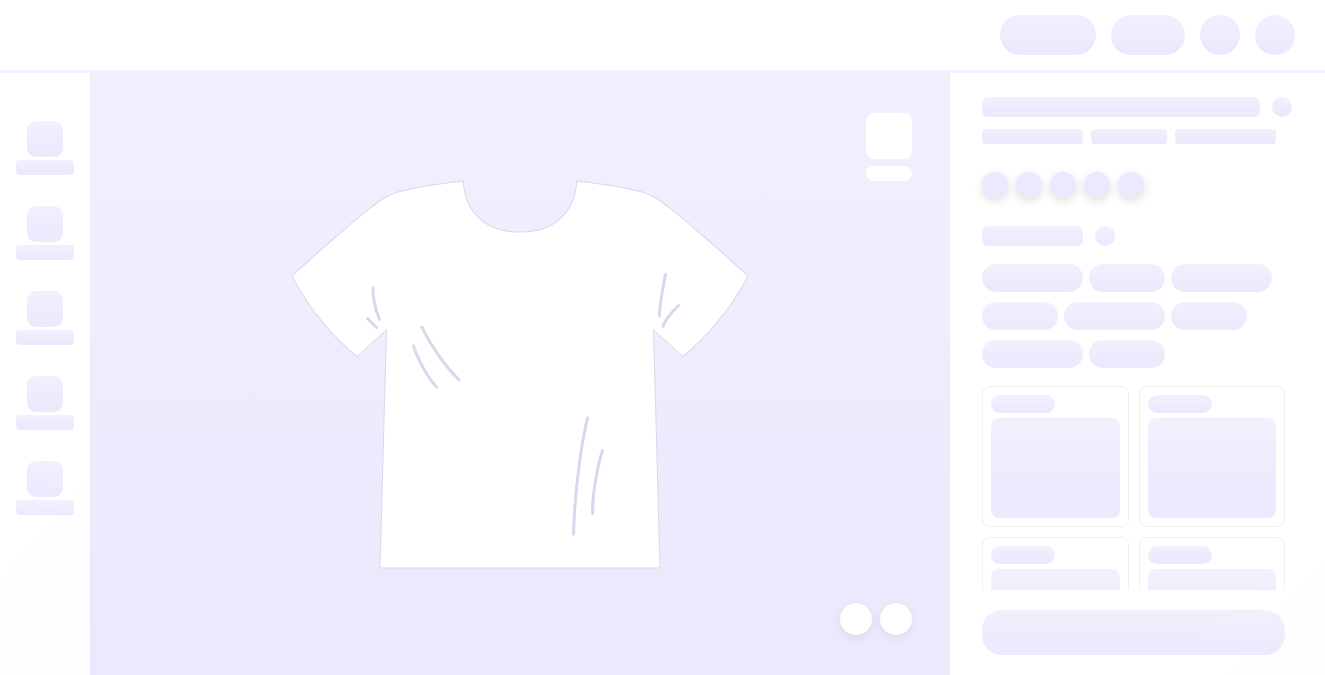 scroll, scrollTop: 0, scrollLeft: 0, axis: both 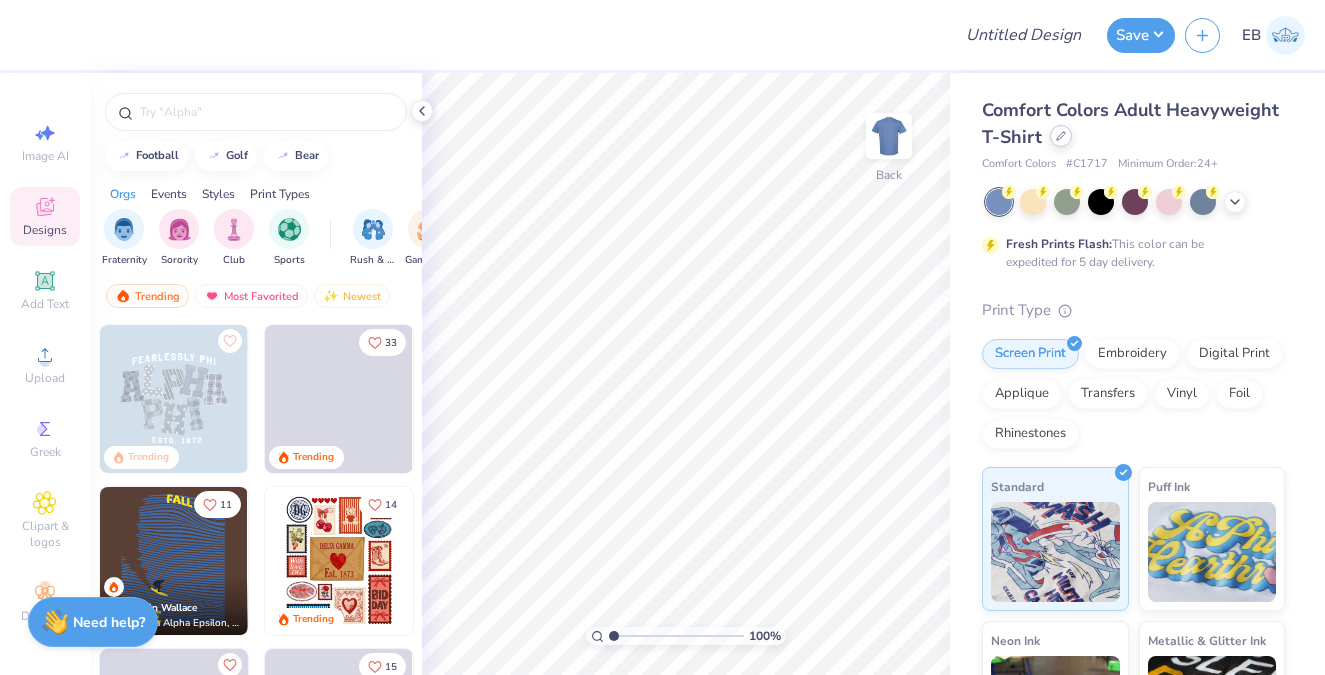click 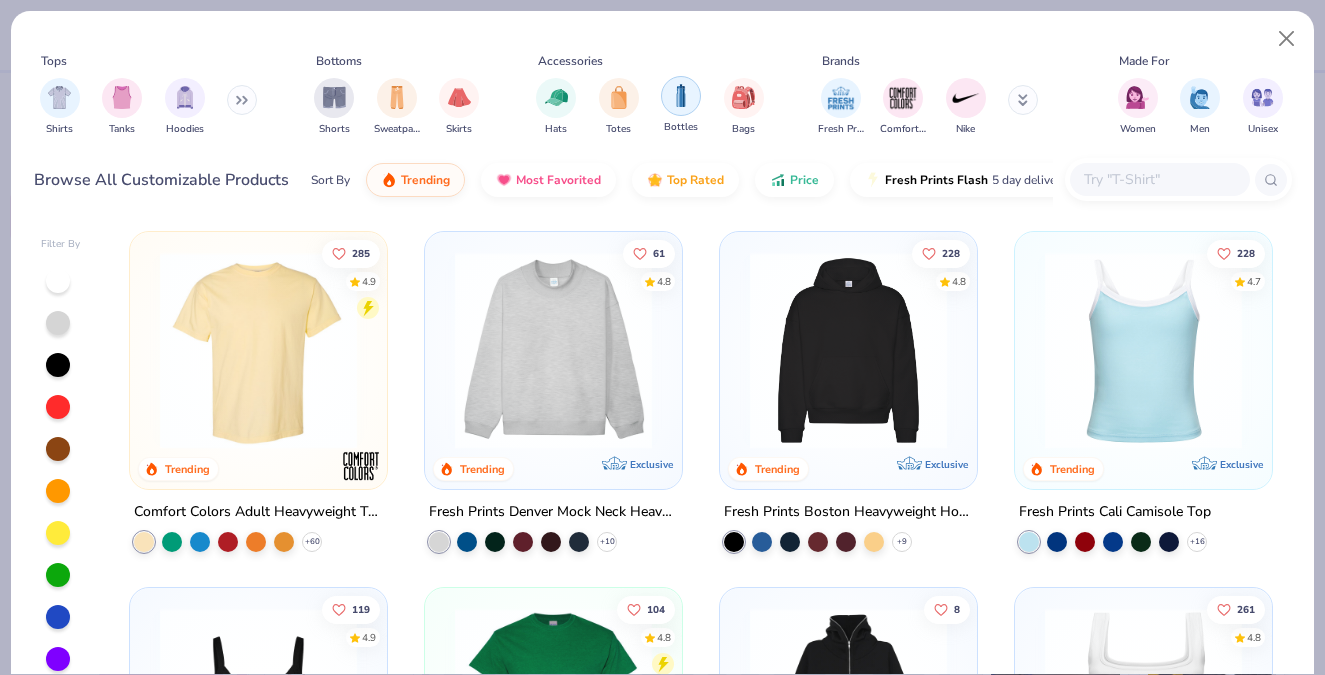 click at bounding box center (681, 95) 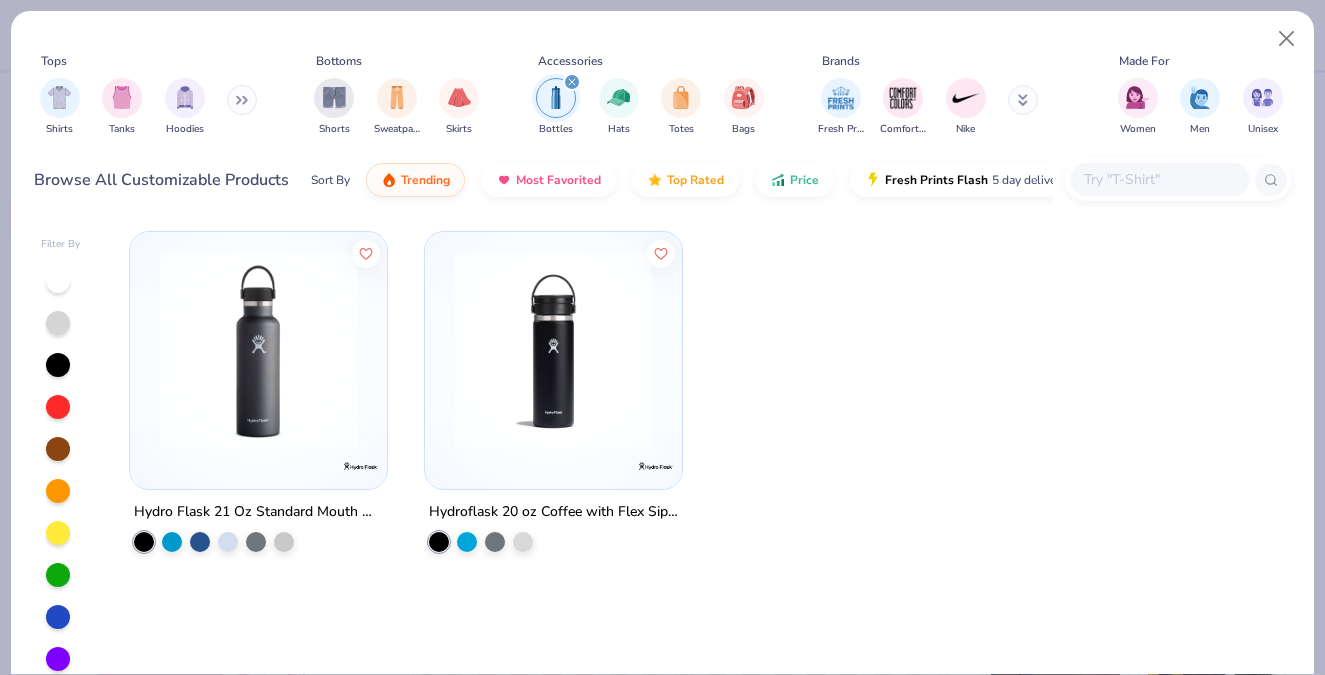 click 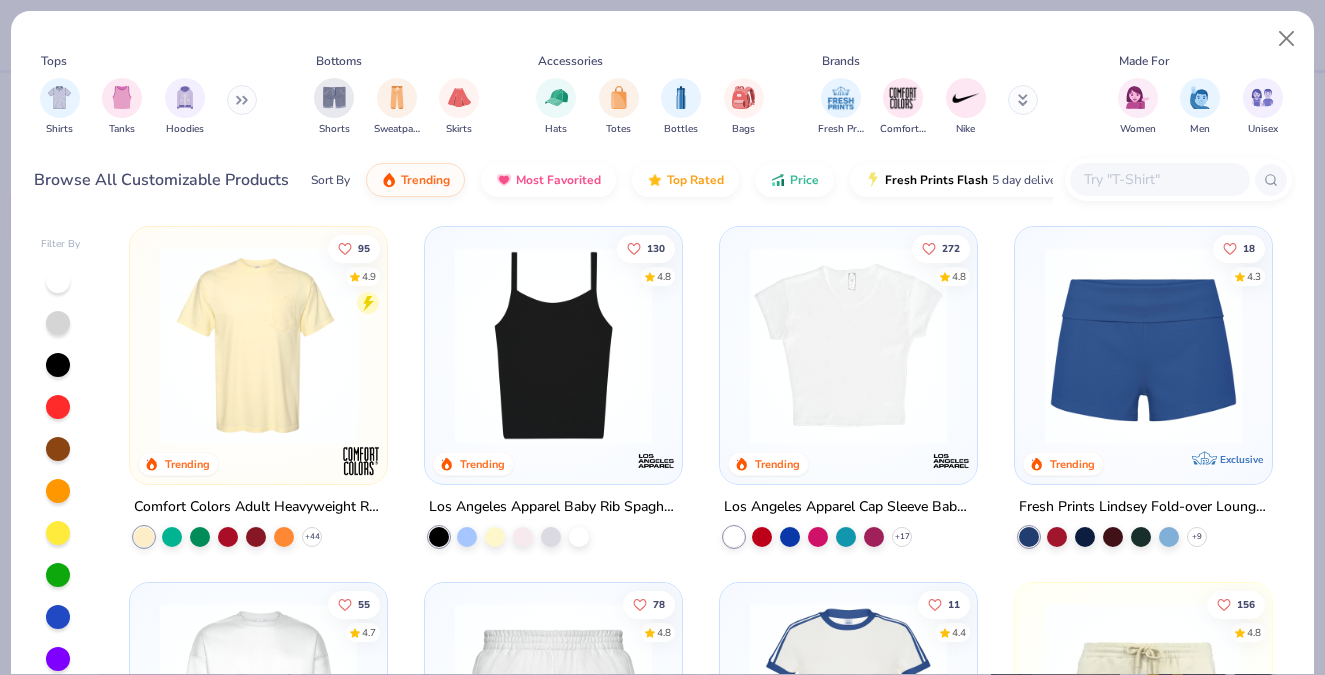 scroll, scrollTop: 1070, scrollLeft: 0, axis: vertical 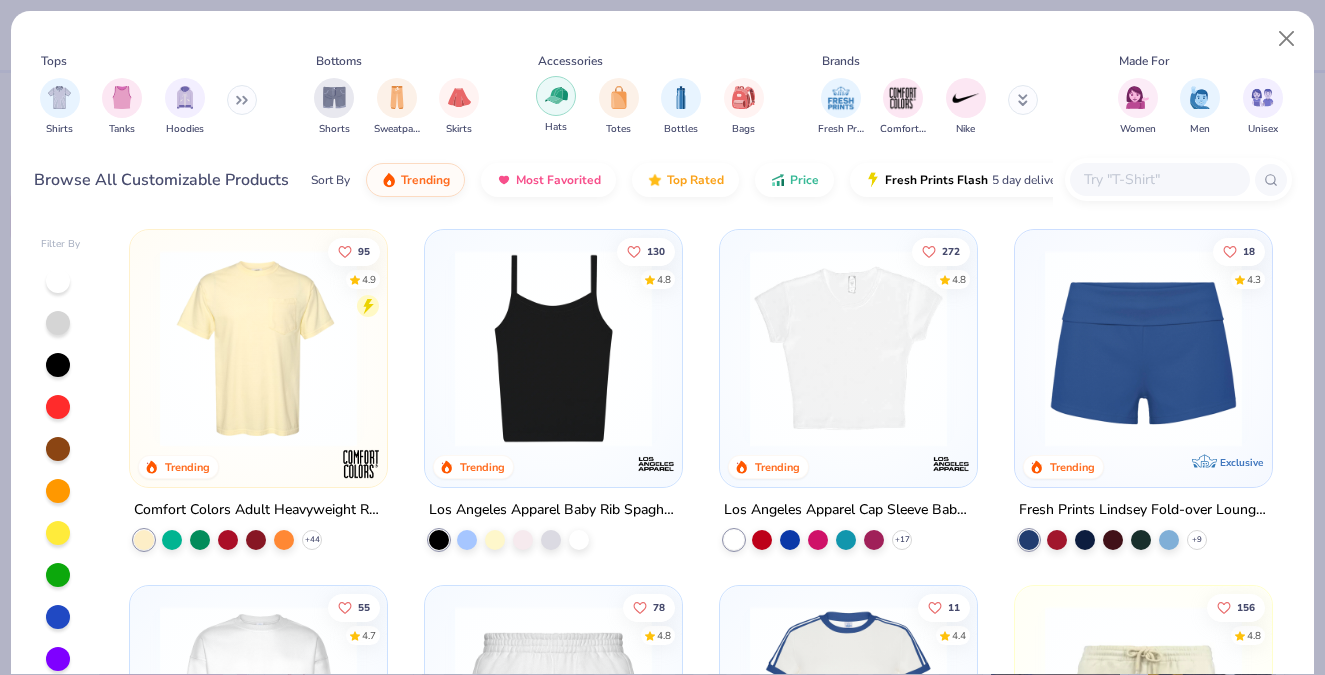 click at bounding box center [556, 95] 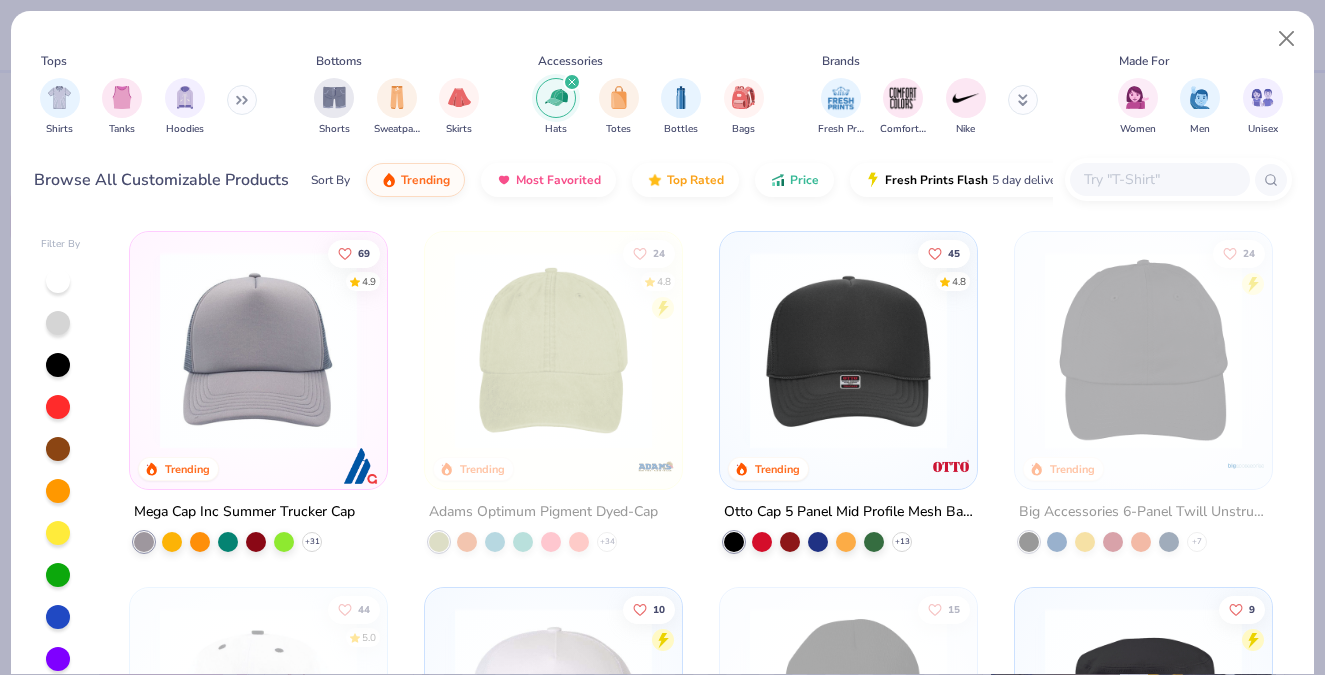 click at bounding box center (572, 82) 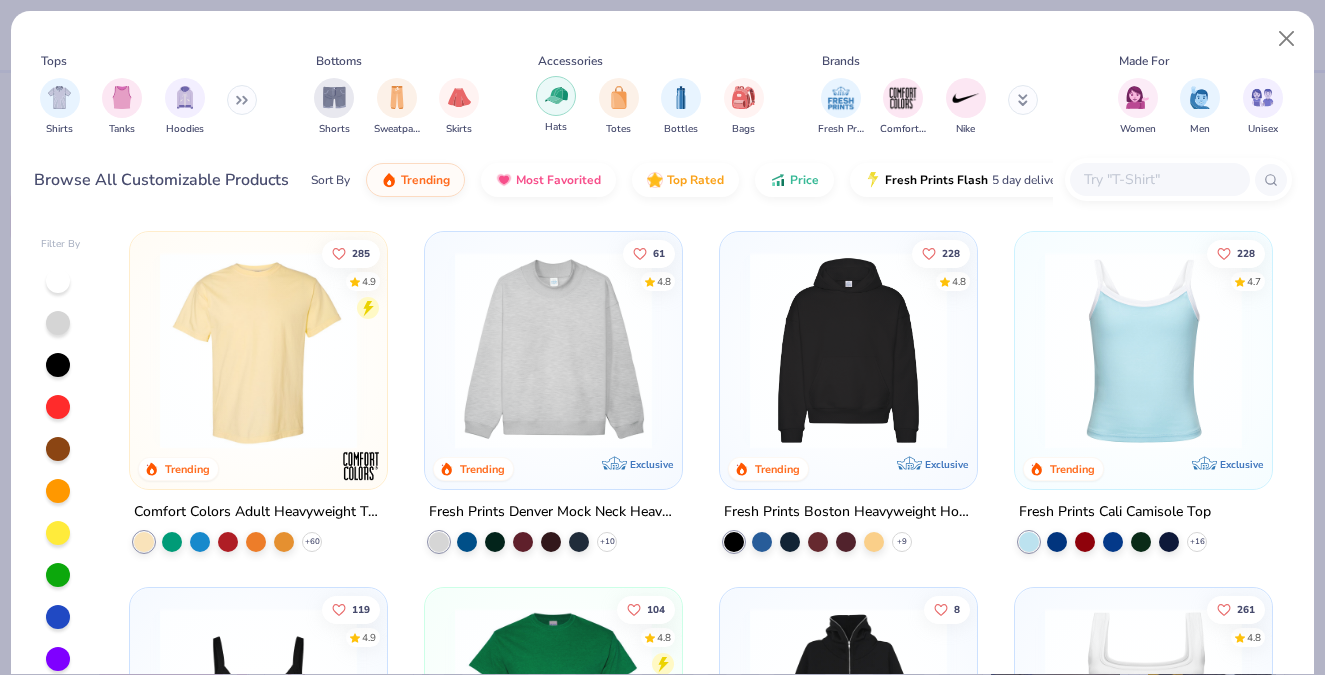 click at bounding box center [556, 95] 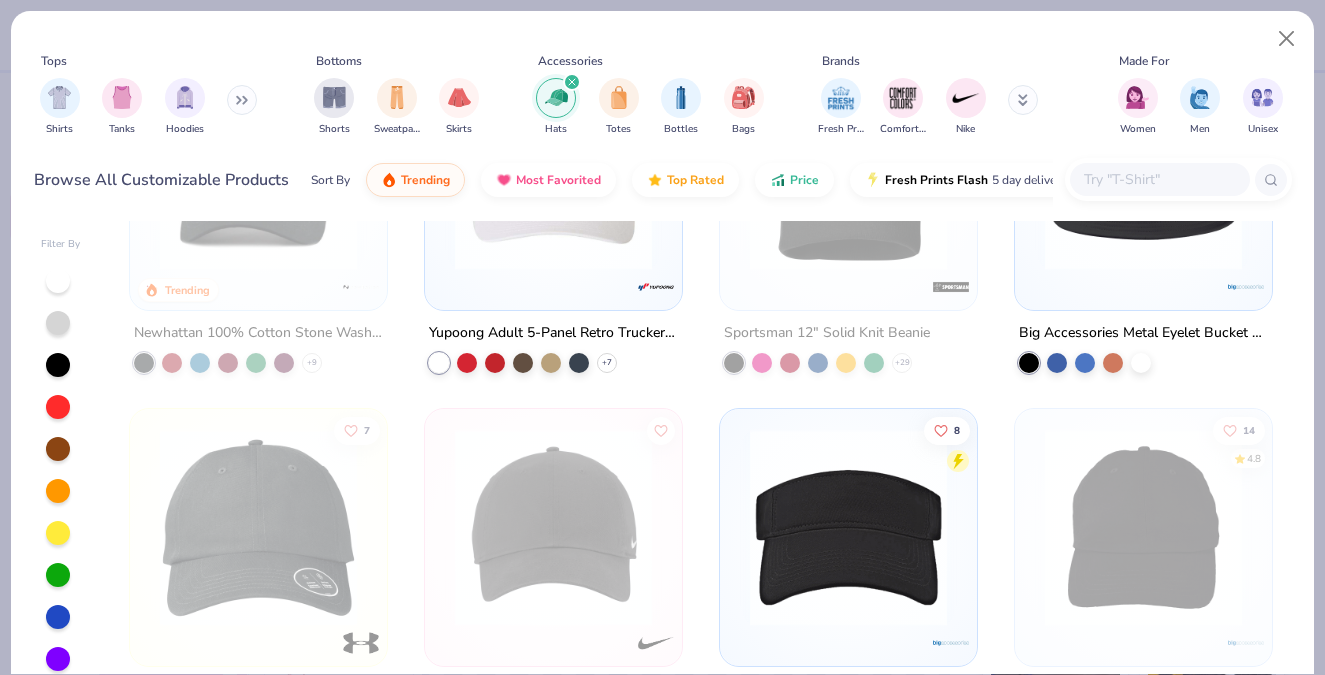 scroll, scrollTop: 541, scrollLeft: 0, axis: vertical 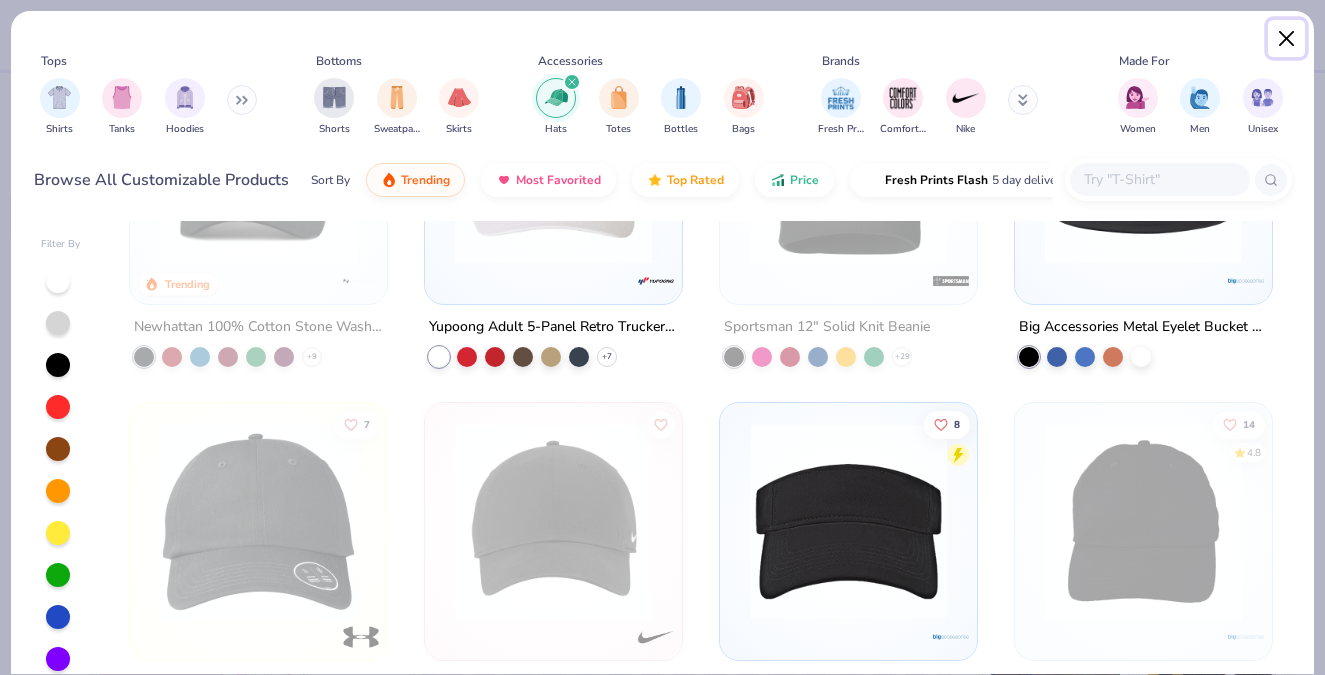 click at bounding box center [1287, 39] 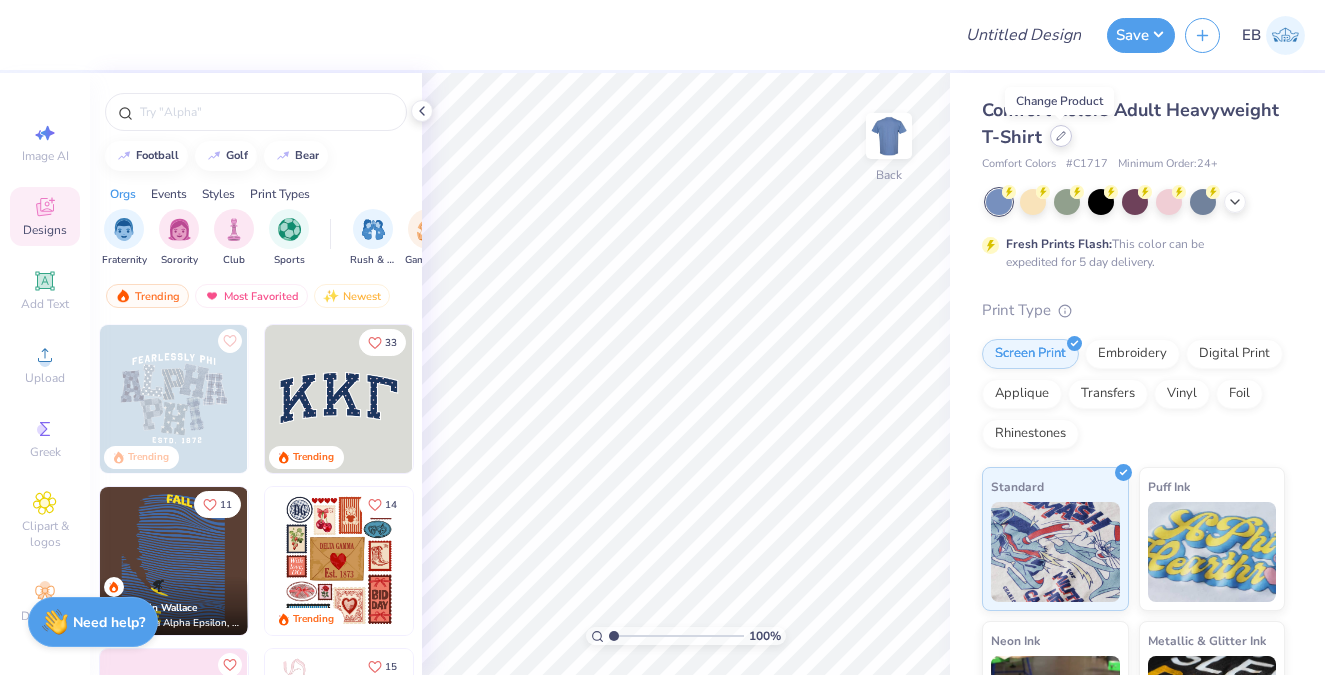 click 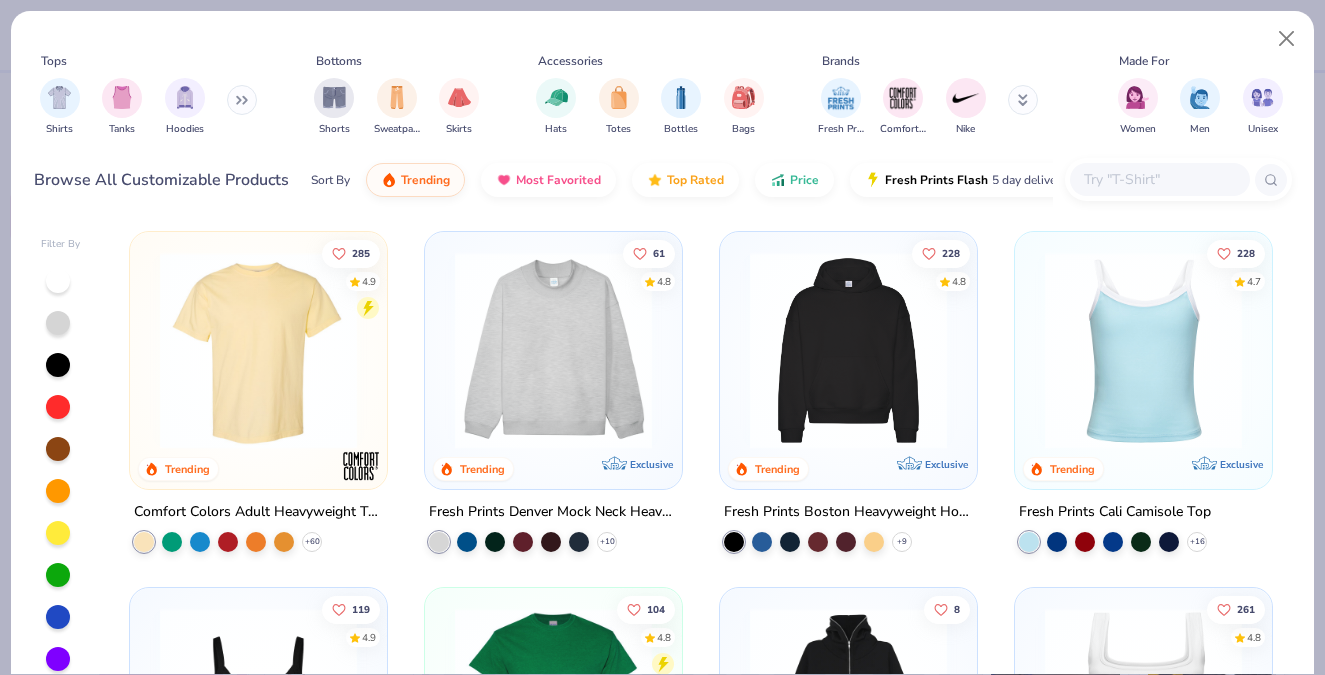 click at bounding box center (242, 100) 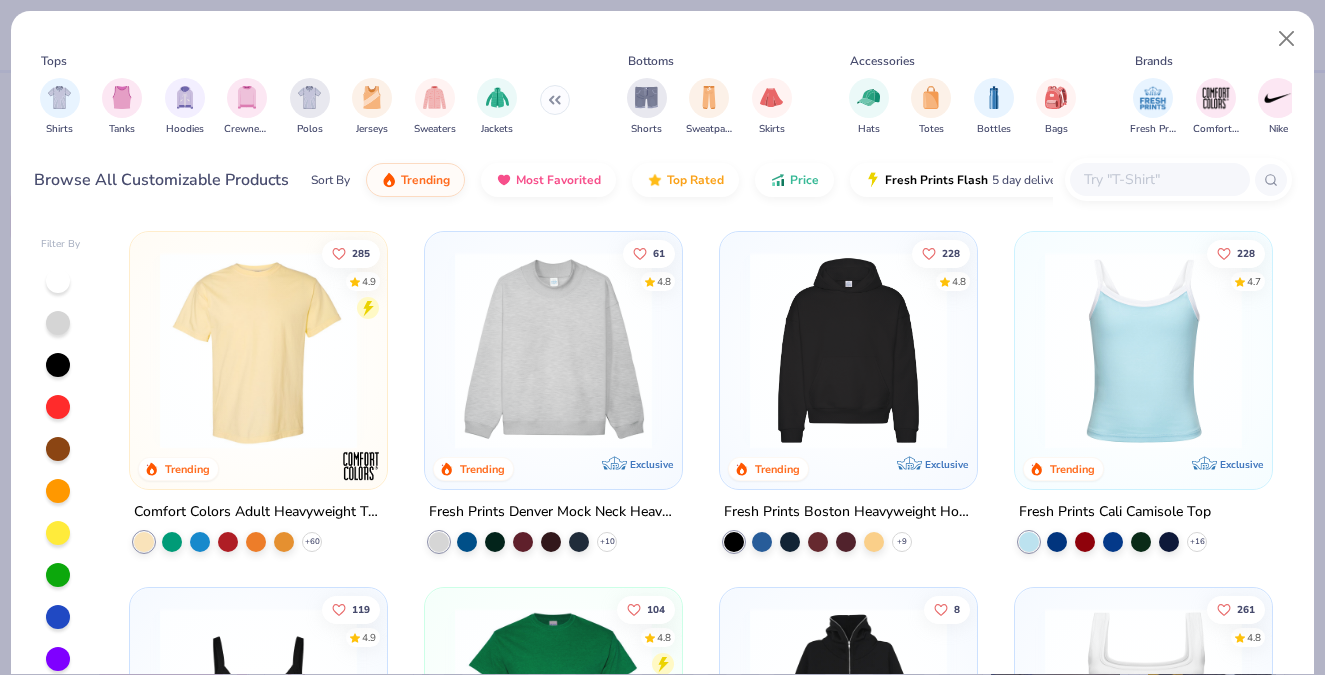 click at bounding box center (1159, 179) 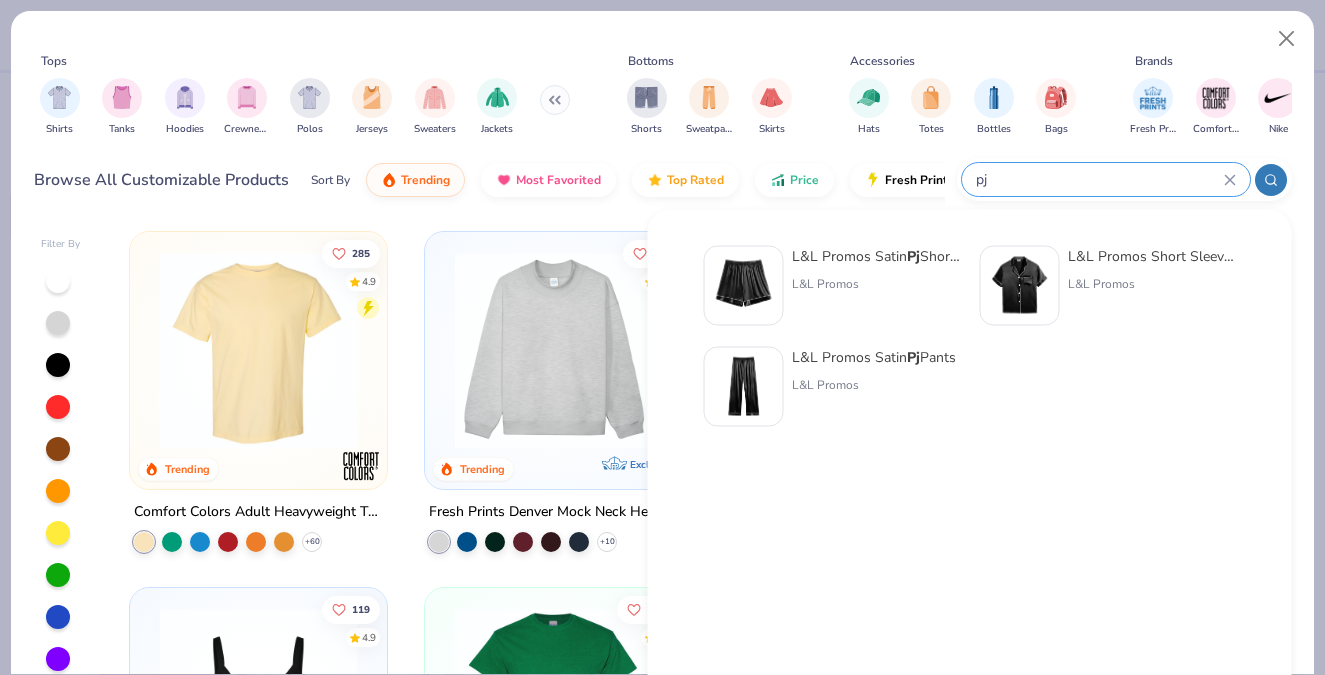 type on "pj" 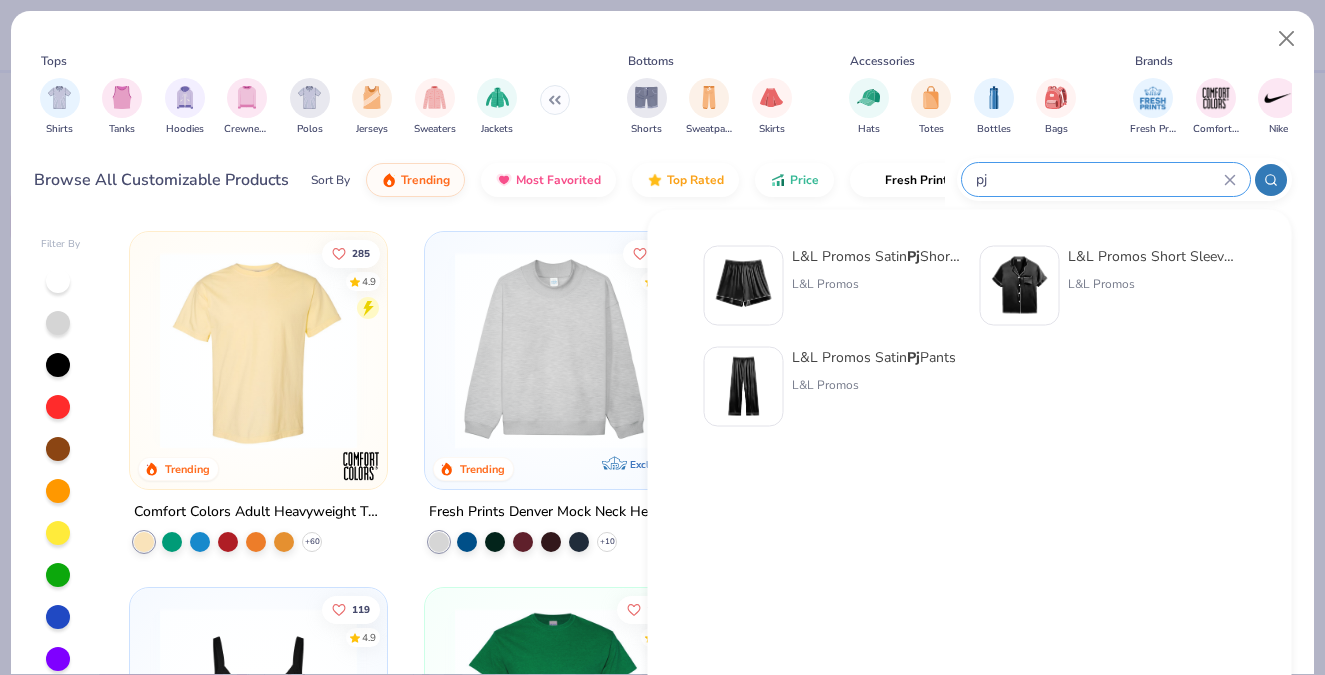 click on "L&L Promos Short Sleeve Satin  Pj  Top" at bounding box center [1152, 256] 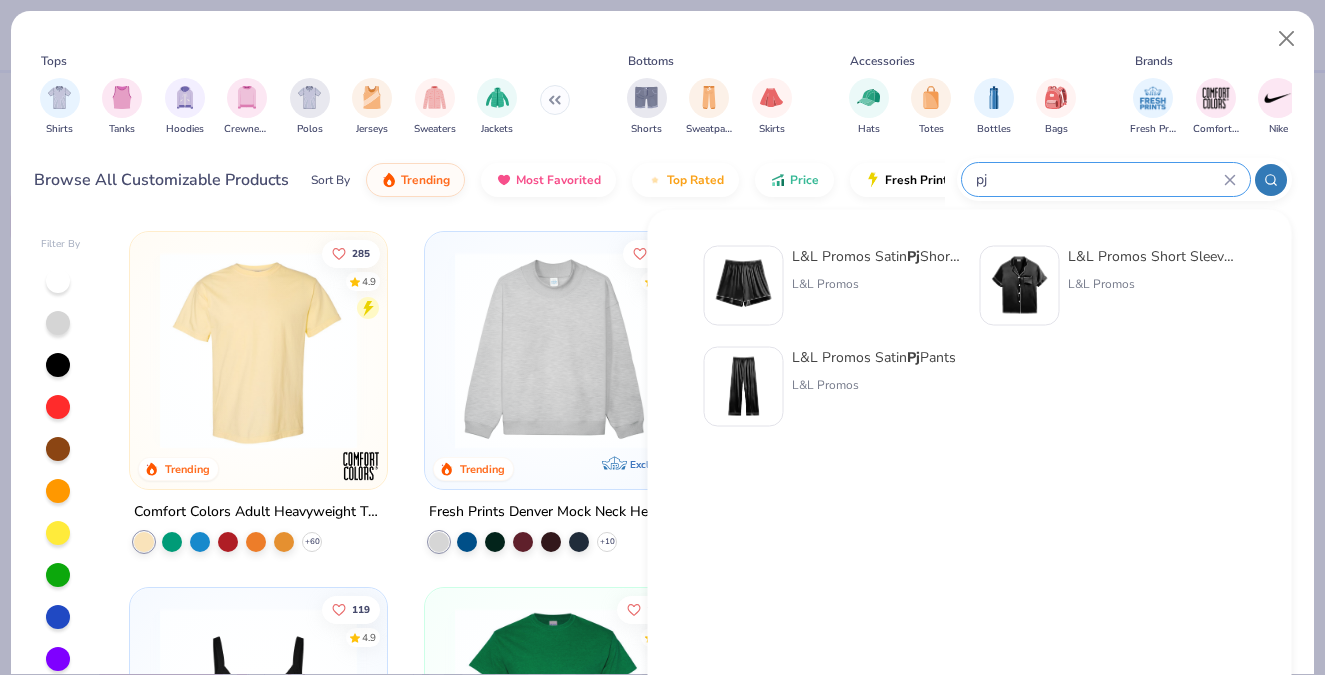 type 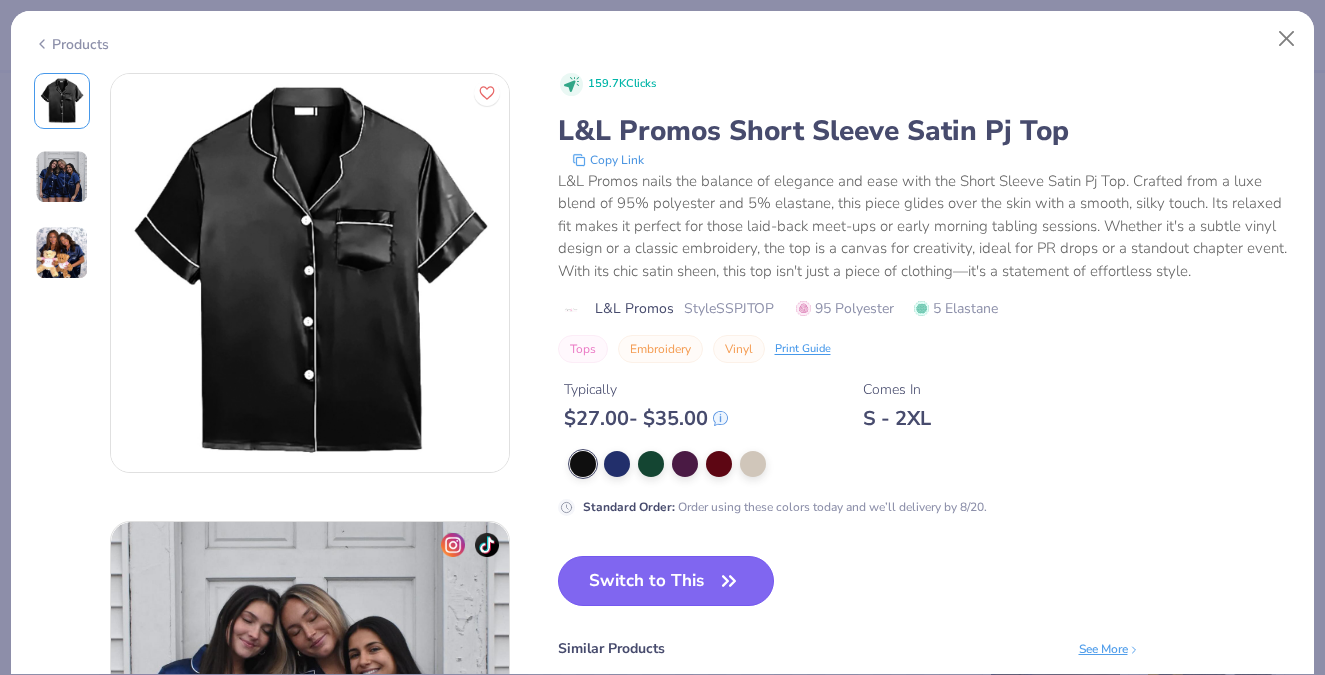 click on "Switch to This" at bounding box center [666, 581] 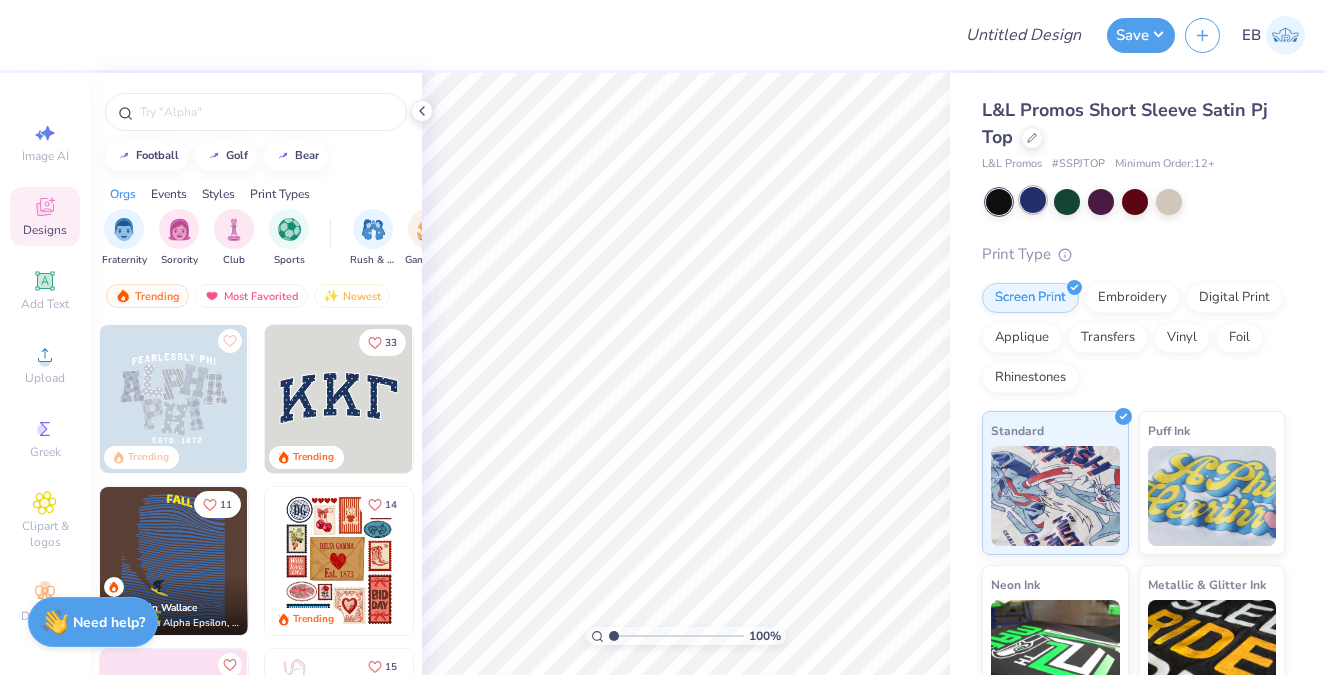 click at bounding box center [1033, 200] 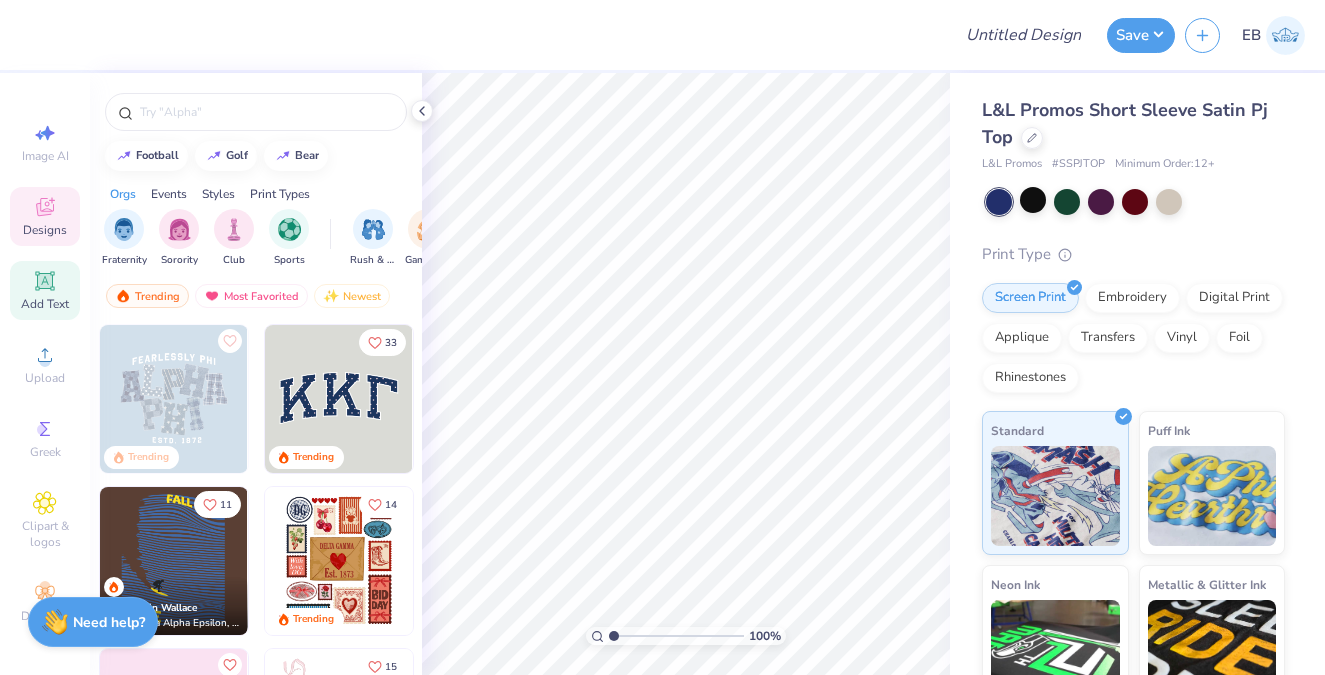 click on "Add Text" at bounding box center (45, 290) 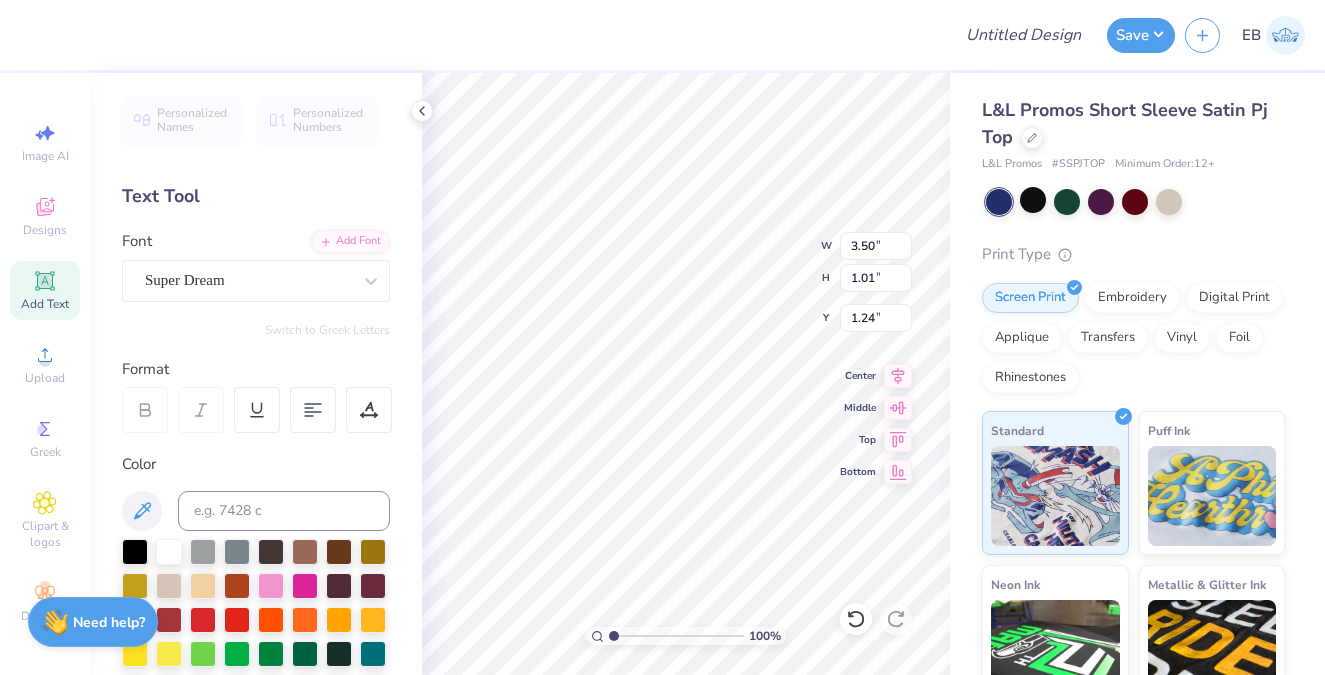 scroll, scrollTop: 0, scrollLeft: 0, axis: both 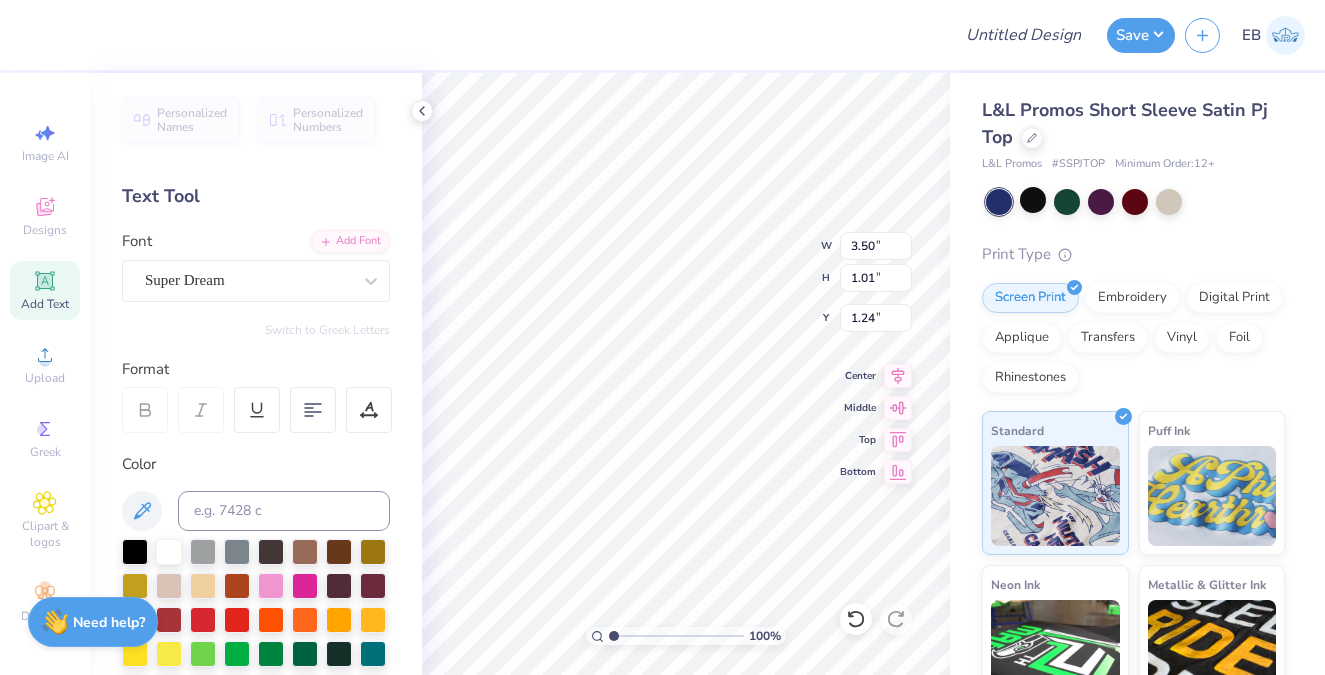 type on "X" 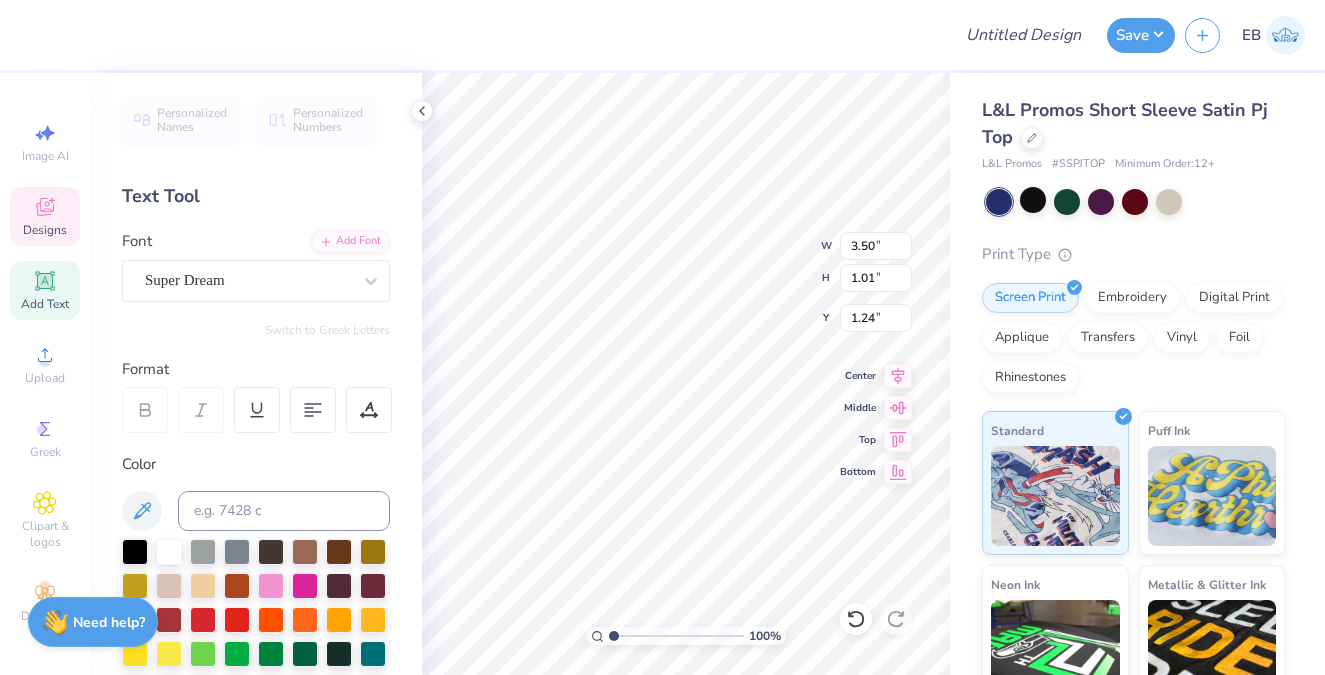 click 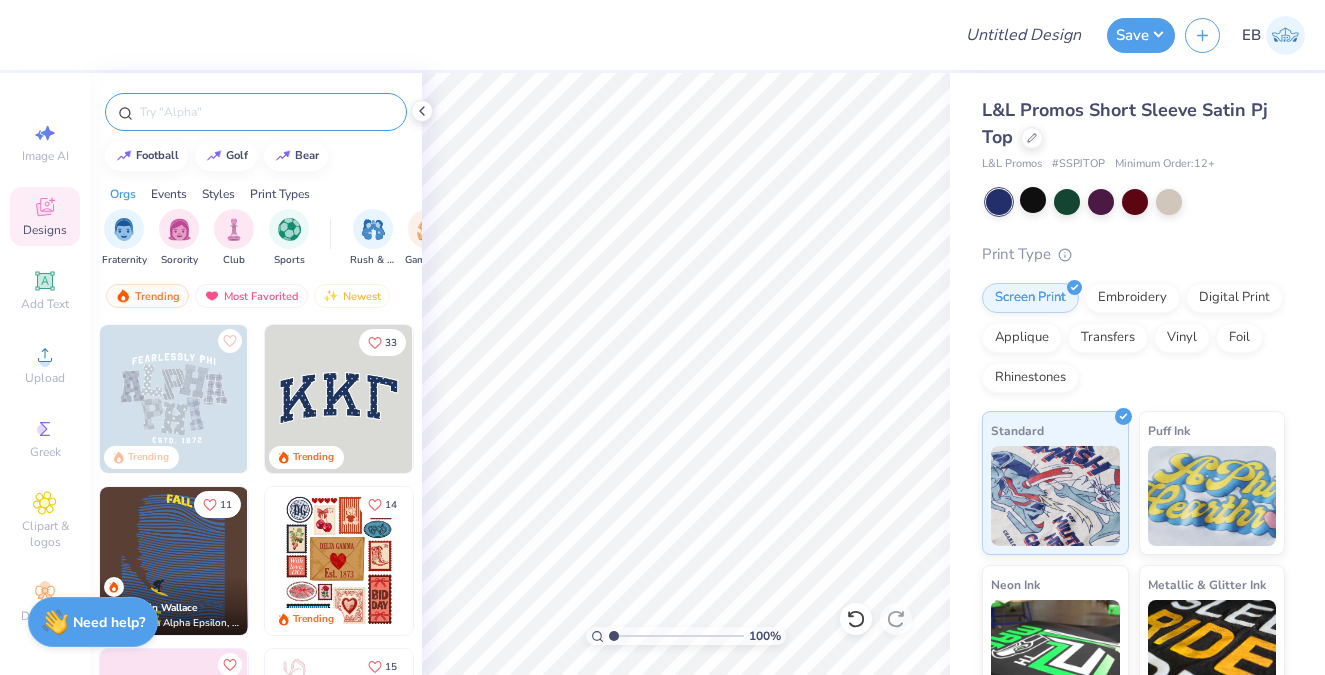 click at bounding box center [256, 112] 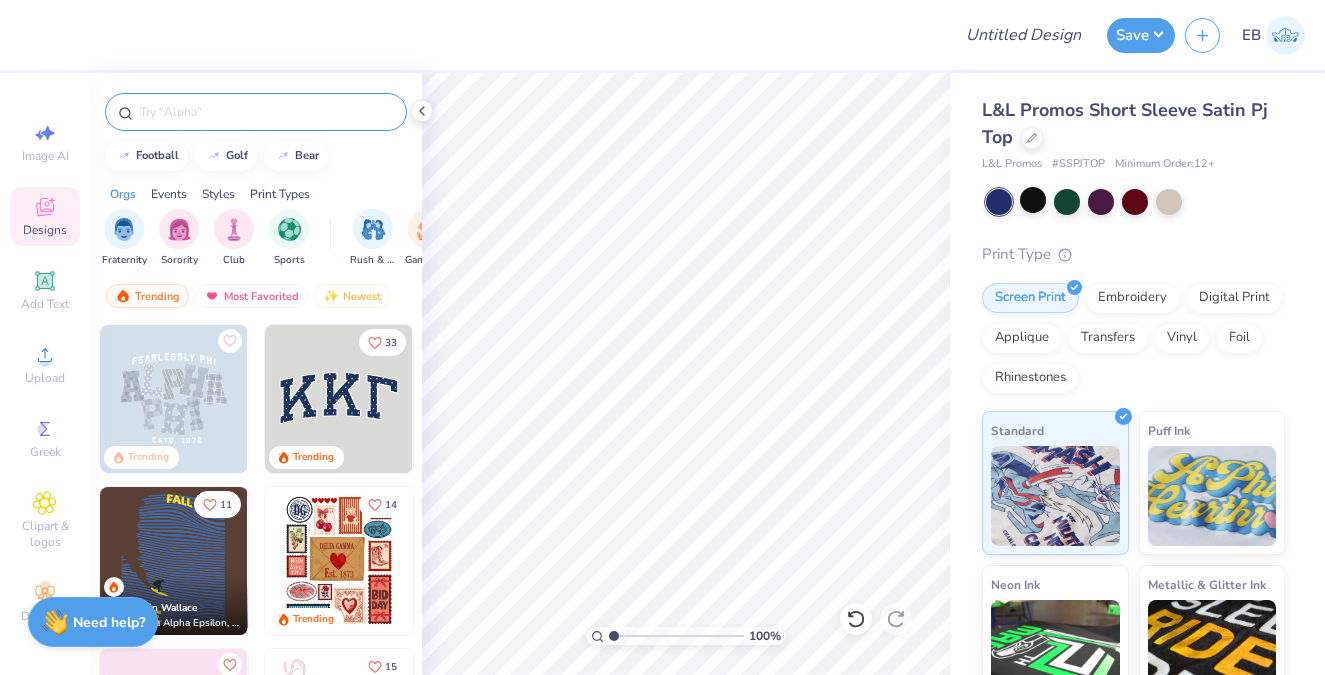click at bounding box center [266, 112] 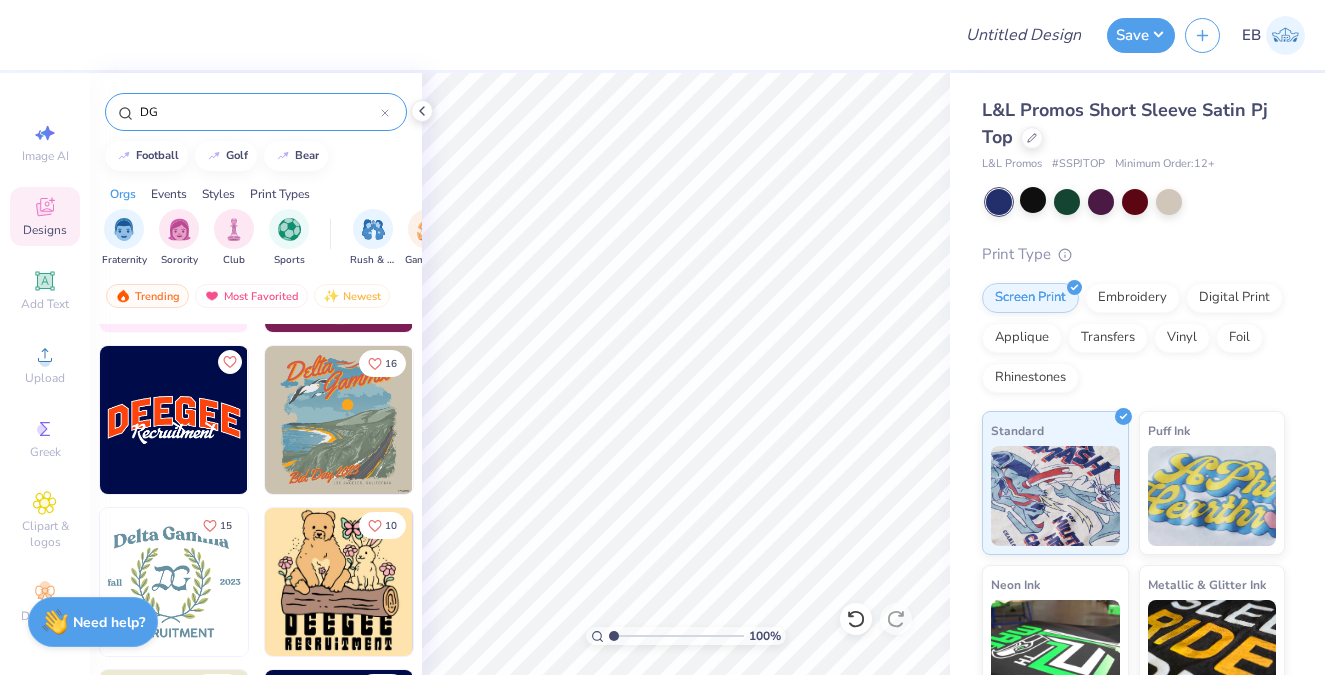 scroll, scrollTop: 7111, scrollLeft: 0, axis: vertical 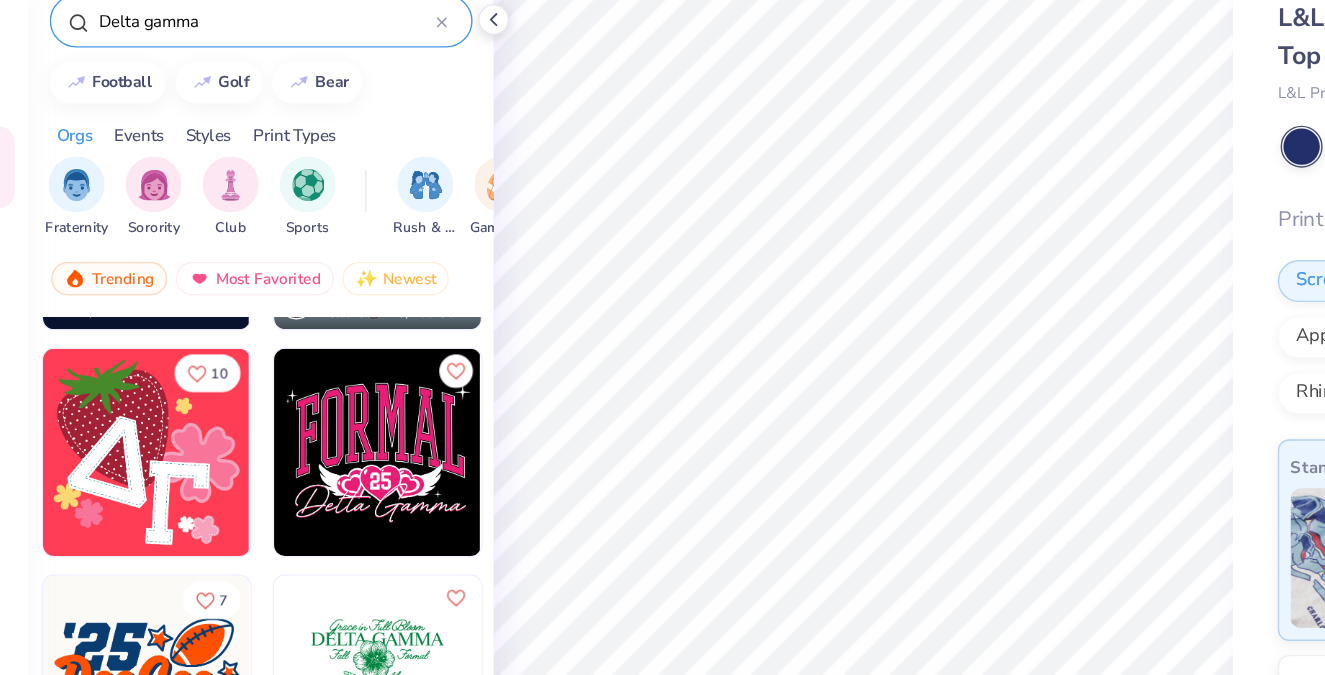 type on "Delta gamma" 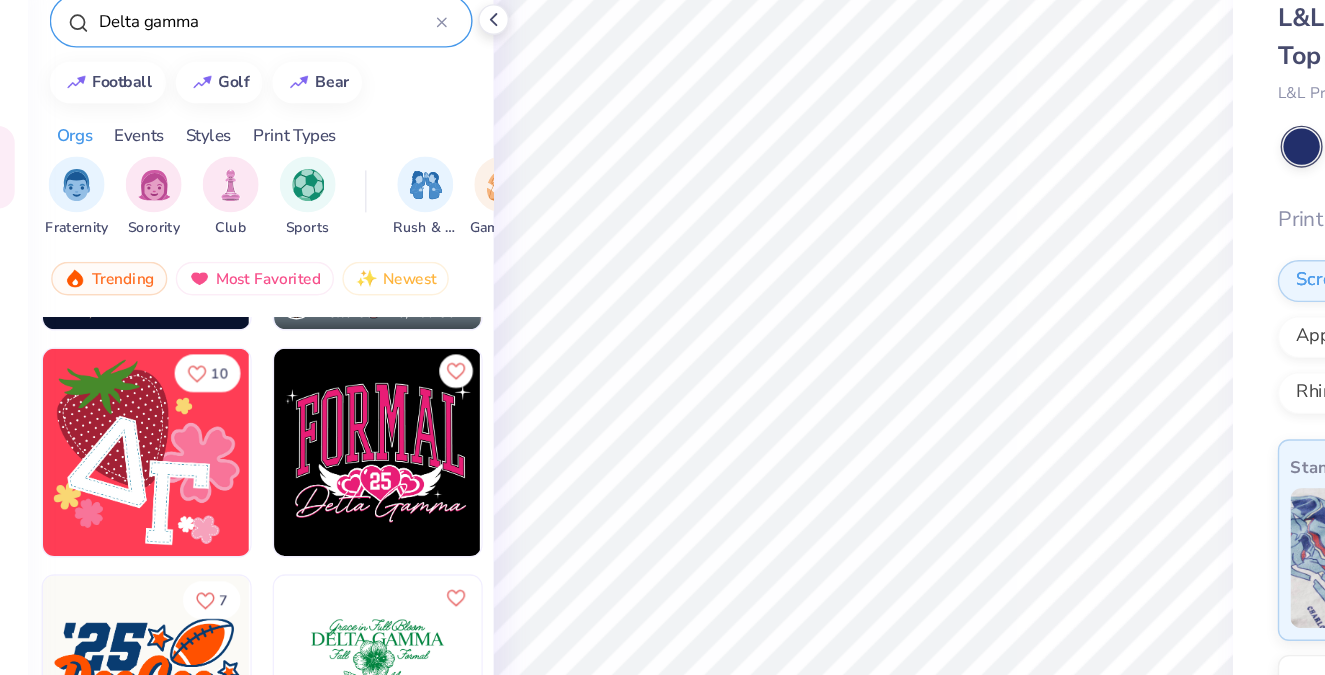click at bounding box center [174, 420] 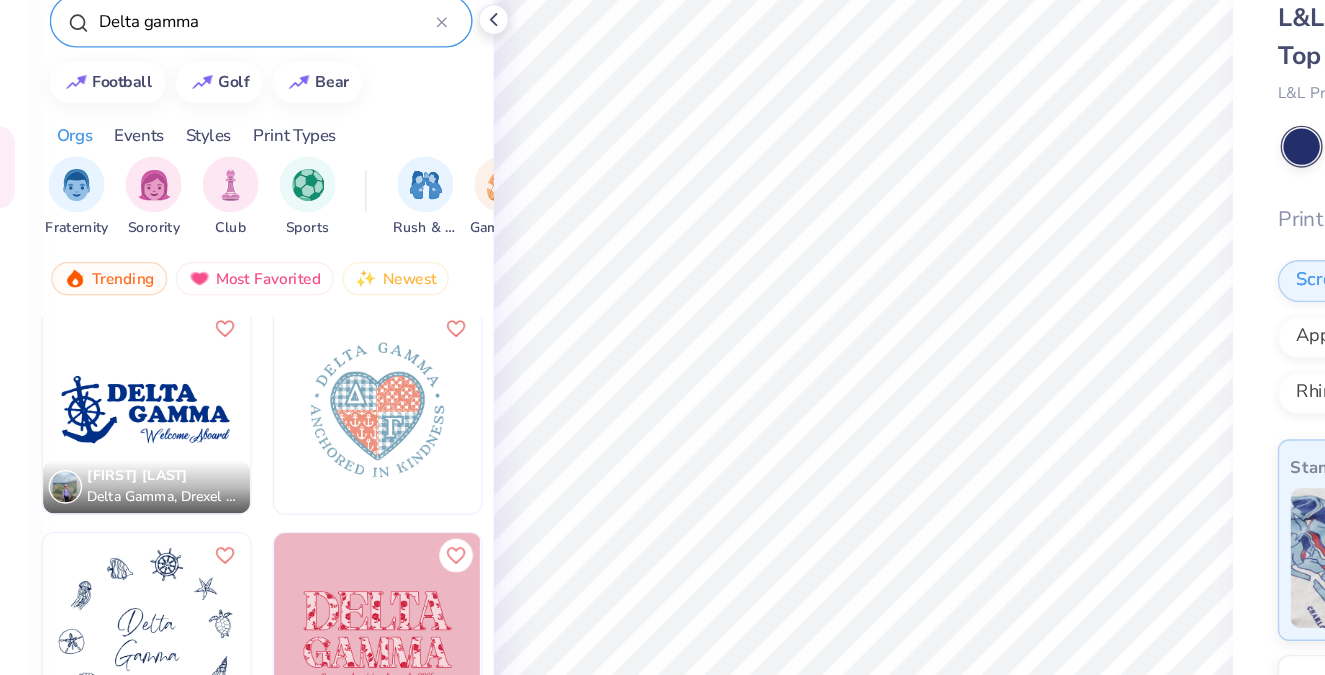 scroll, scrollTop: 1302, scrollLeft: 0, axis: vertical 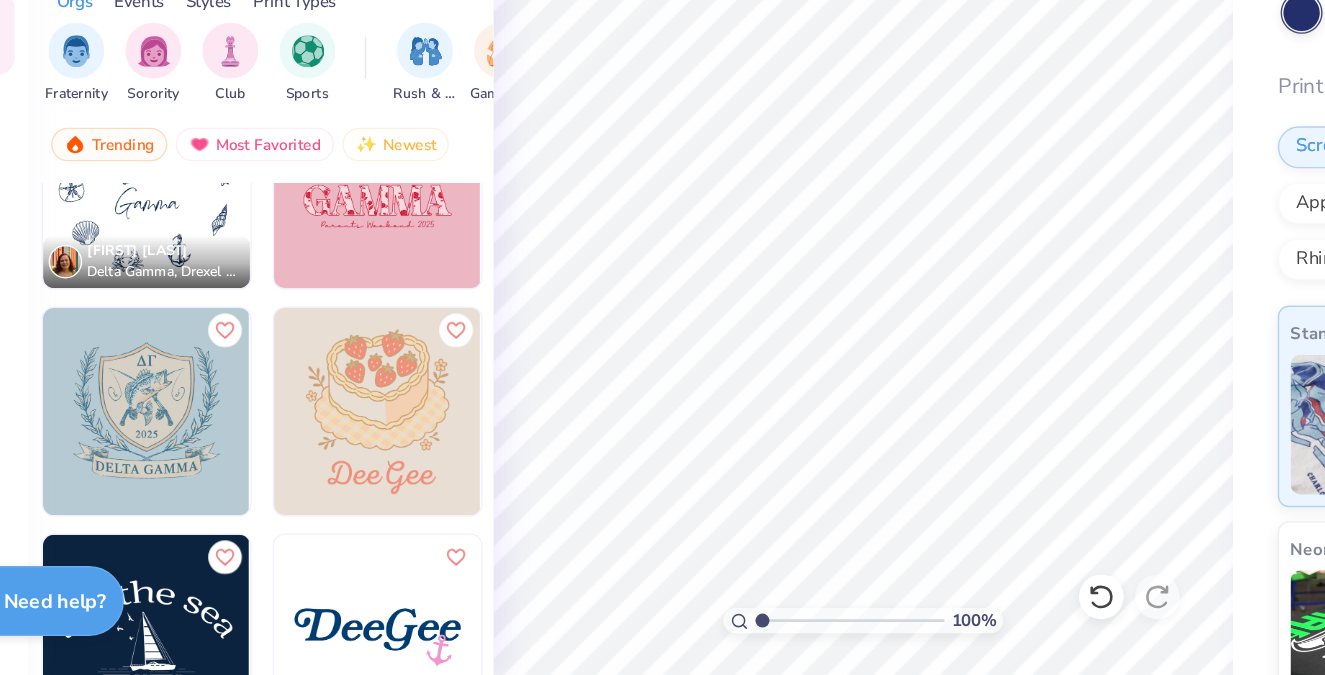 click at bounding box center (174, 487) 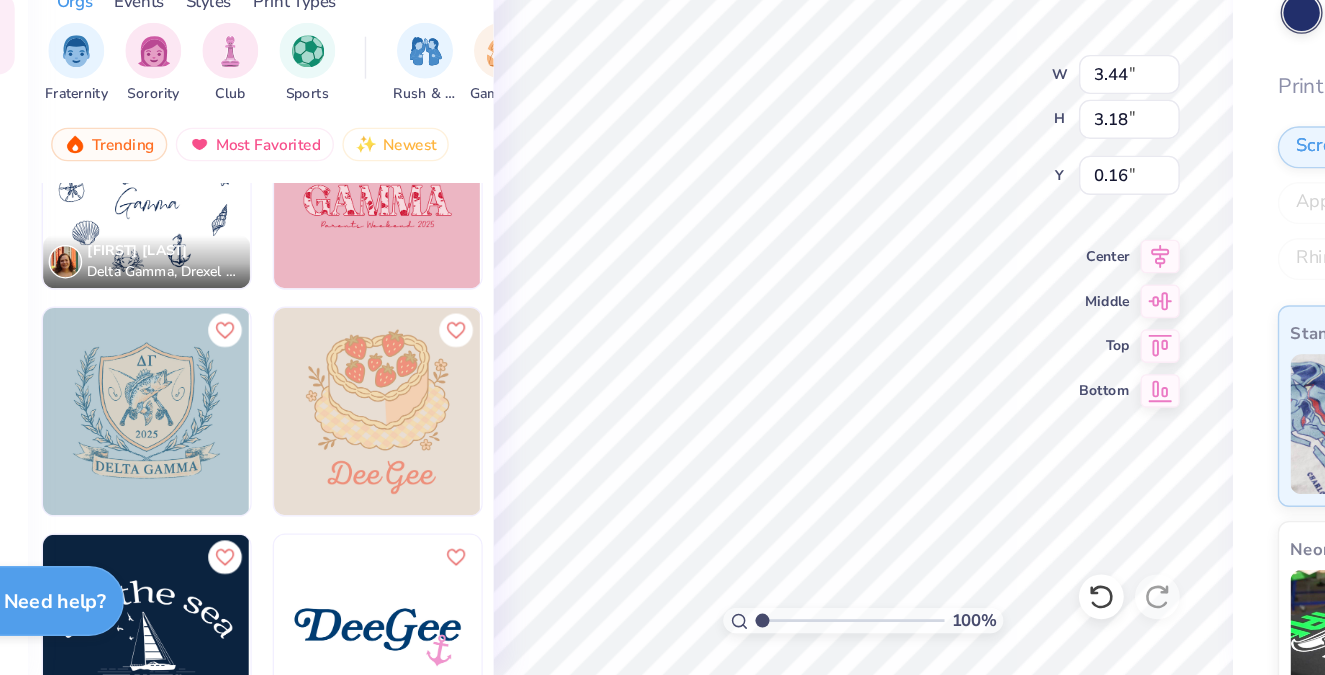 scroll, scrollTop: 0, scrollLeft: 0, axis: both 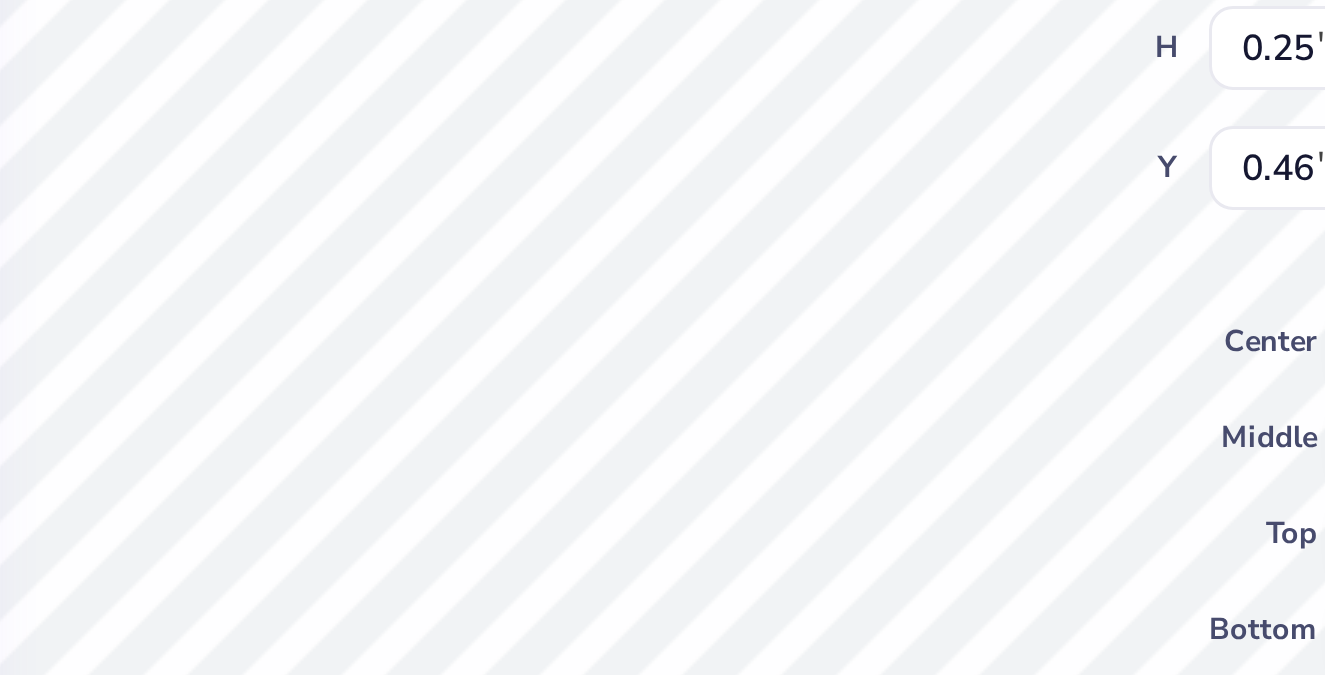 type on "0.45" 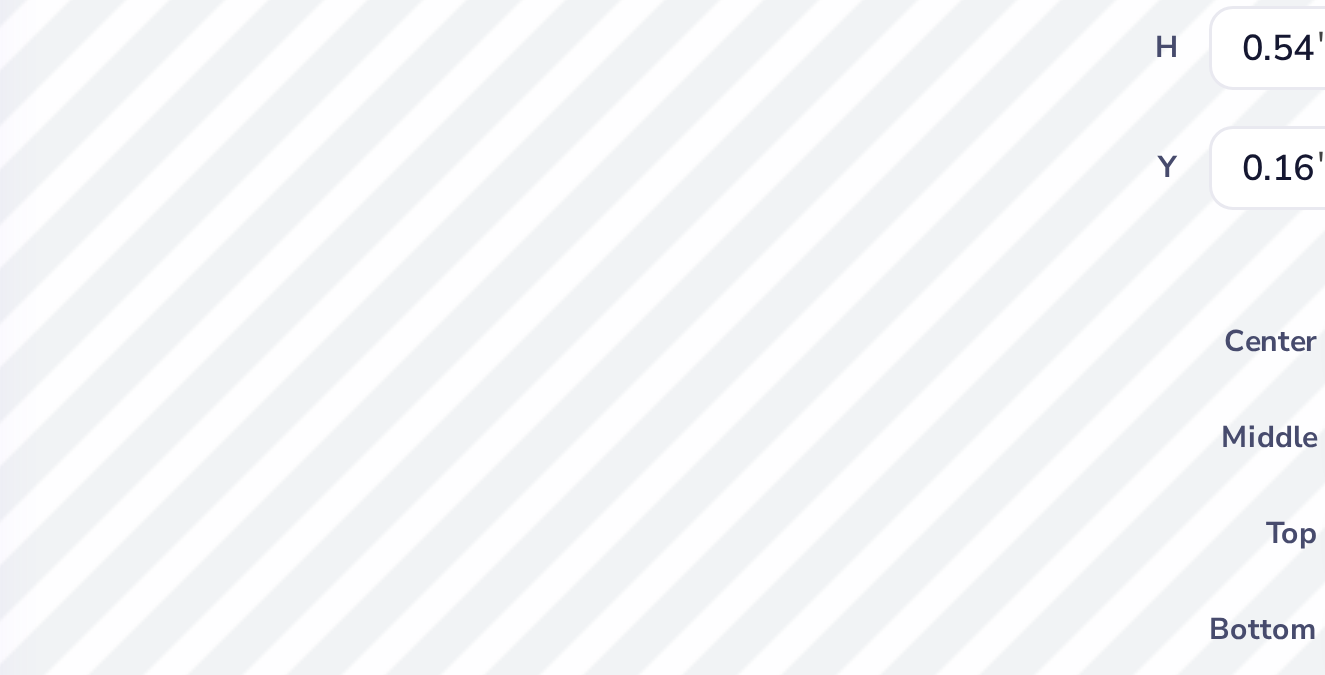 type on "0.57" 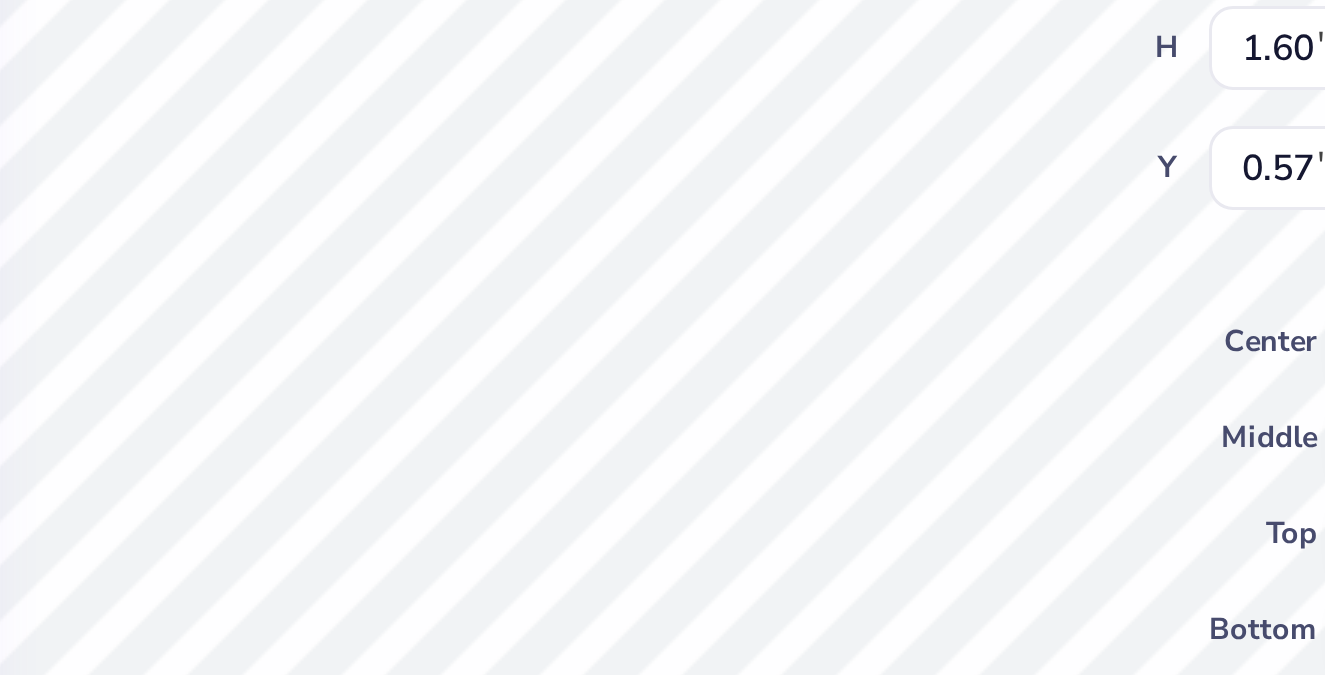 type on "2.91" 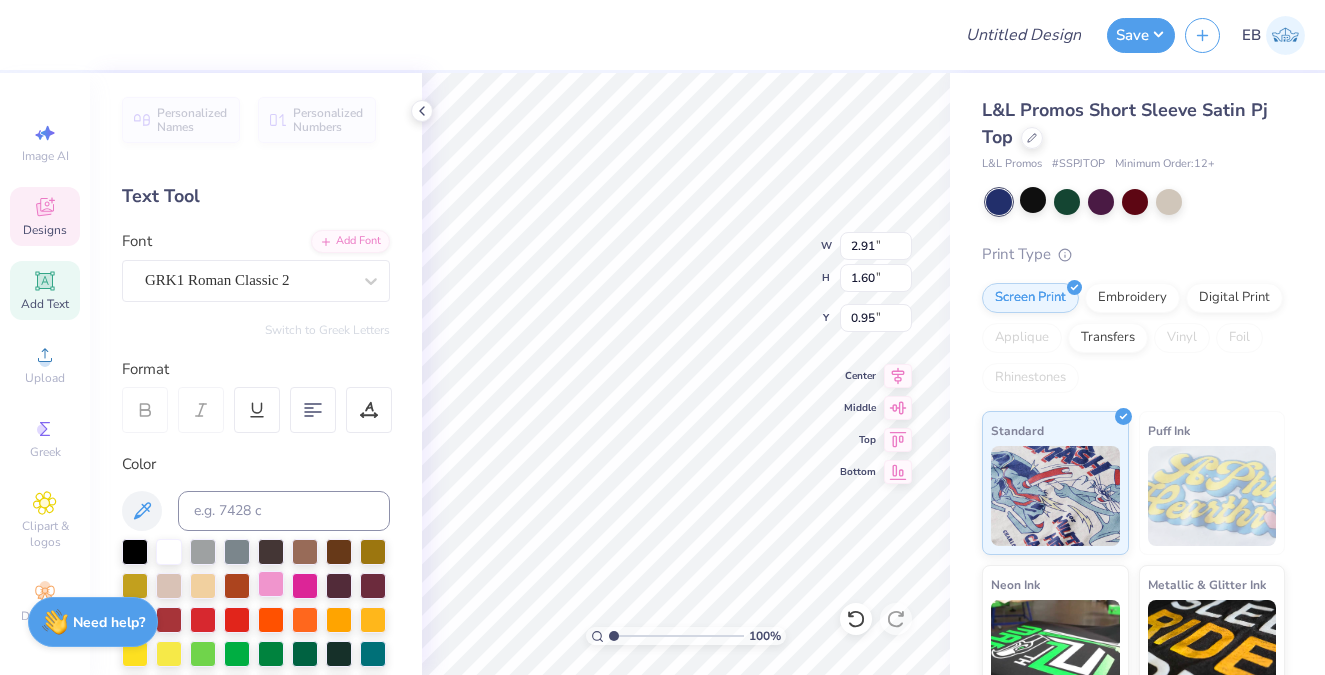 click at bounding box center (271, 584) 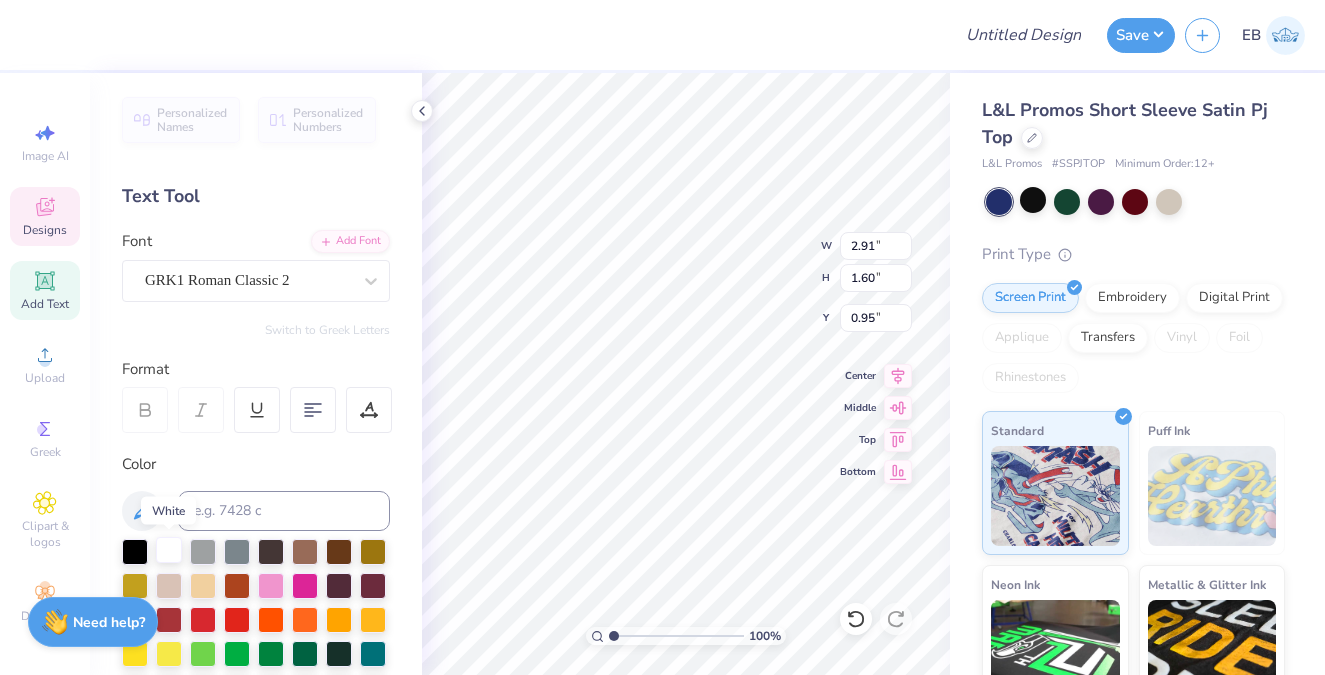 click at bounding box center (169, 550) 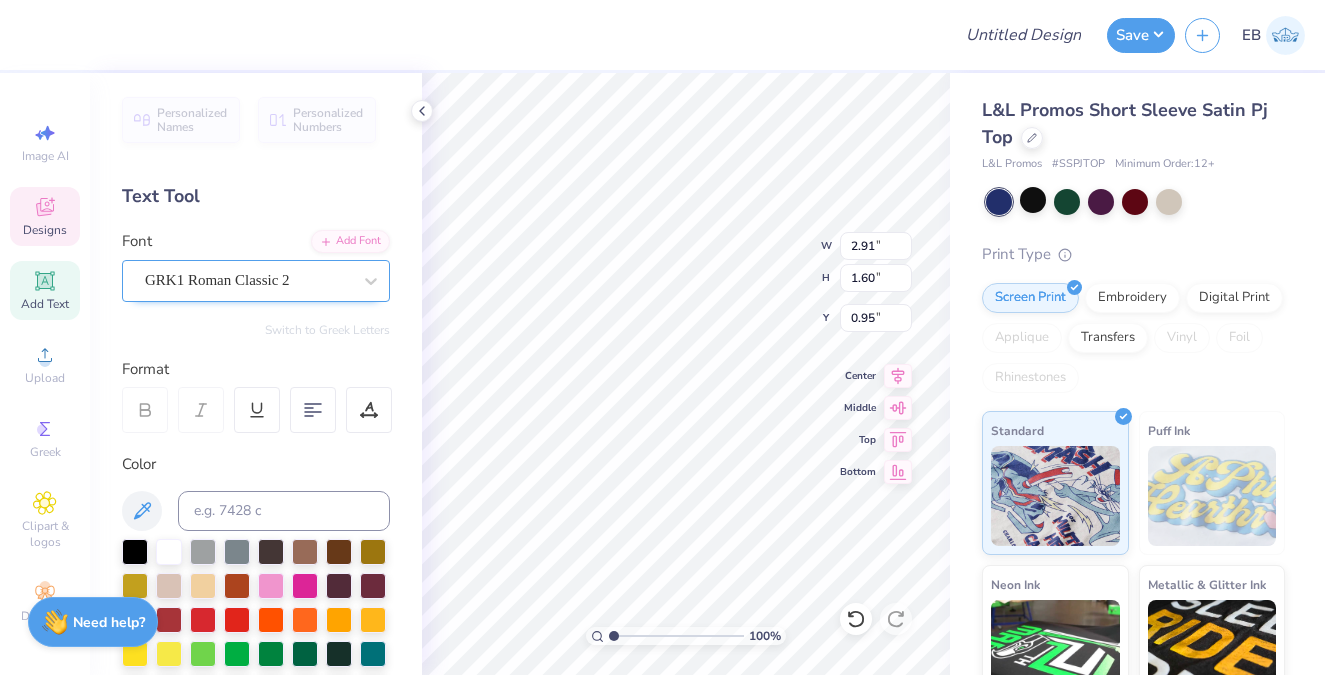 click at bounding box center [371, 281] 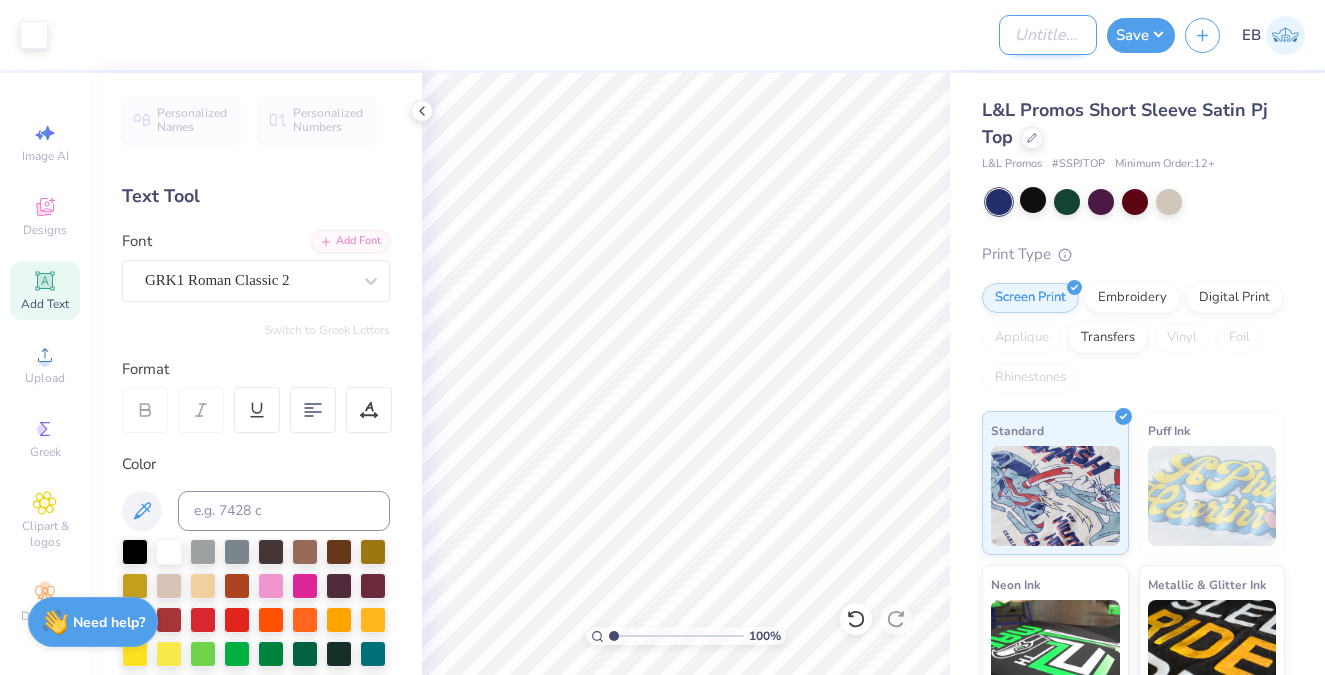 click on "Design Title" at bounding box center [1048, 35] 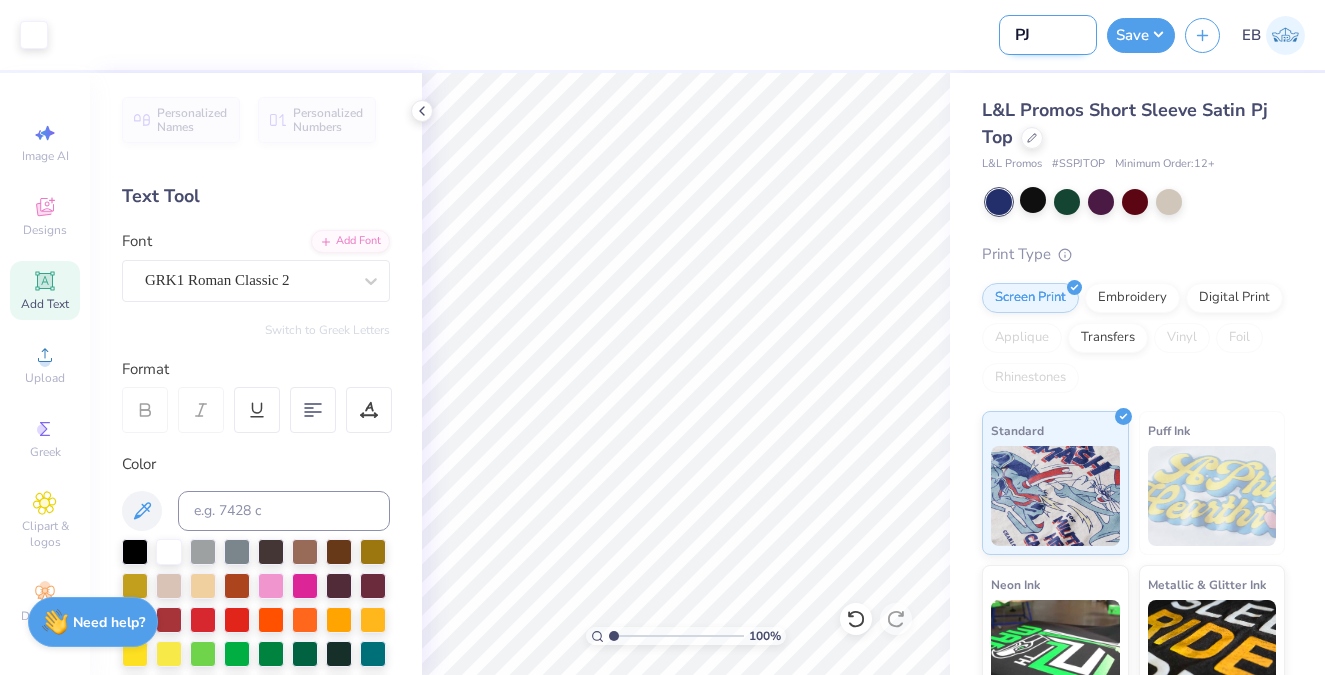 type on "P" 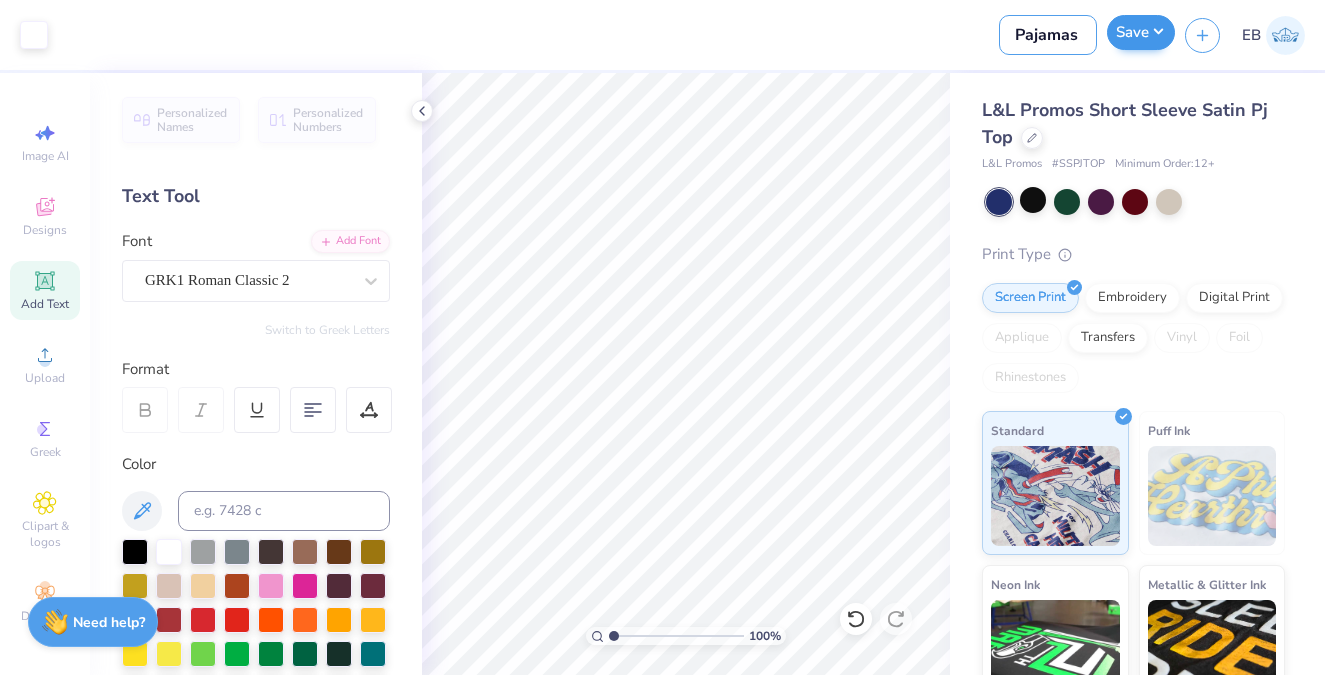 type on "Pajamas" 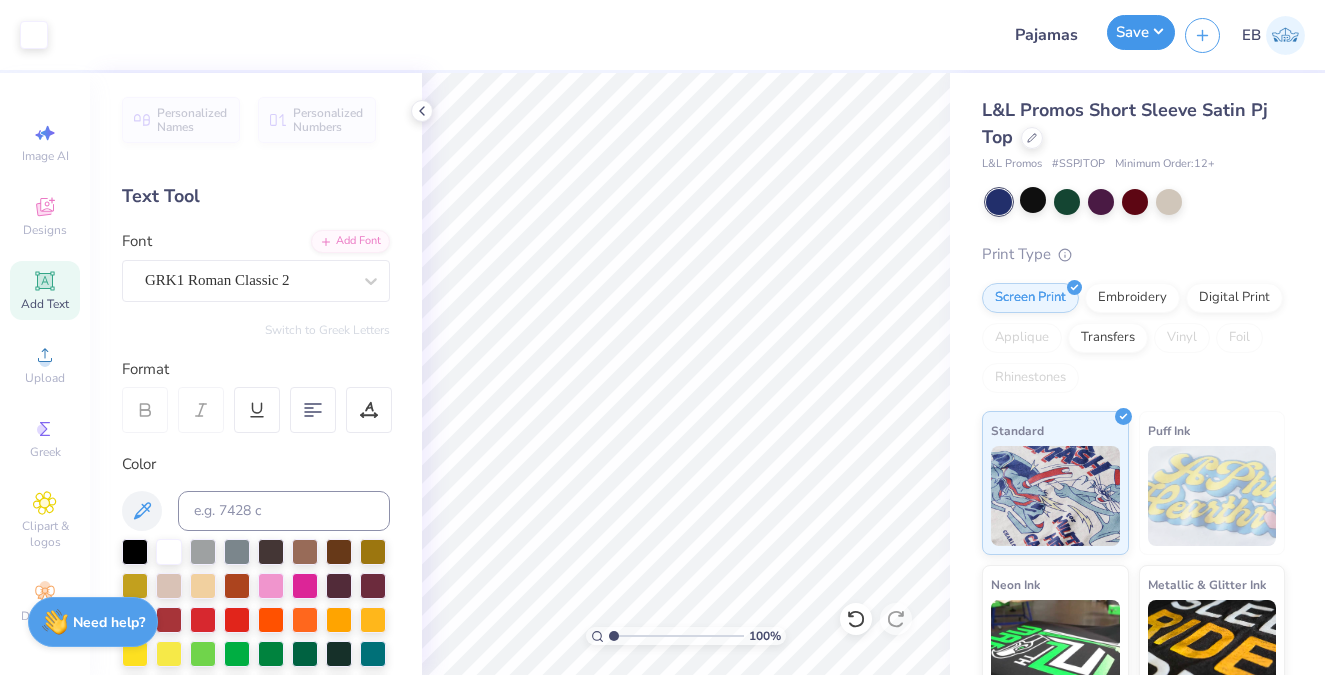 click on "Save" at bounding box center [1141, 32] 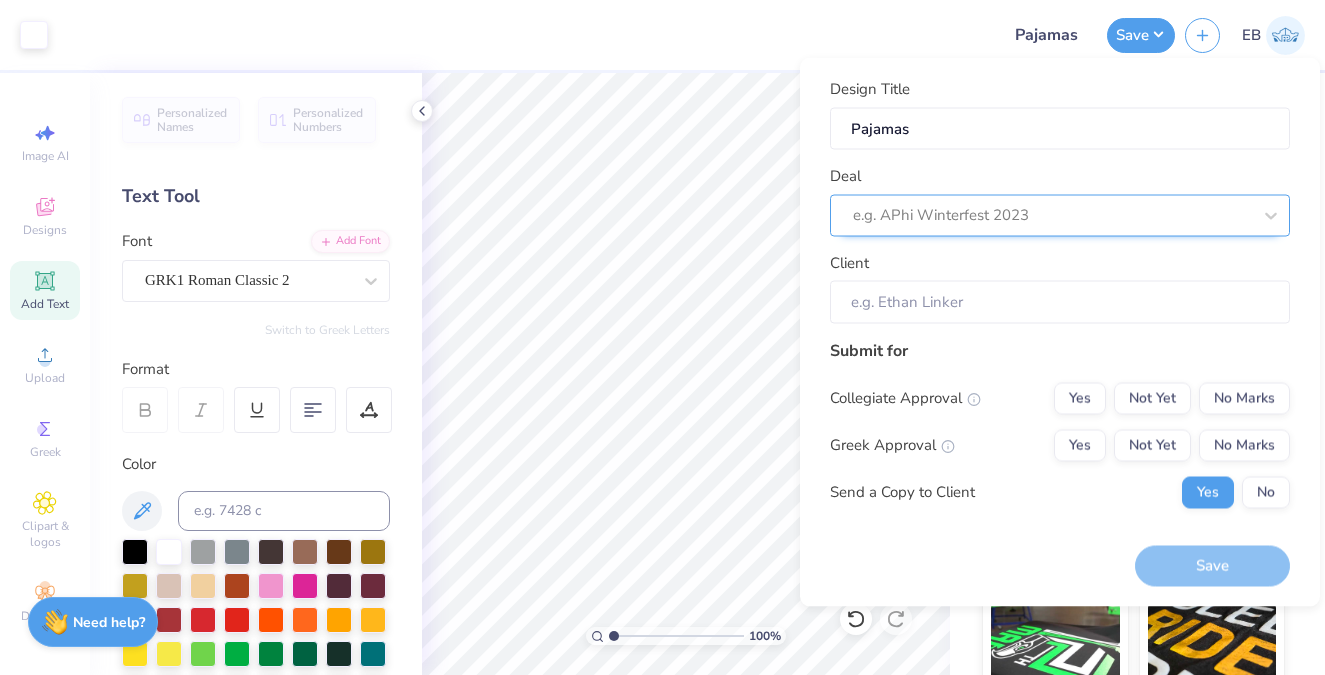 click at bounding box center [1052, 215] 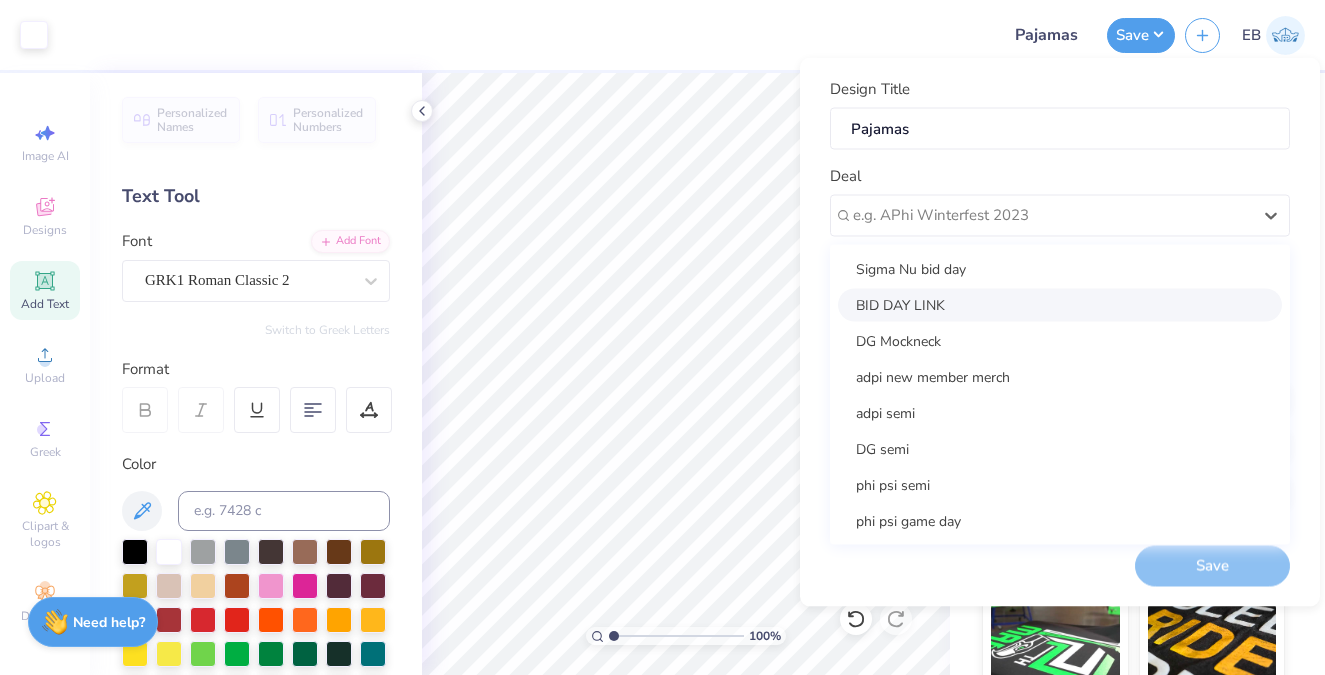 click on "BID DAY LINK" at bounding box center [1060, 304] 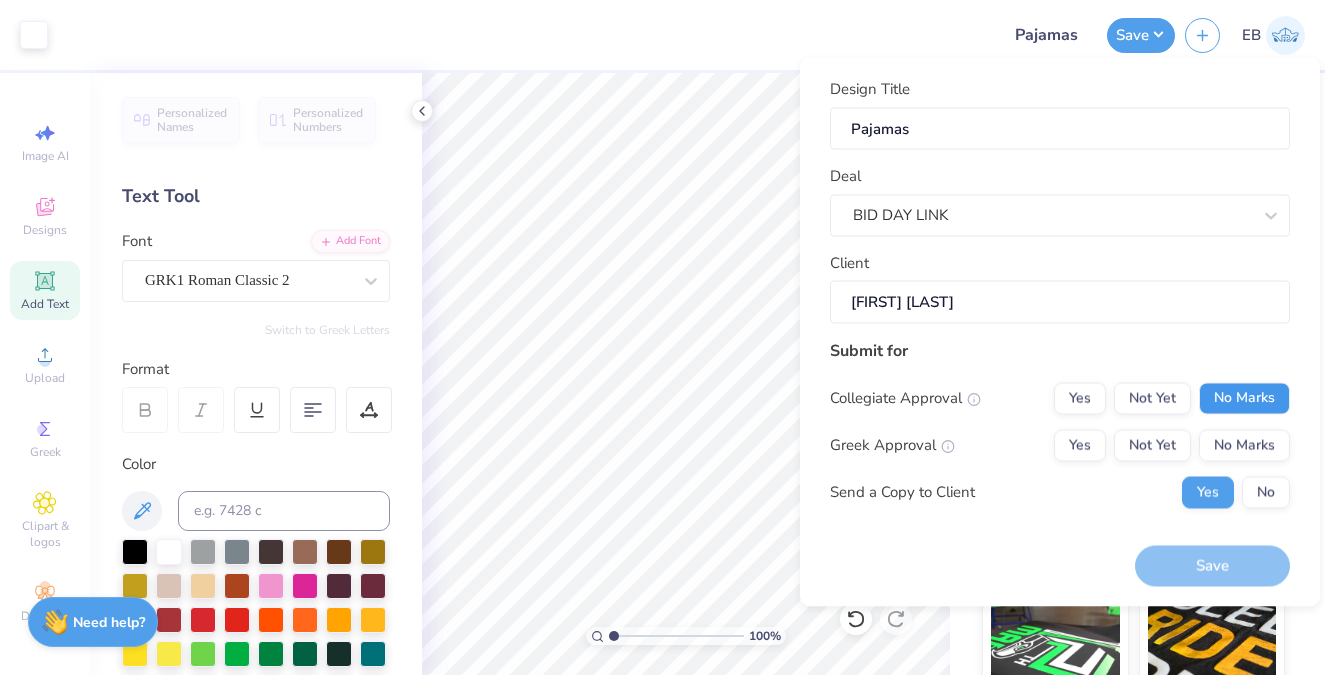 click on "No Marks" at bounding box center (1244, 398) 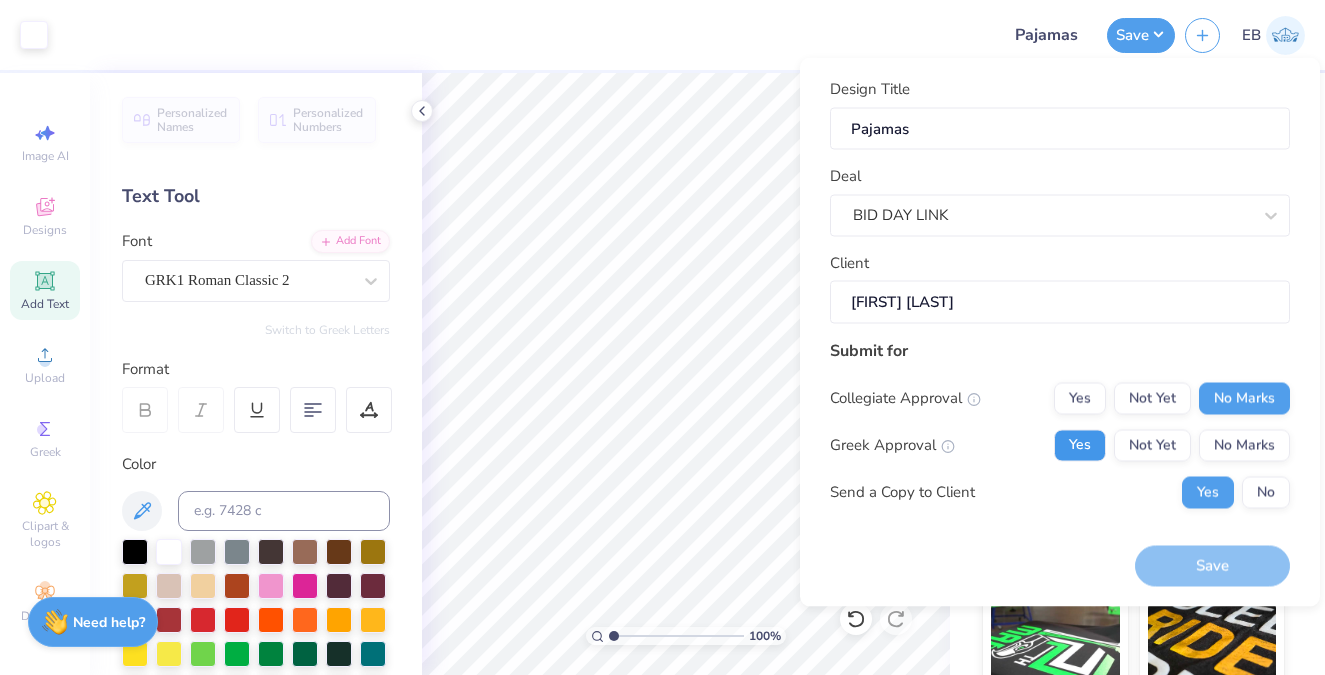 click on "Yes" at bounding box center [1080, 445] 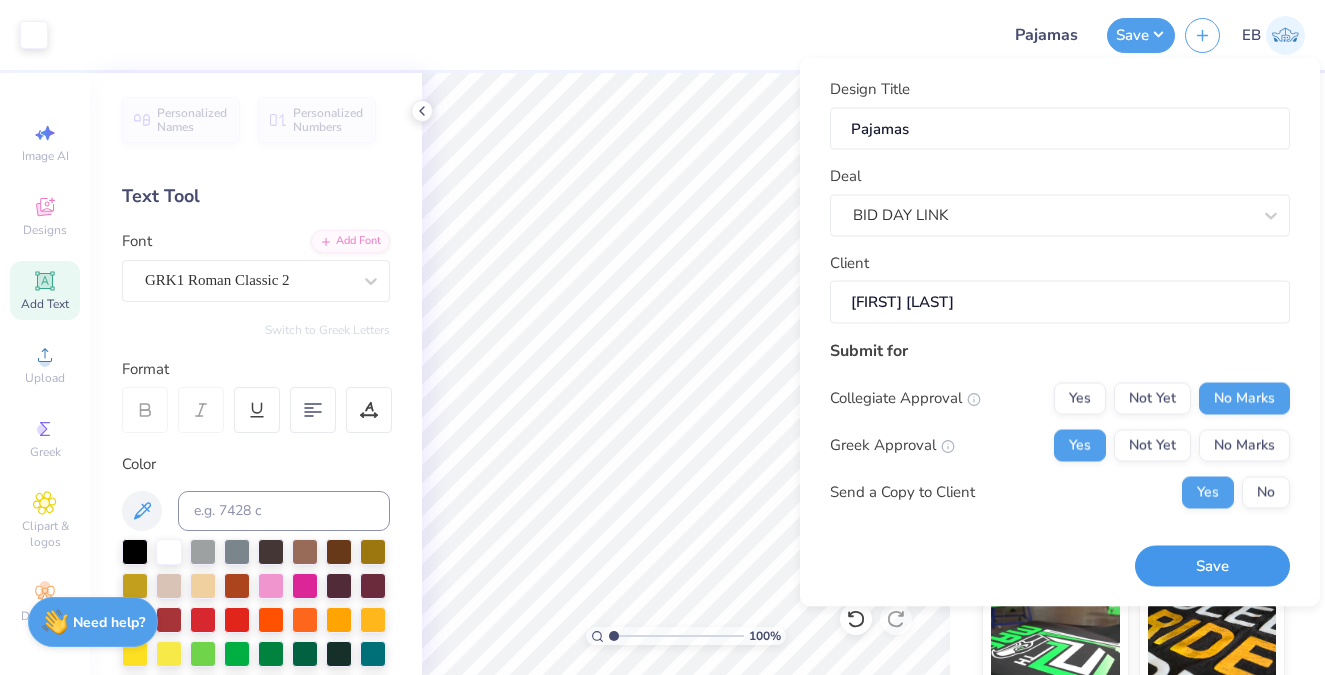 click on "Save" at bounding box center (1212, 566) 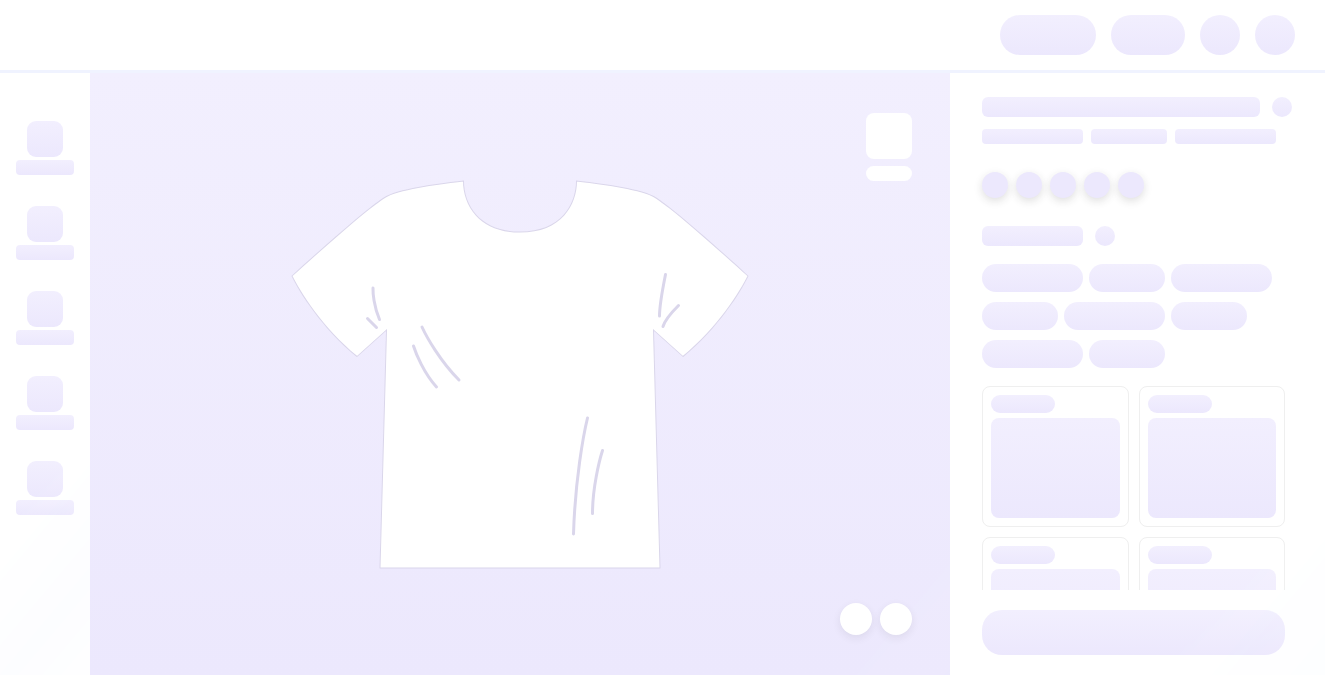 scroll, scrollTop: 0, scrollLeft: 0, axis: both 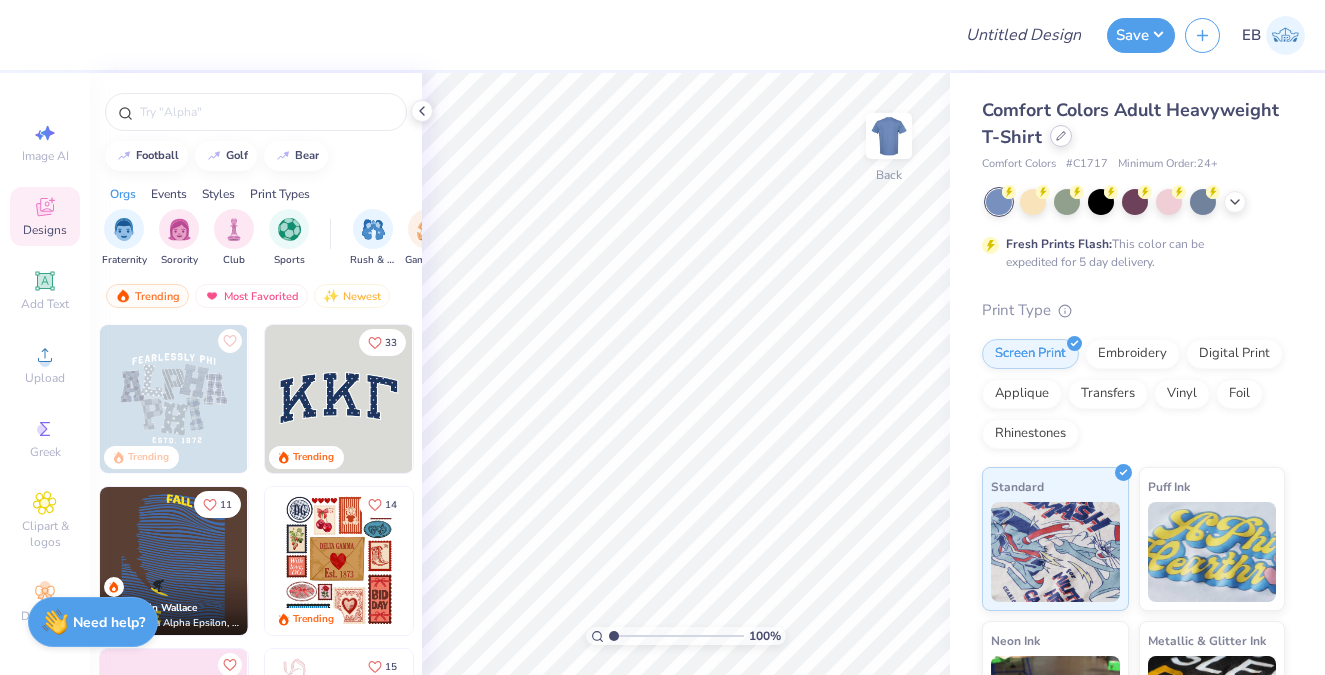 click 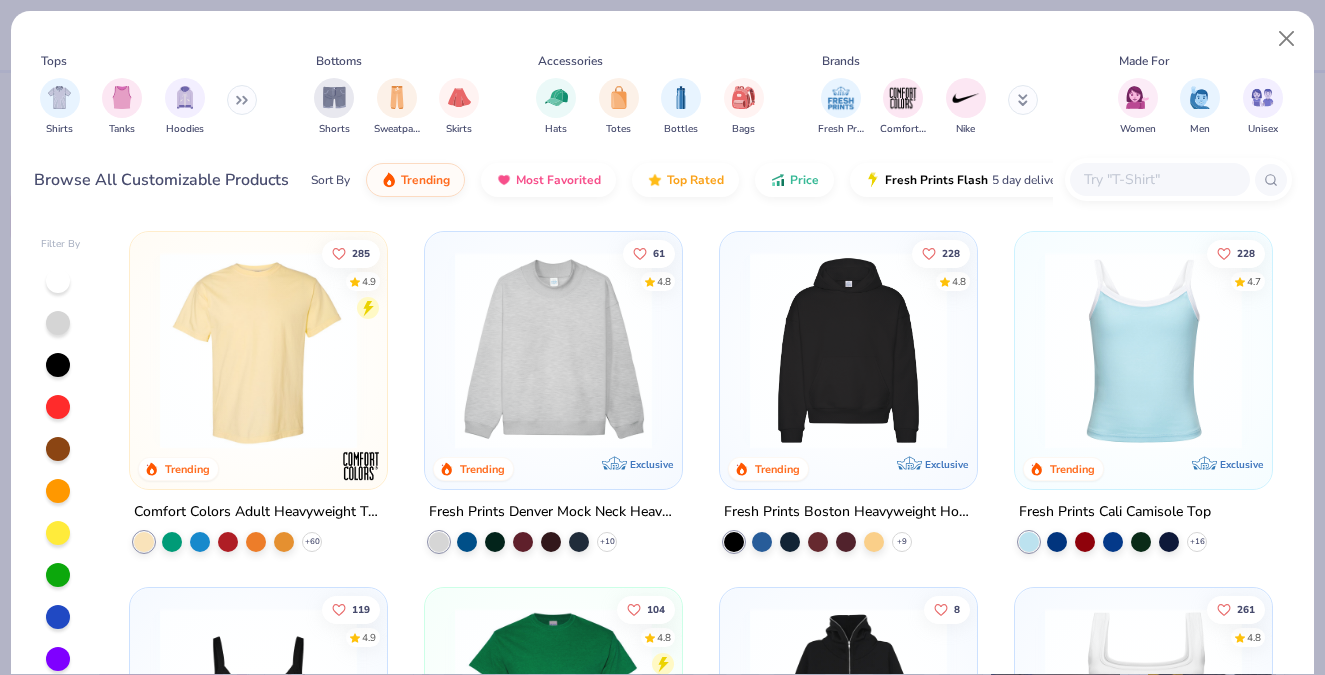 click at bounding box center [1159, 179] 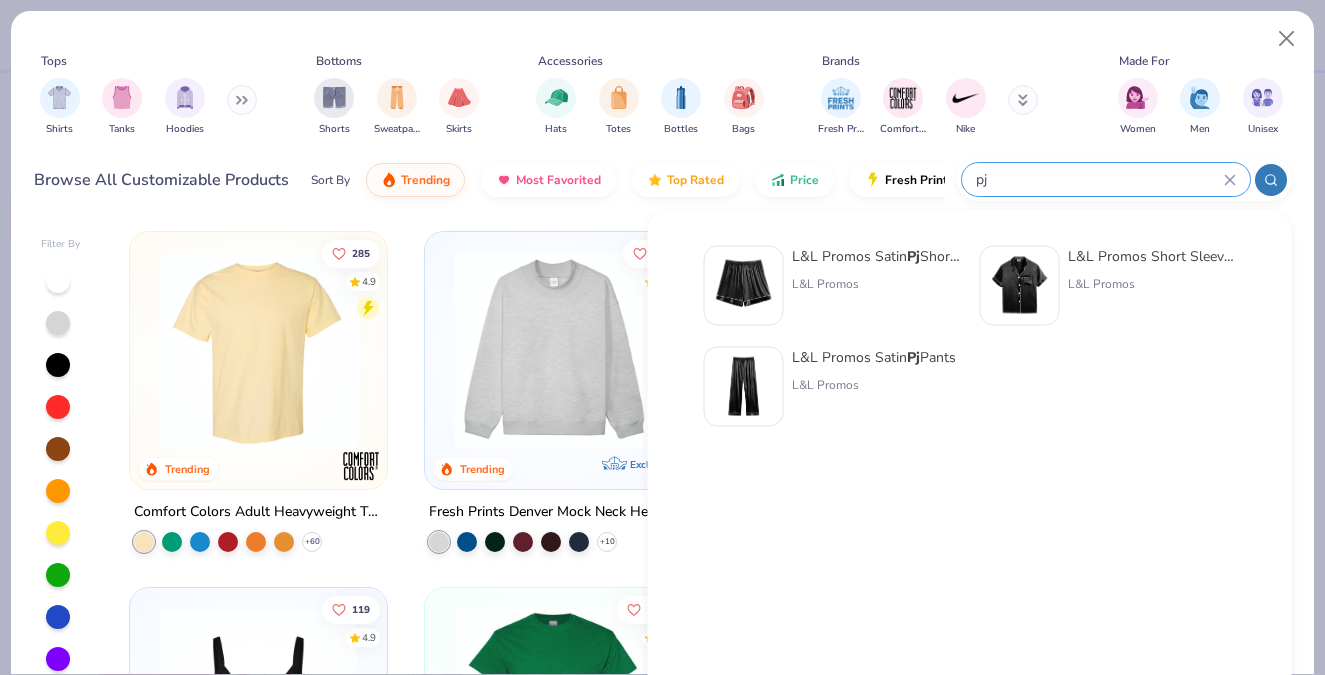 type on "pj" 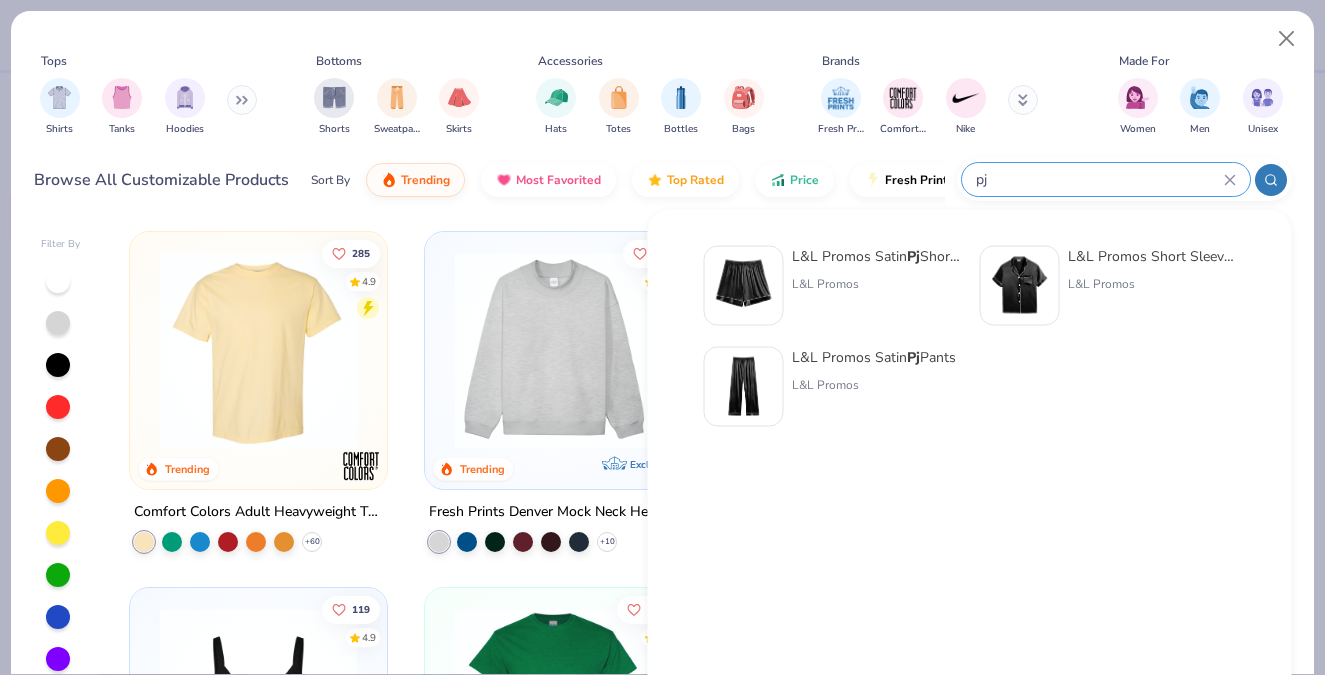 click on "L&L Promos Satin  Pj  Pants L&L Promos" at bounding box center (874, 387) 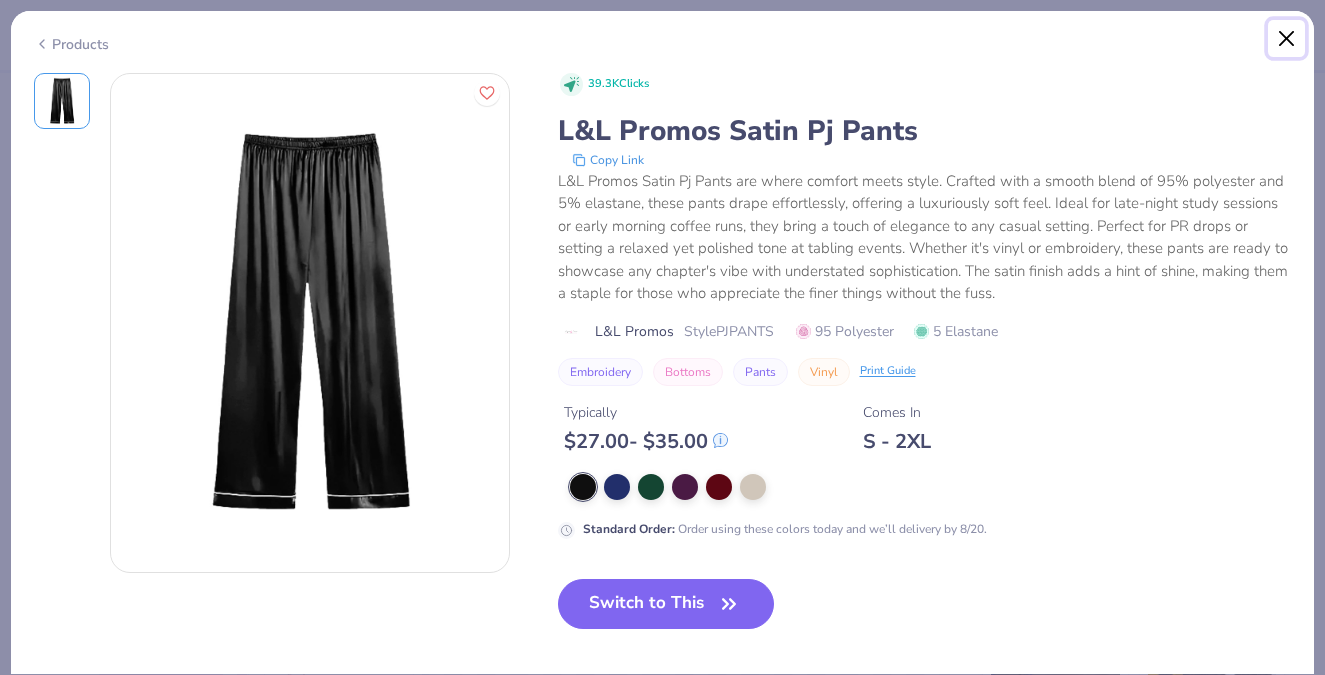 click at bounding box center (1287, 39) 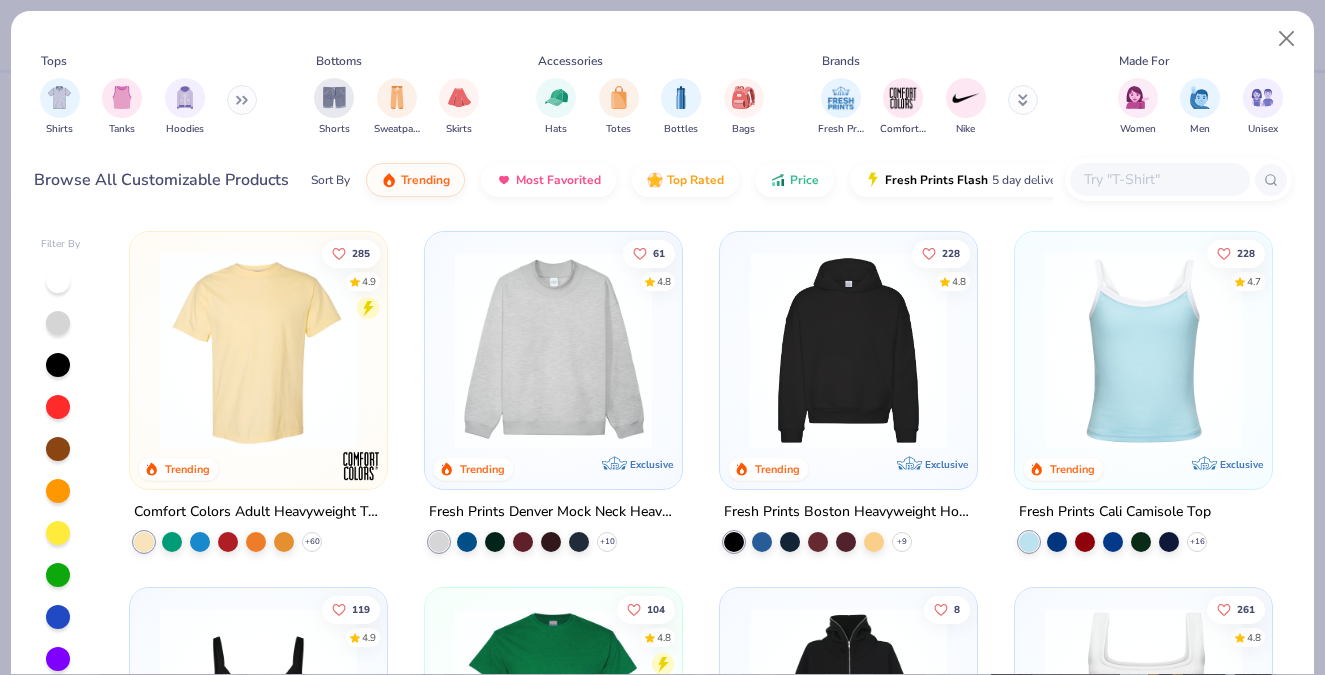 click at bounding box center (1159, 179) 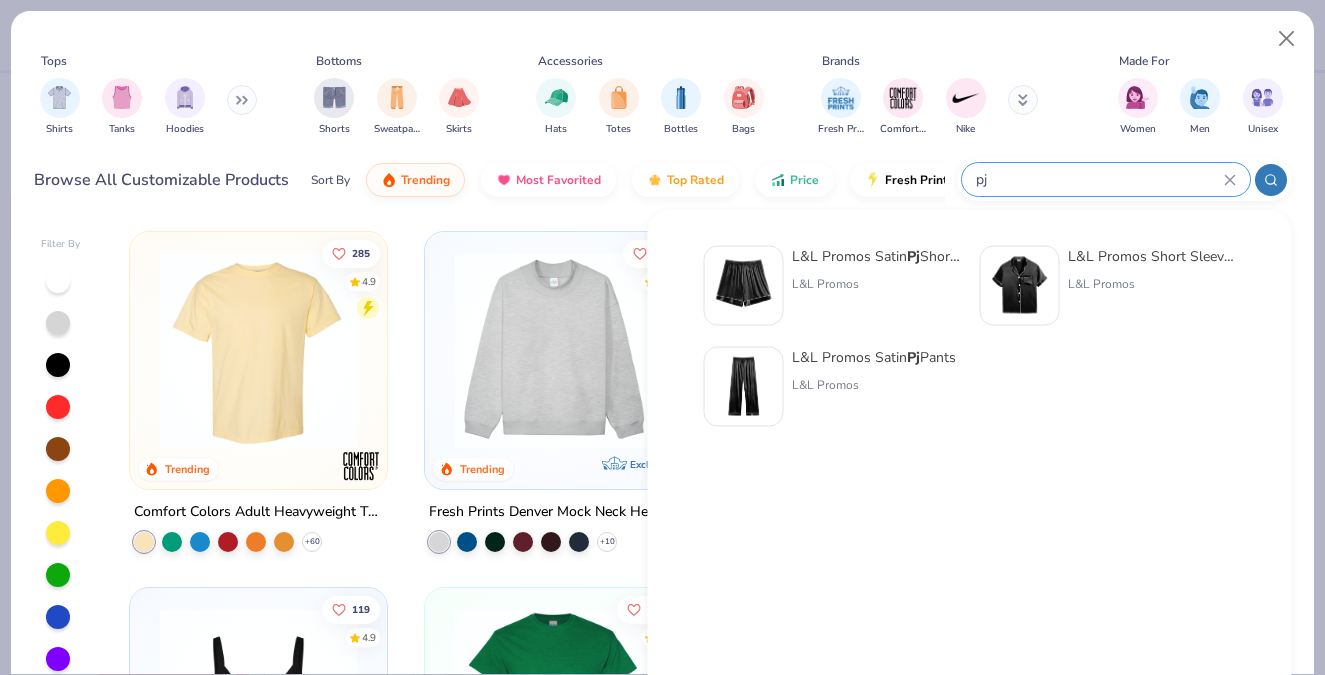 type on "pj" 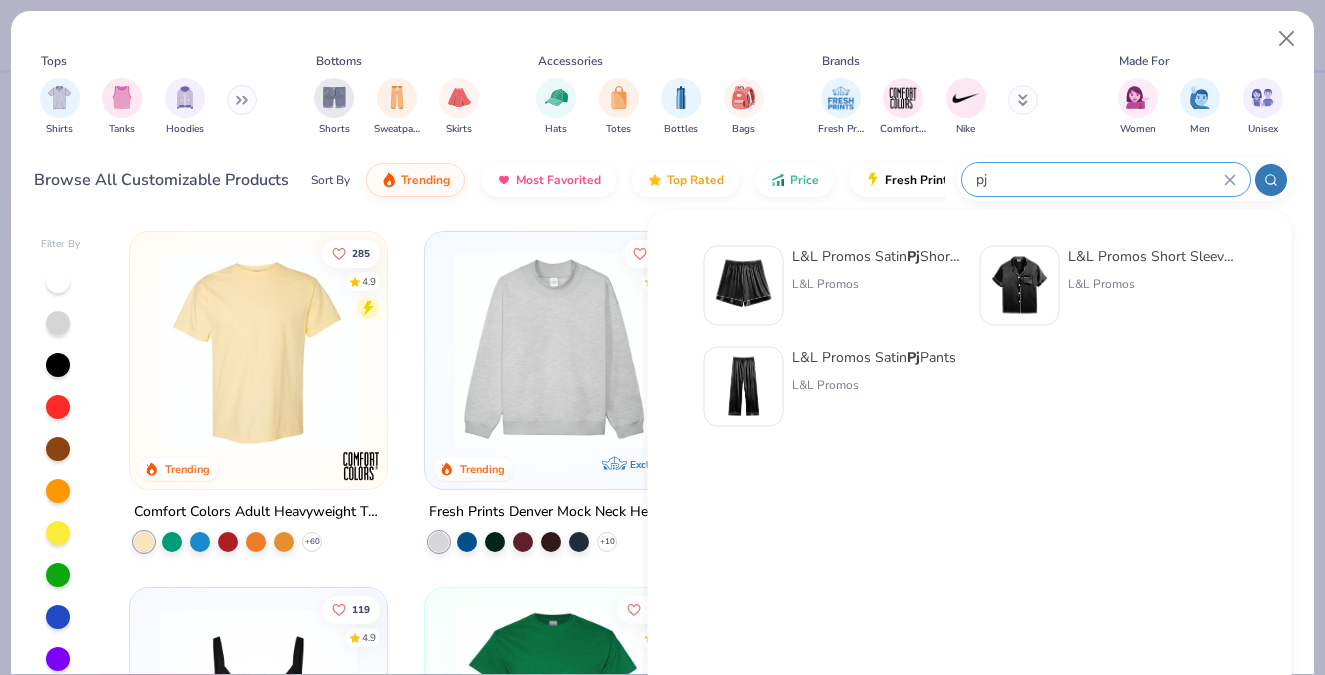 click on "L&L Promos Satin  Pj  Shorts" at bounding box center [876, 256] 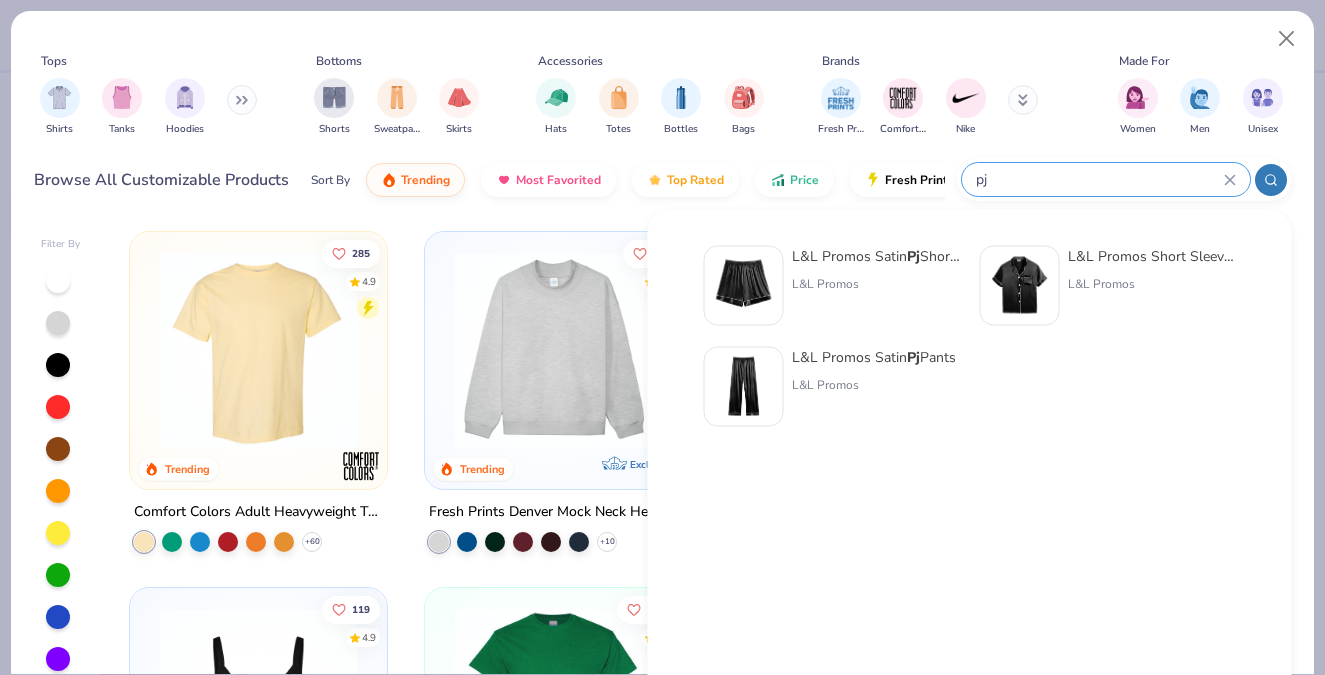 type 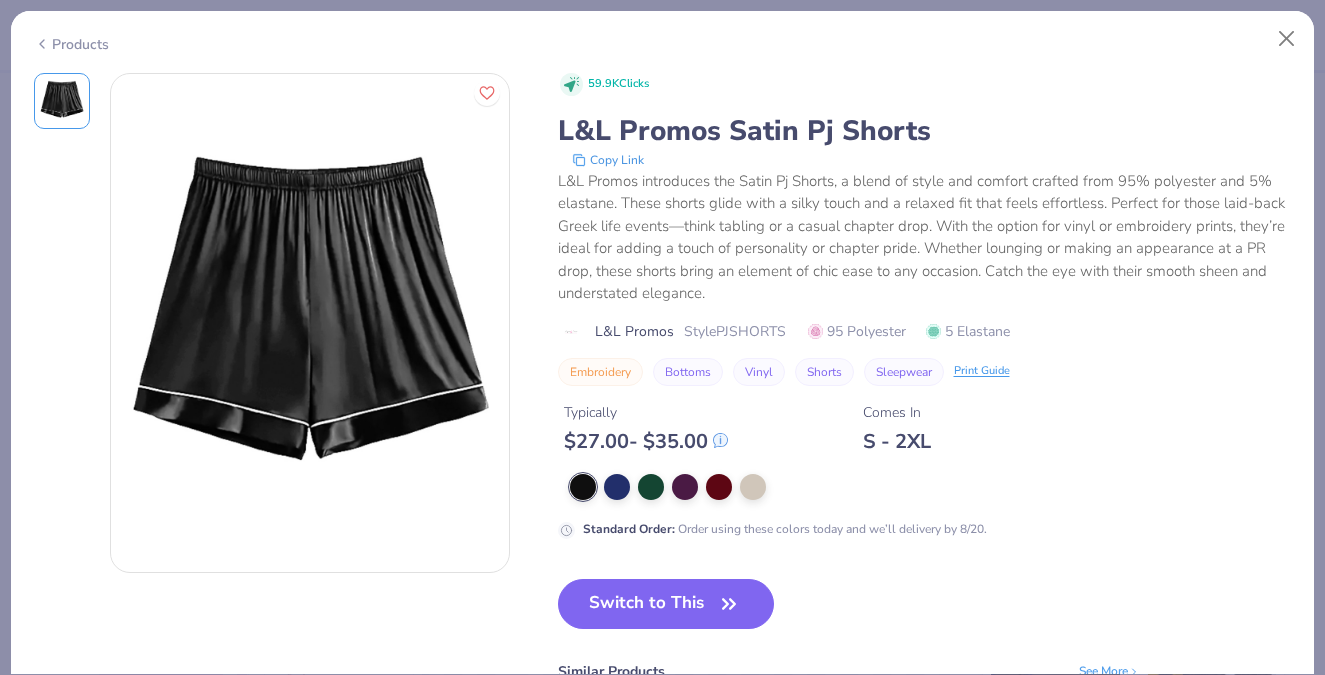 drag, startPoint x: 717, startPoint y: 609, endPoint x: 793, endPoint y: 80, distance: 534.43146 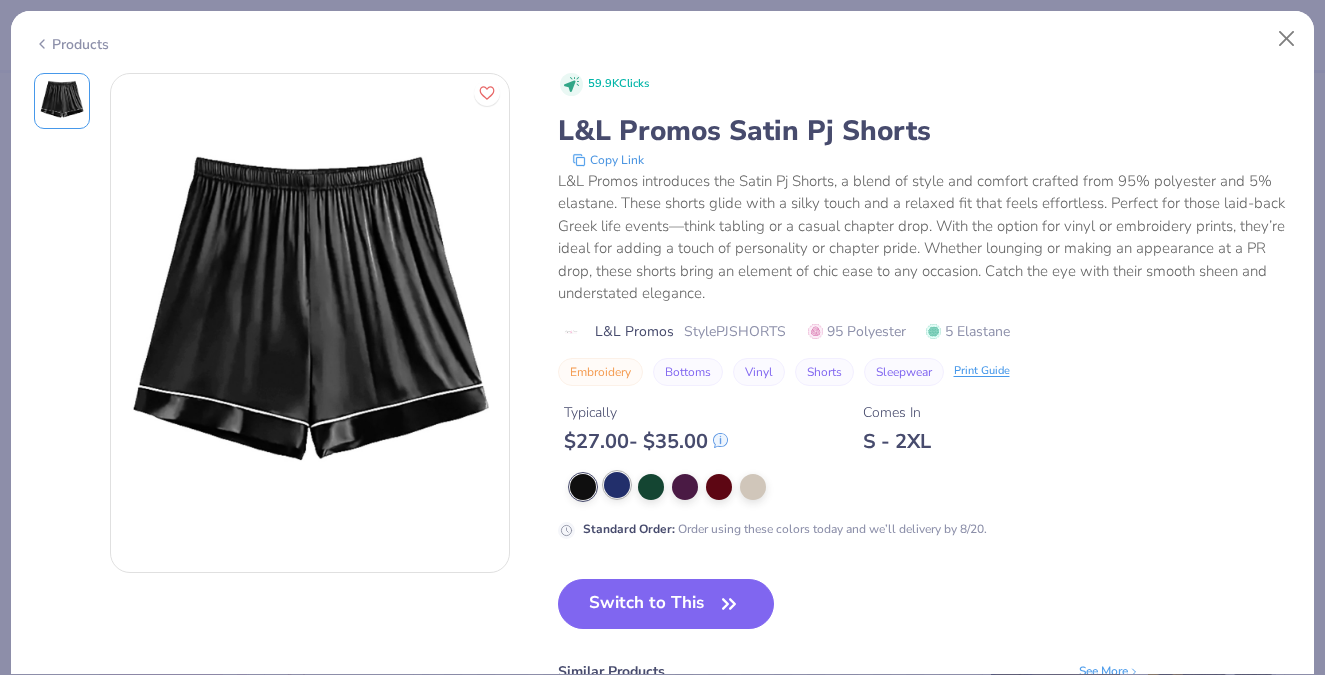 click at bounding box center [617, 485] 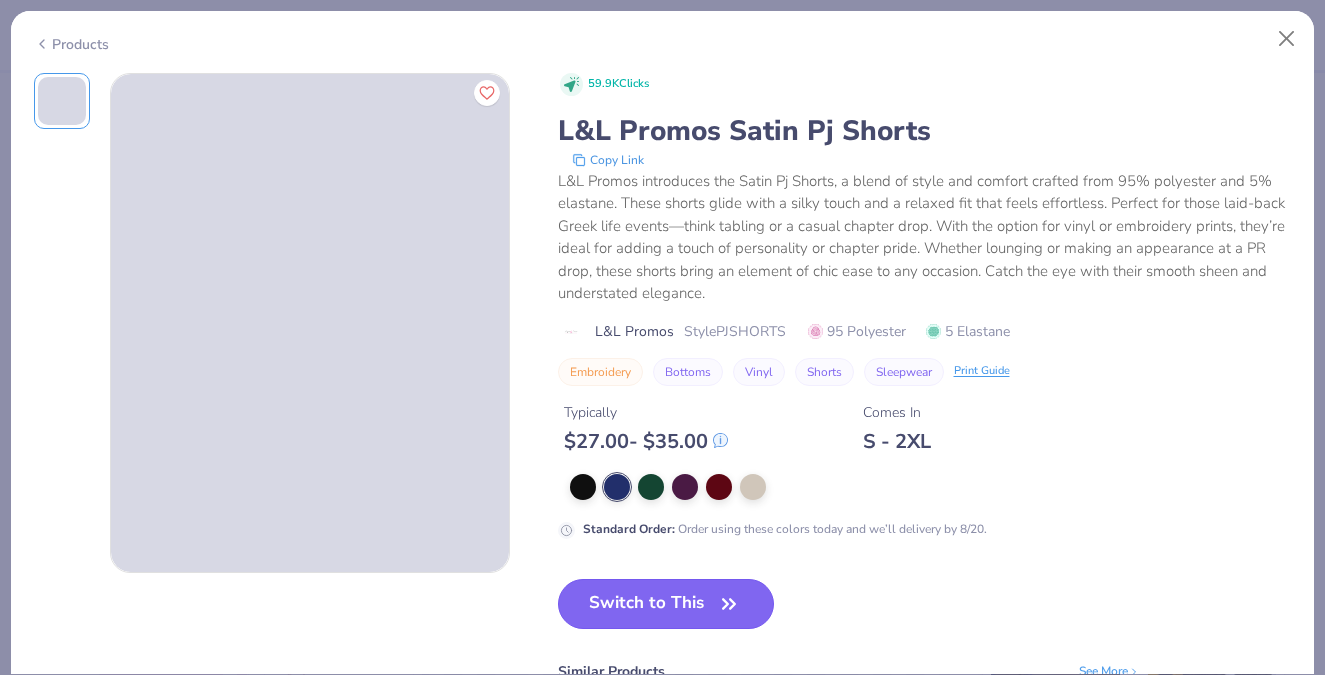 click 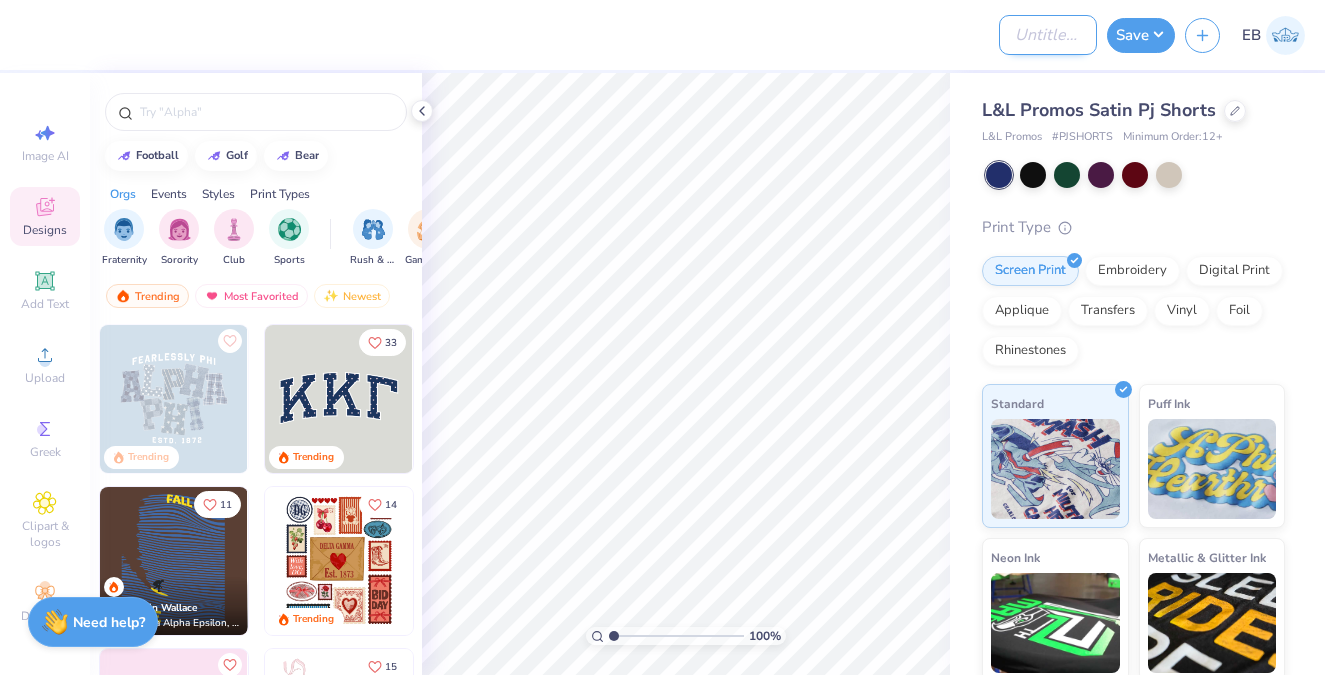 click on "Design Title" at bounding box center [1048, 35] 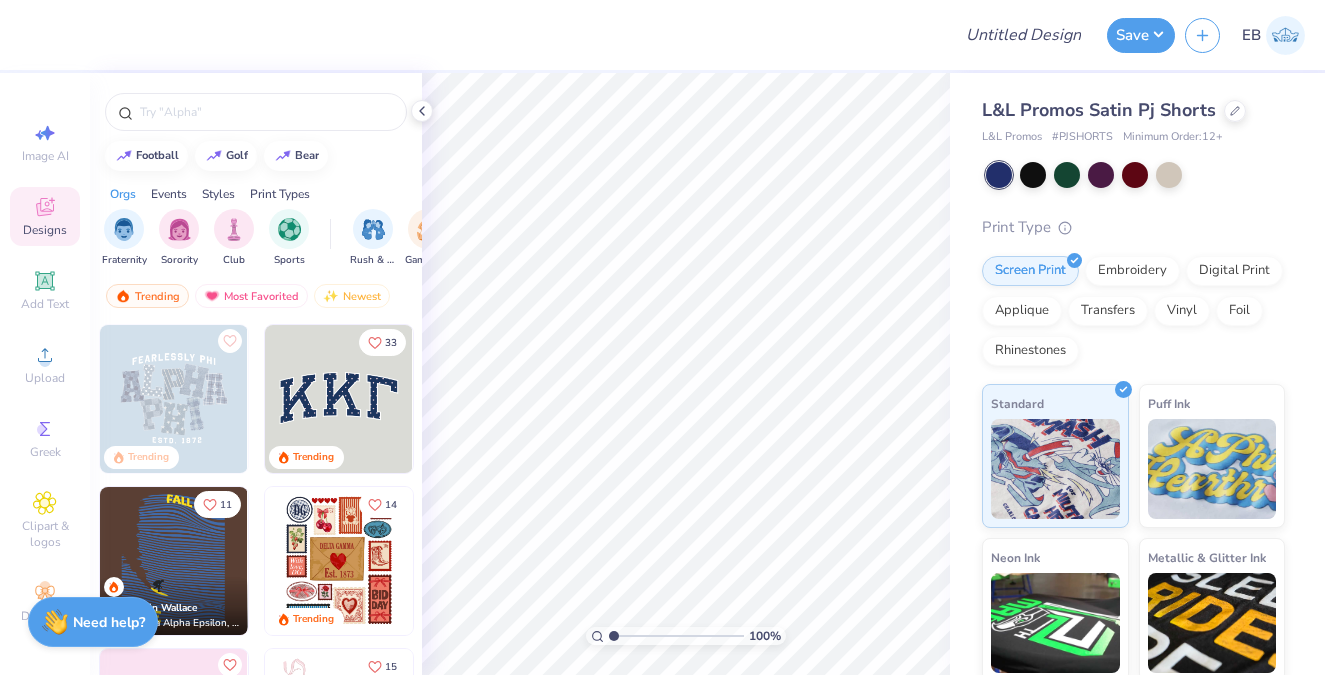 click at bounding box center [339, 399] 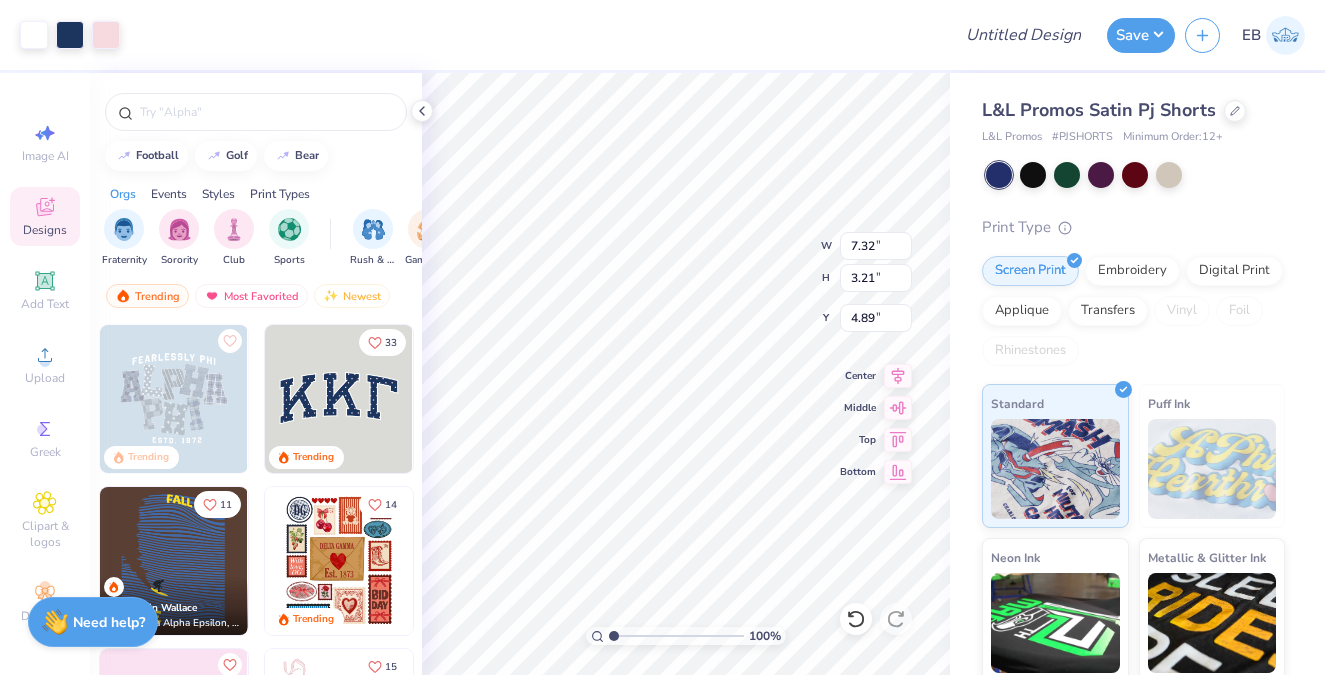 type on "4.48" 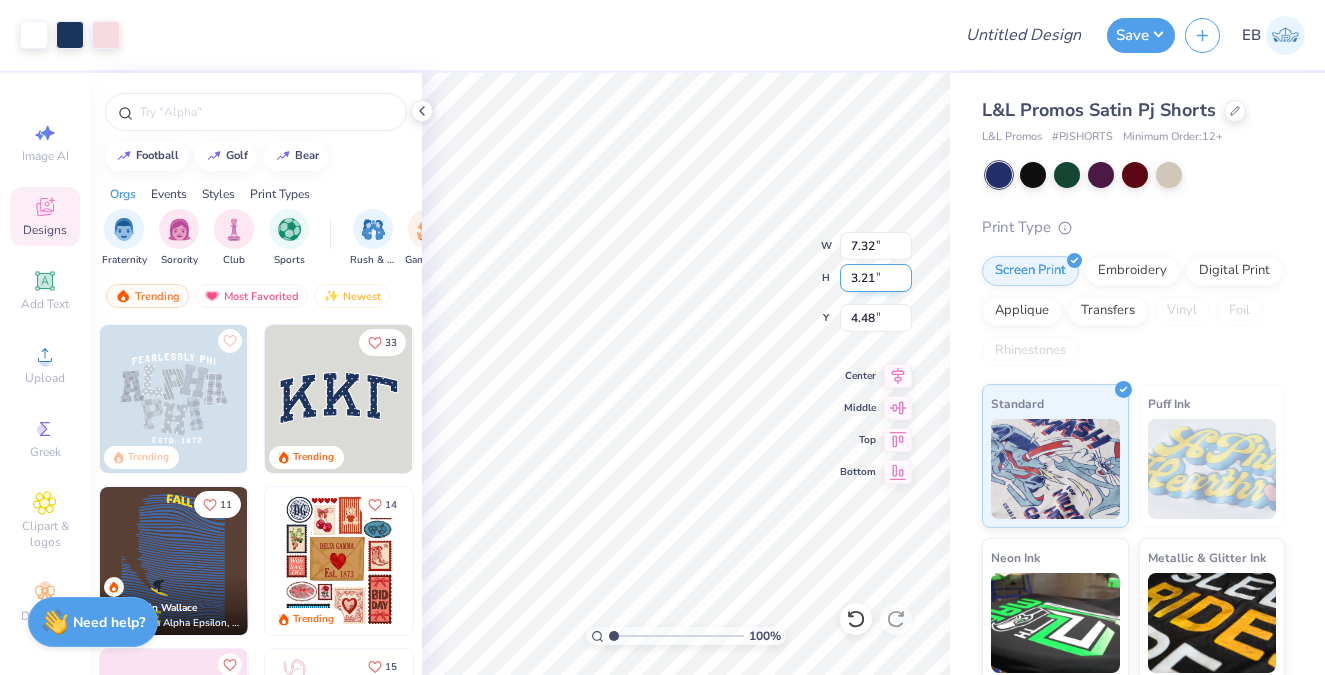 click on "100  % W 7.32 7.32 " H 3.21 3.21 " Y 4.48 4.48 " Center Middle Top Bottom" at bounding box center [686, 374] 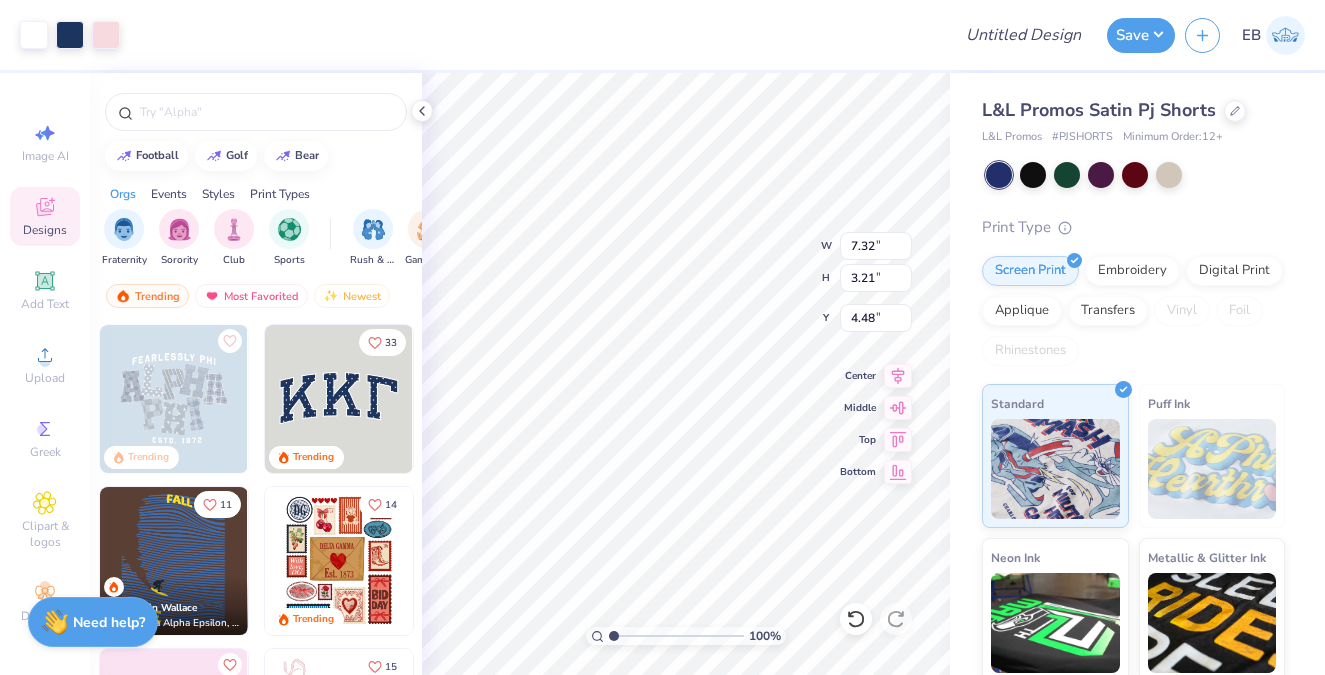 type on "4.49" 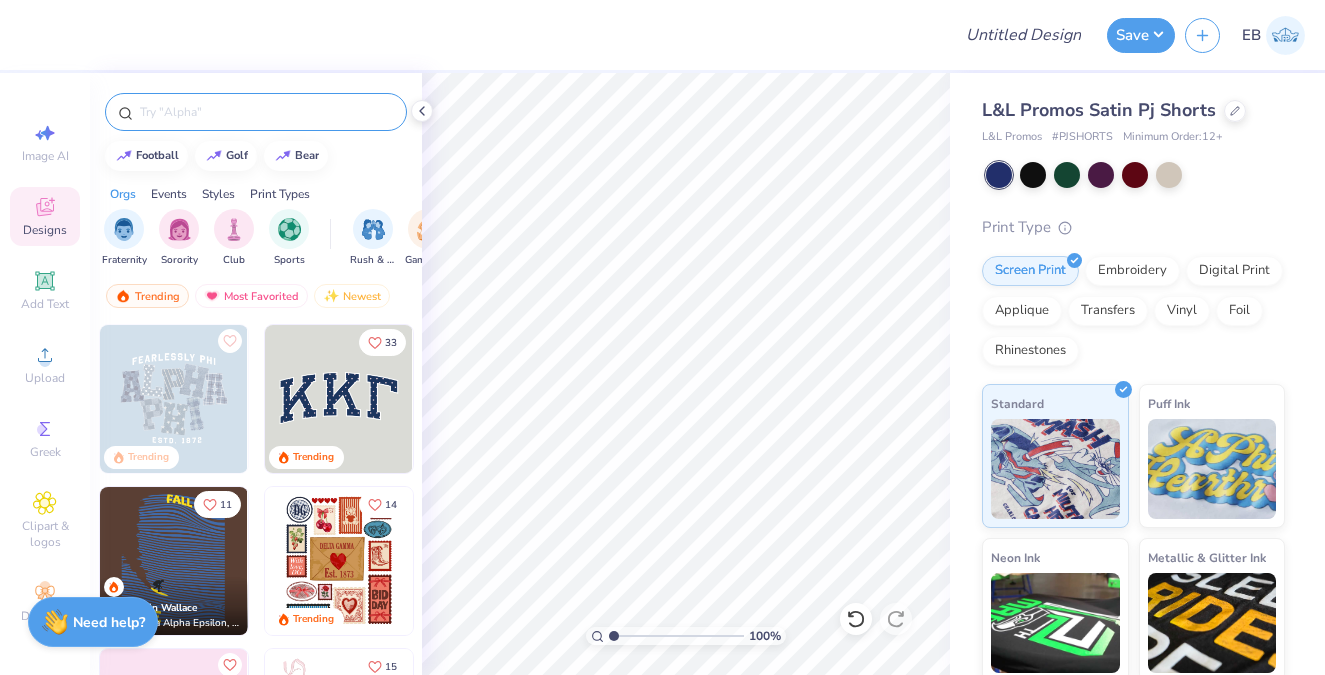 click at bounding box center (266, 112) 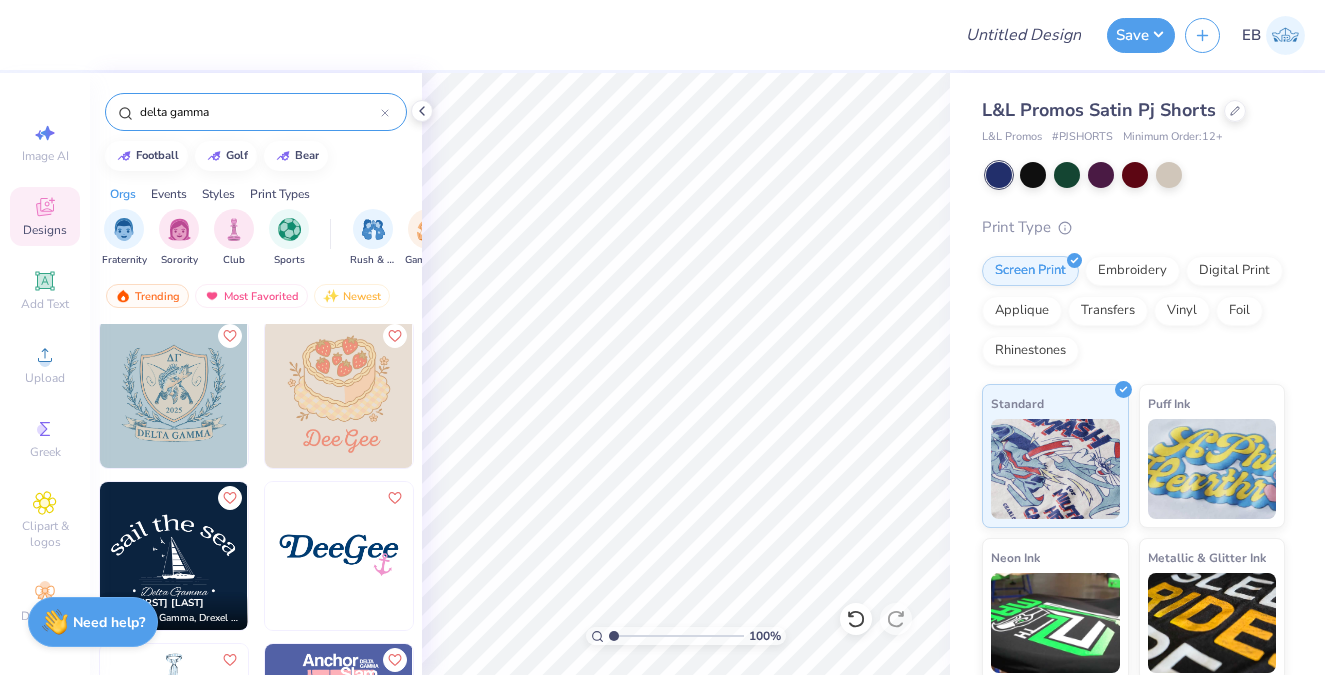 scroll, scrollTop: 1626, scrollLeft: 0, axis: vertical 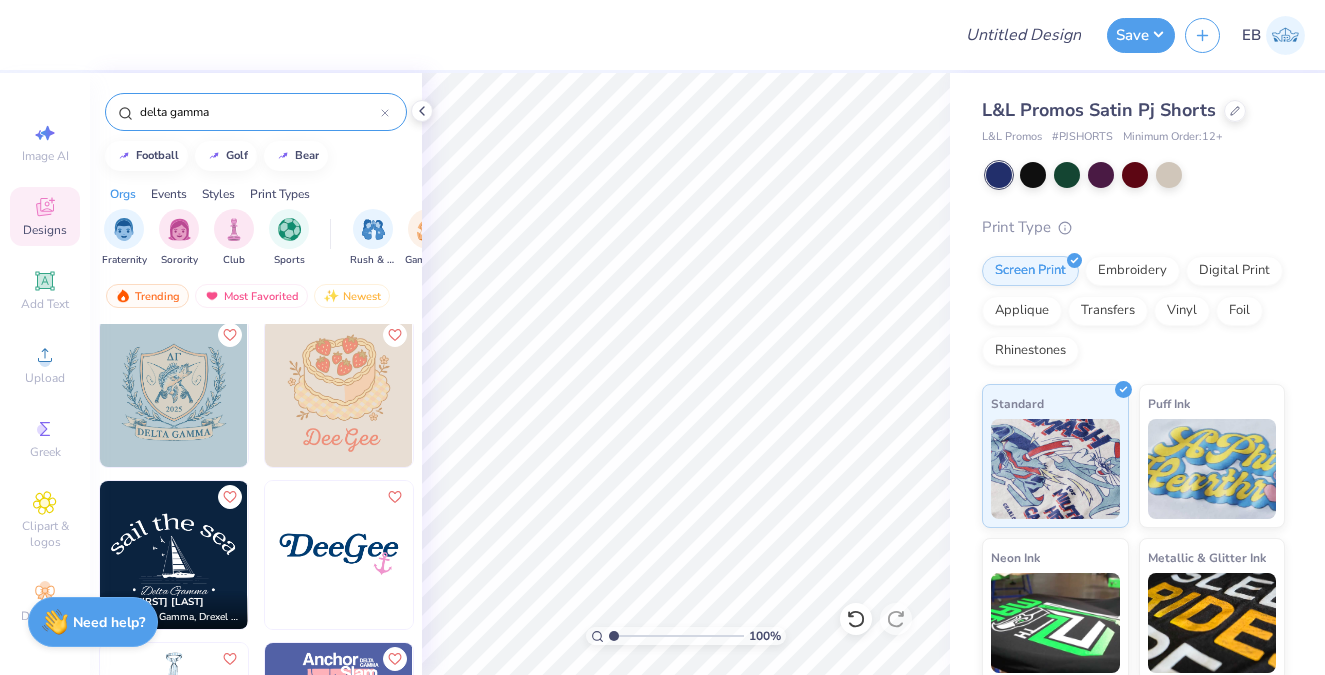 type on "delta gamma" 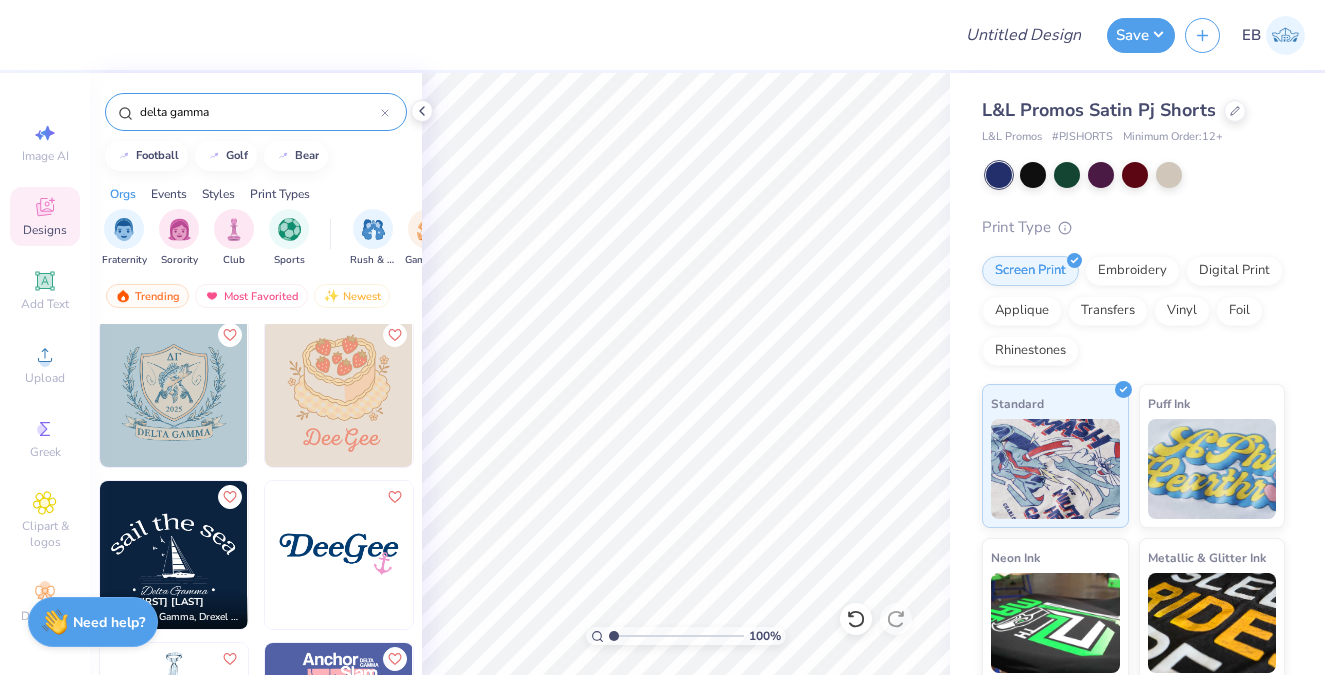 click at bounding box center (174, 393) 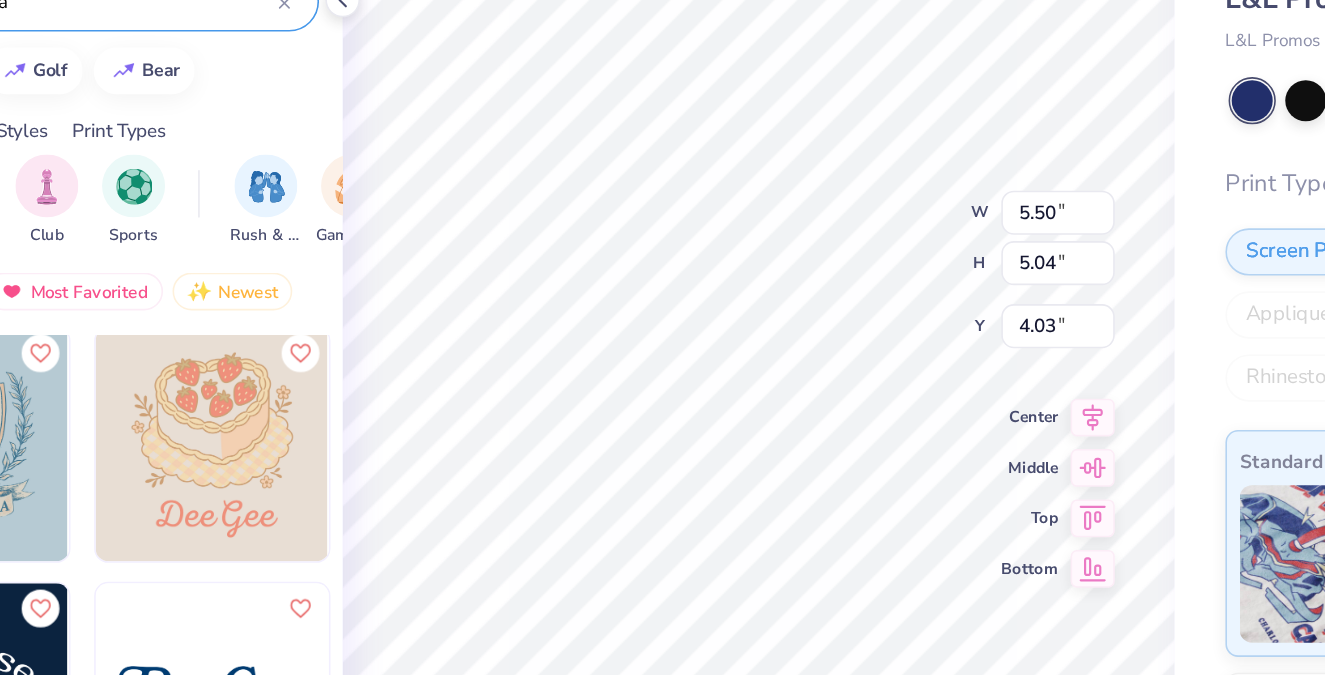 type on "3.98" 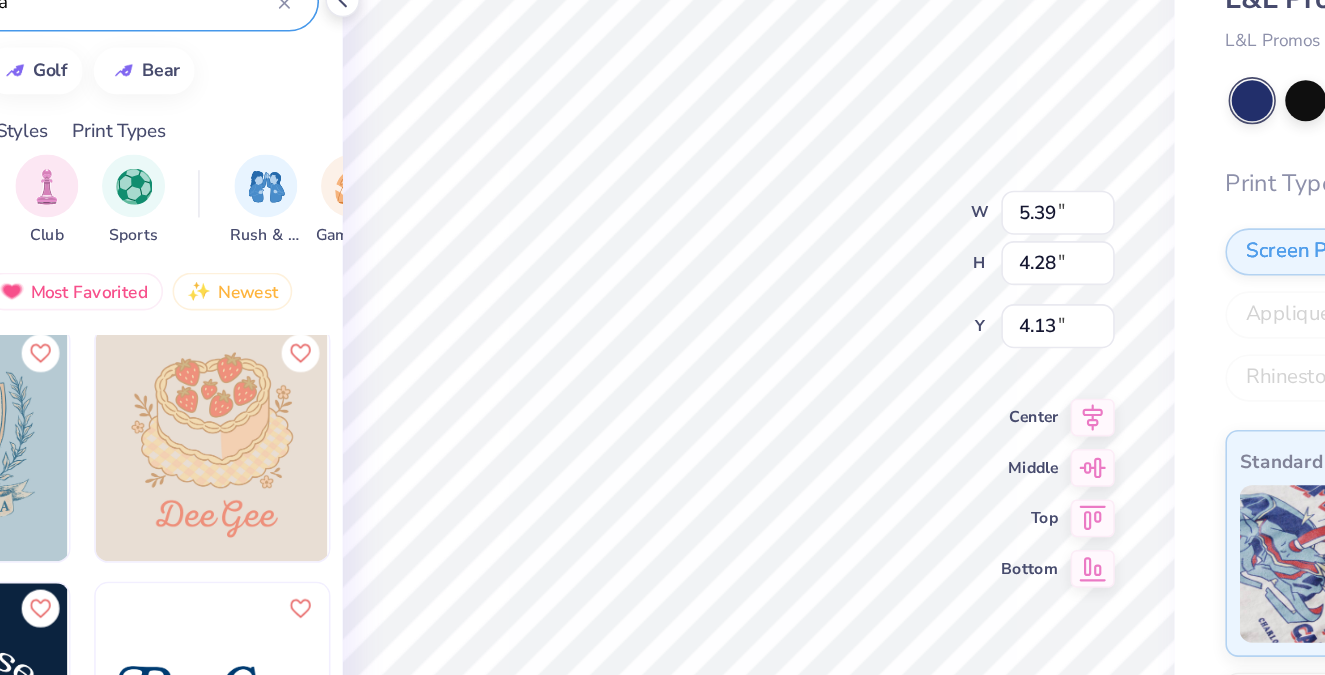 type on "4.13" 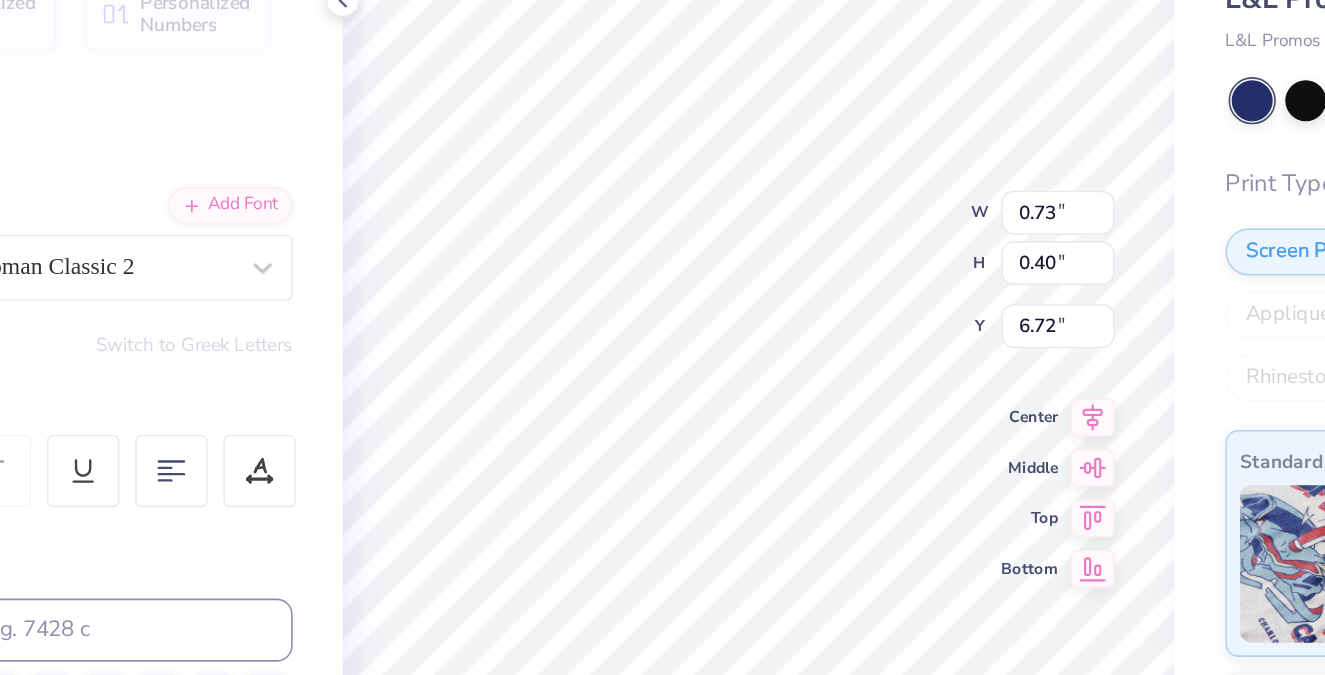 type on "6.72" 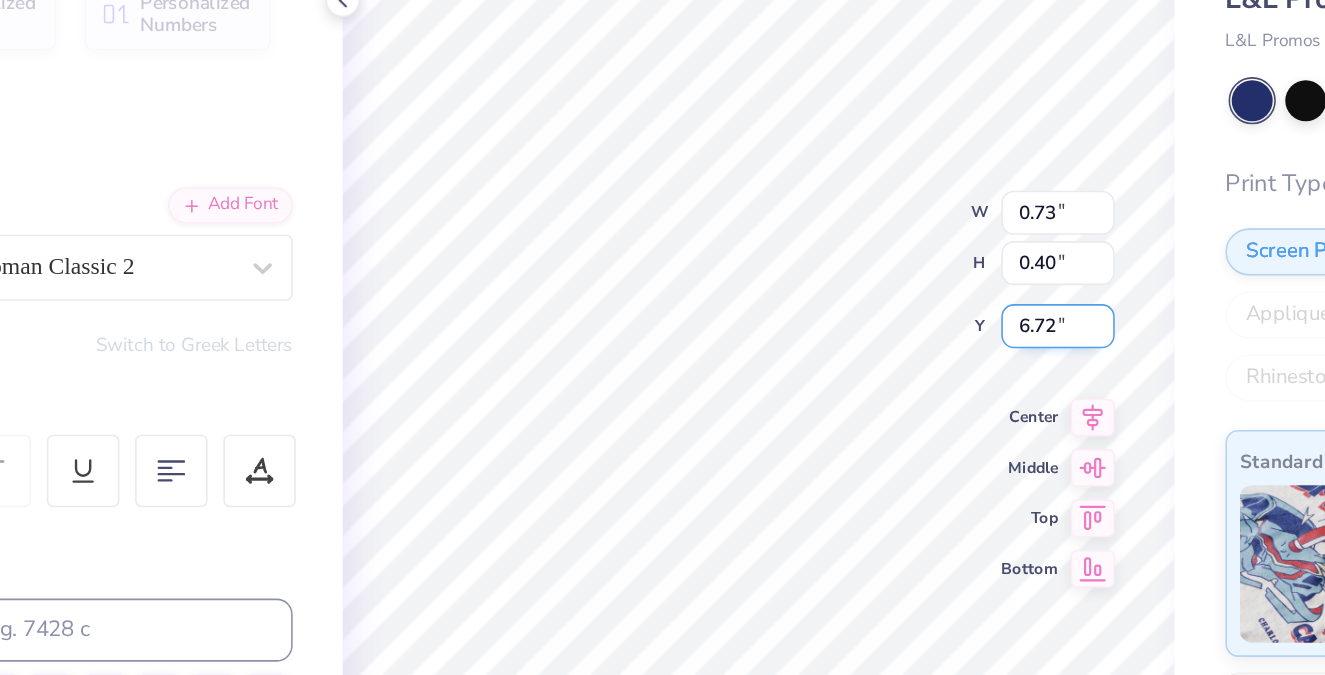 click on "100  % W 0.73 0.73 " H 0.40 0.40 " Y 6.72 6.72 " Center Middle Top Bottom" at bounding box center (686, 374) 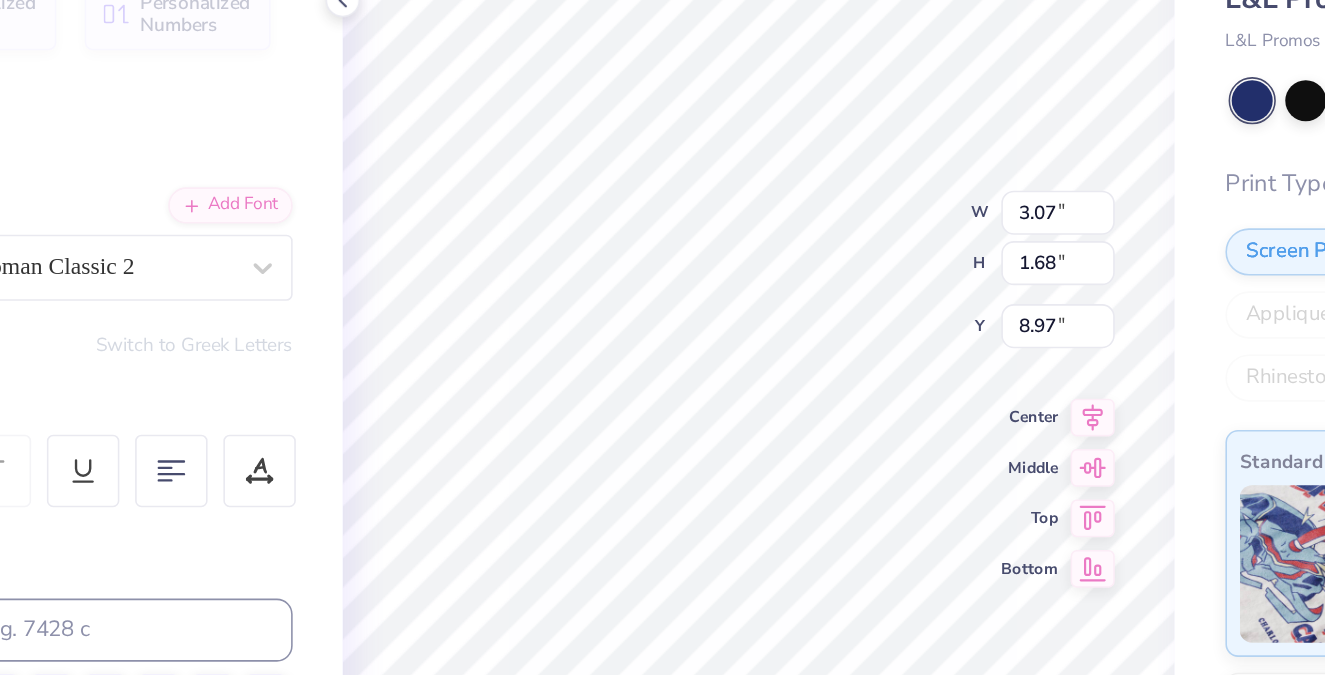type on "8.97" 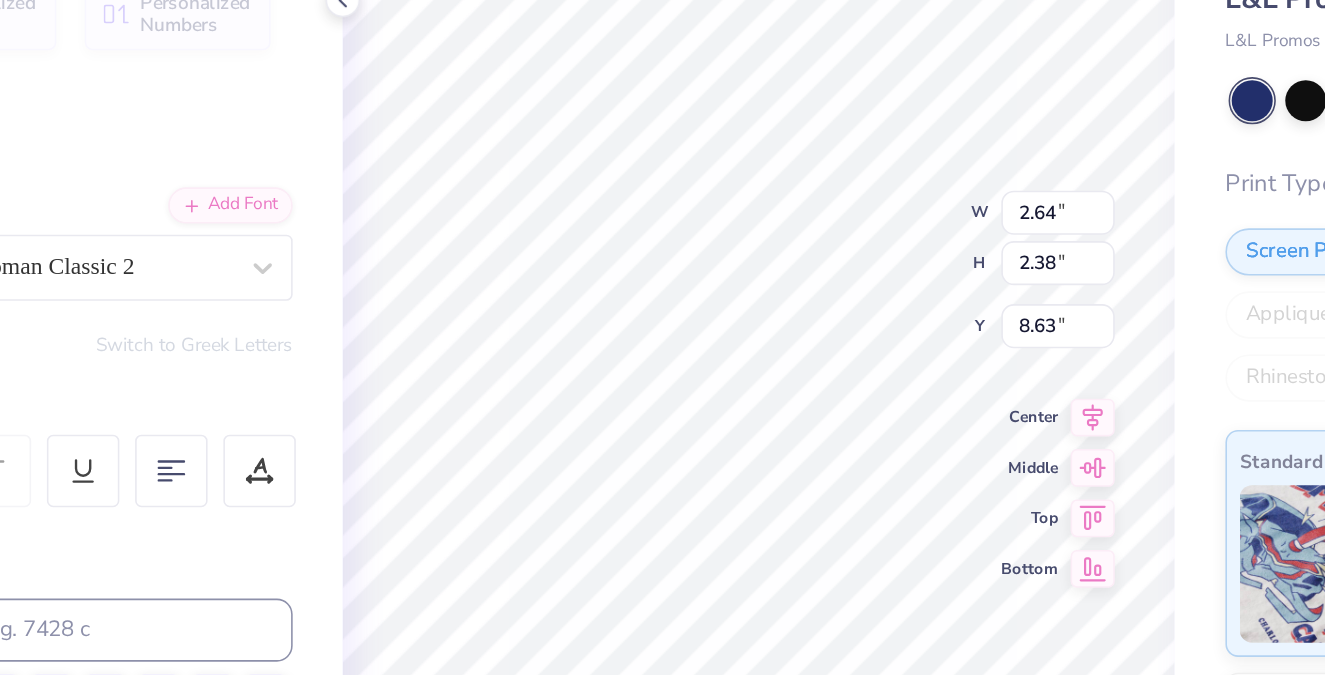 type on "2.00" 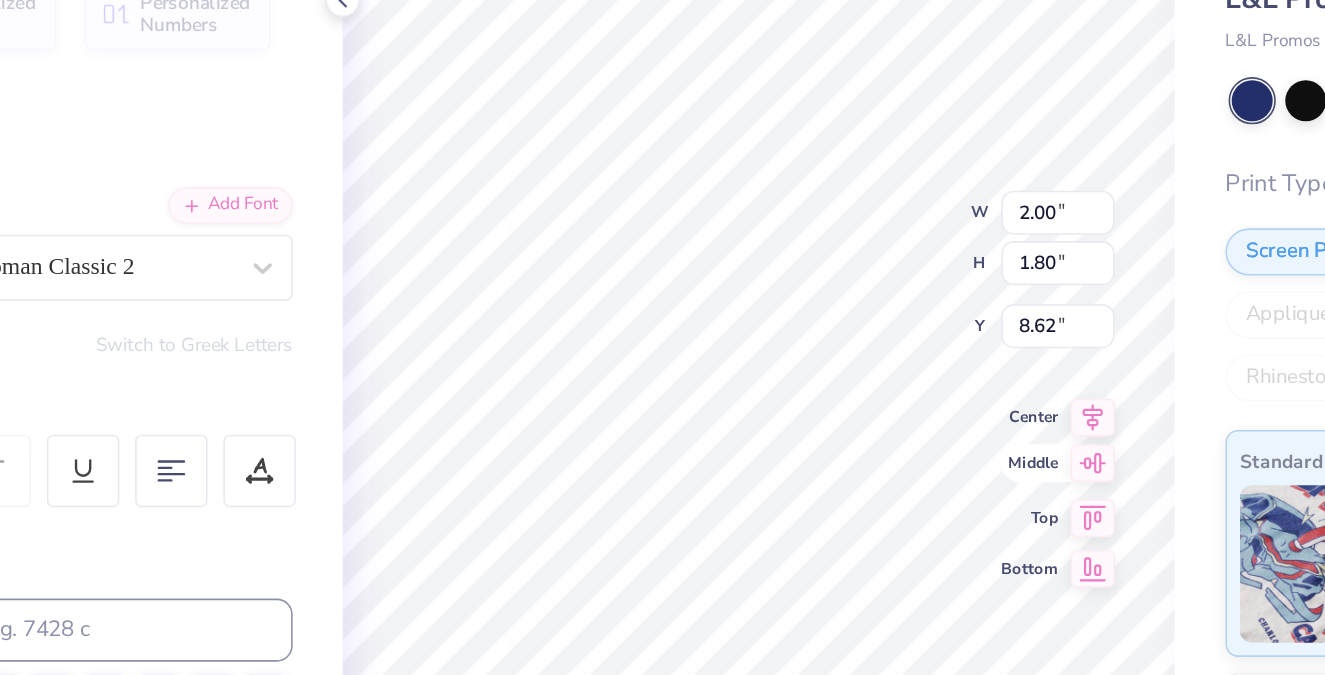 type on "8.63" 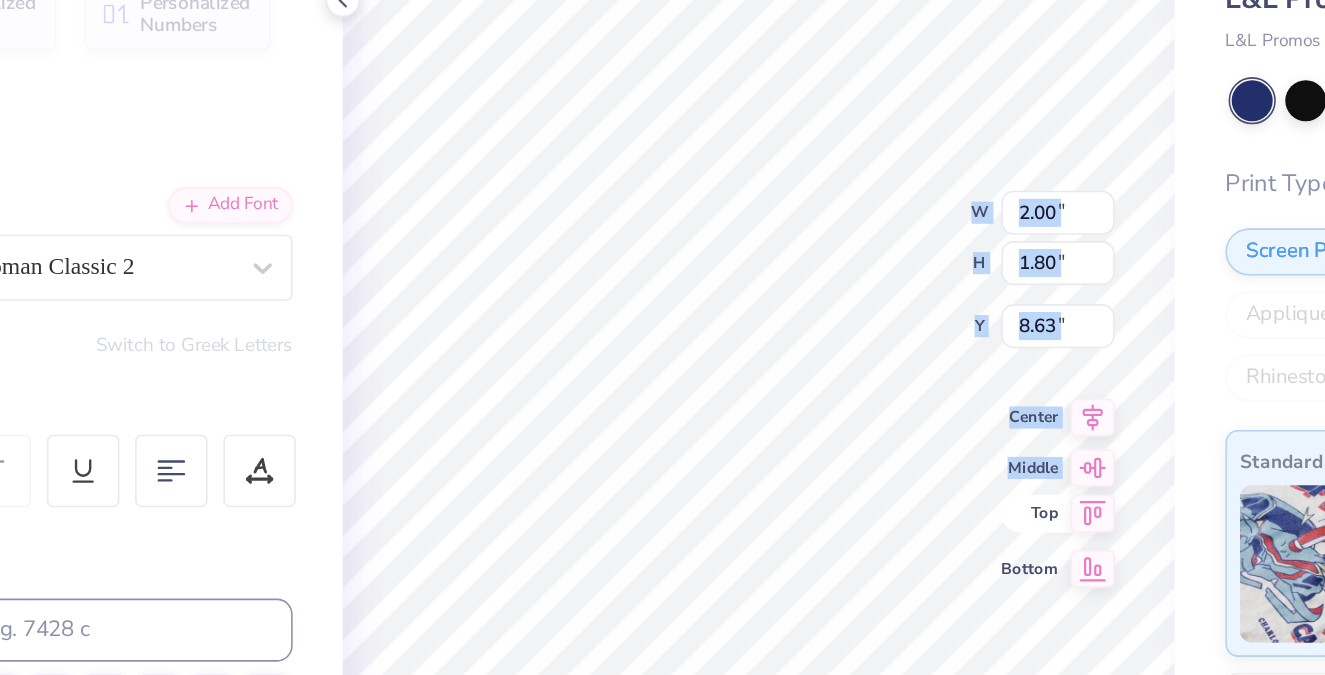 click on "100  % W 2.00 2.00 " H 1.80 1.80 " Y 8.63 8.63 " Center Middle Top Bottom" at bounding box center (686, 374) 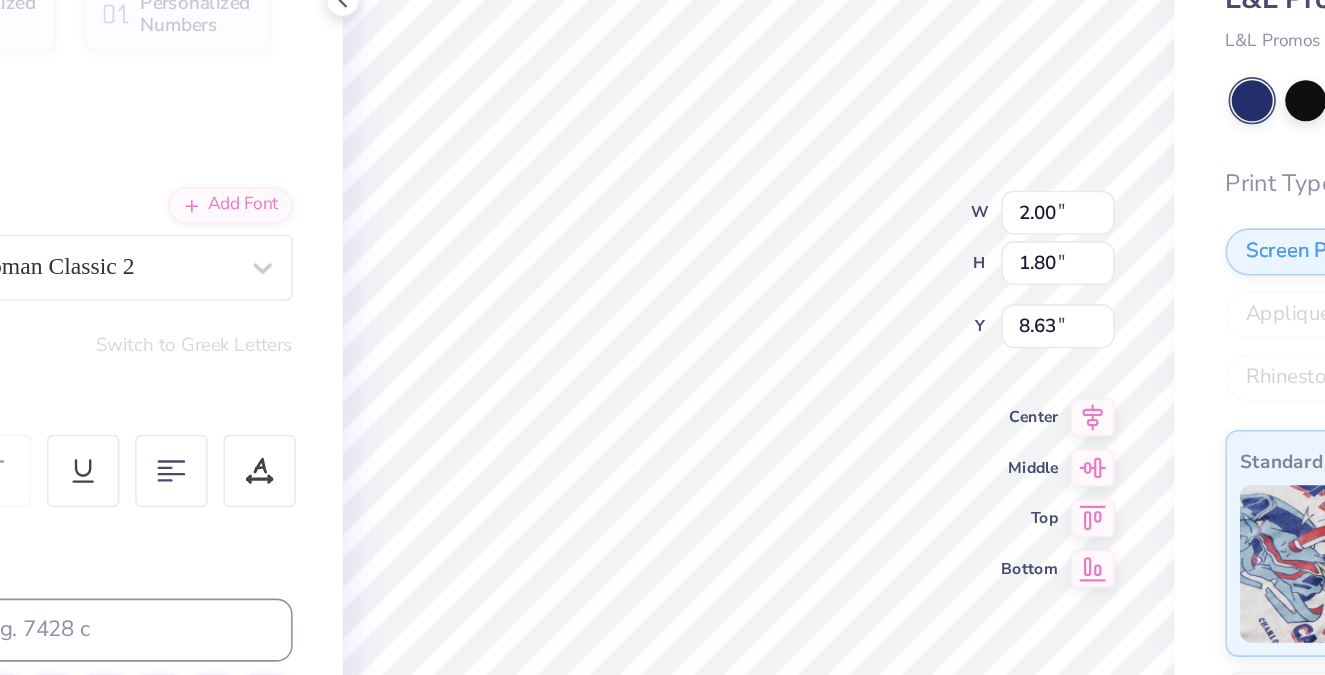 type on "9.54" 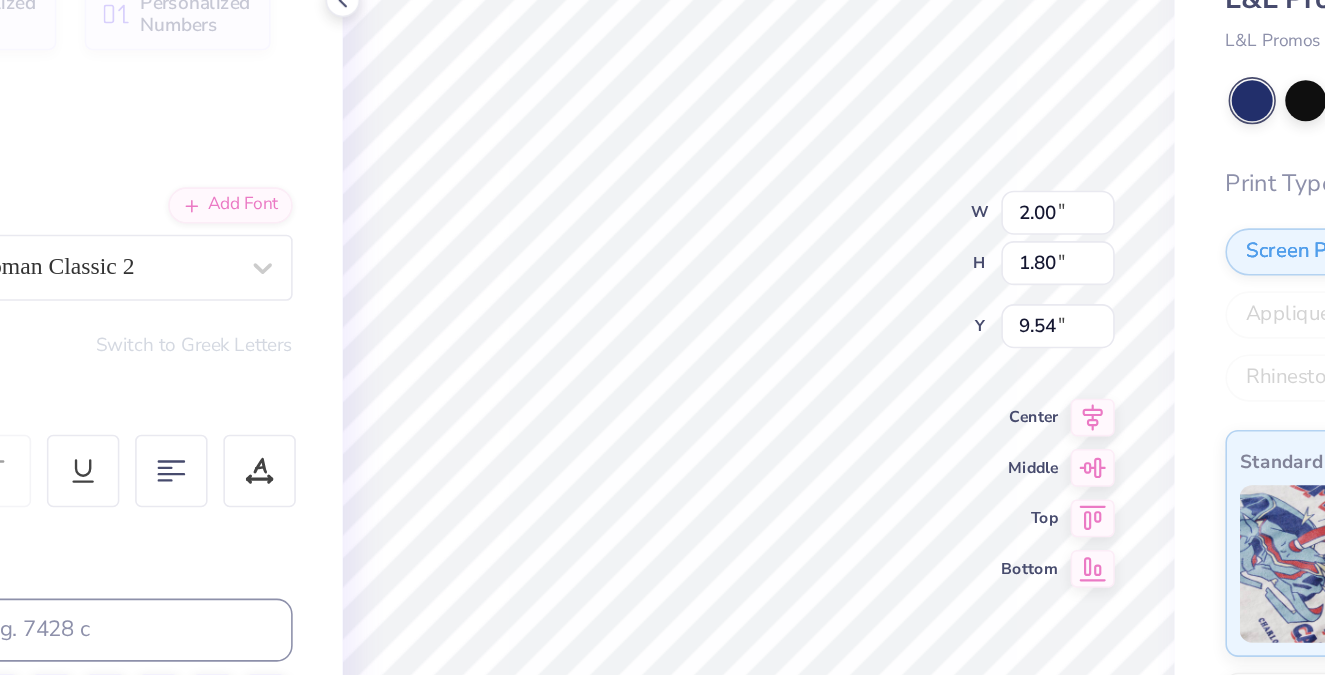 type on "2.72" 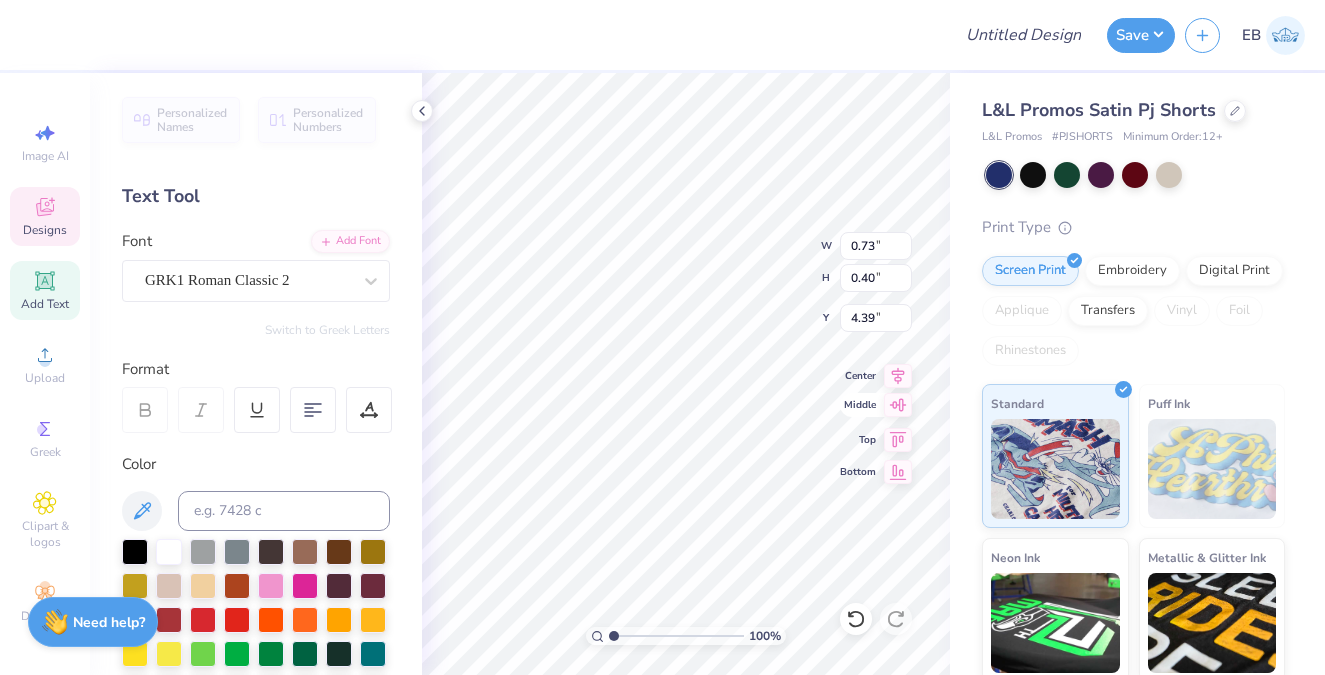 type on "0.66" 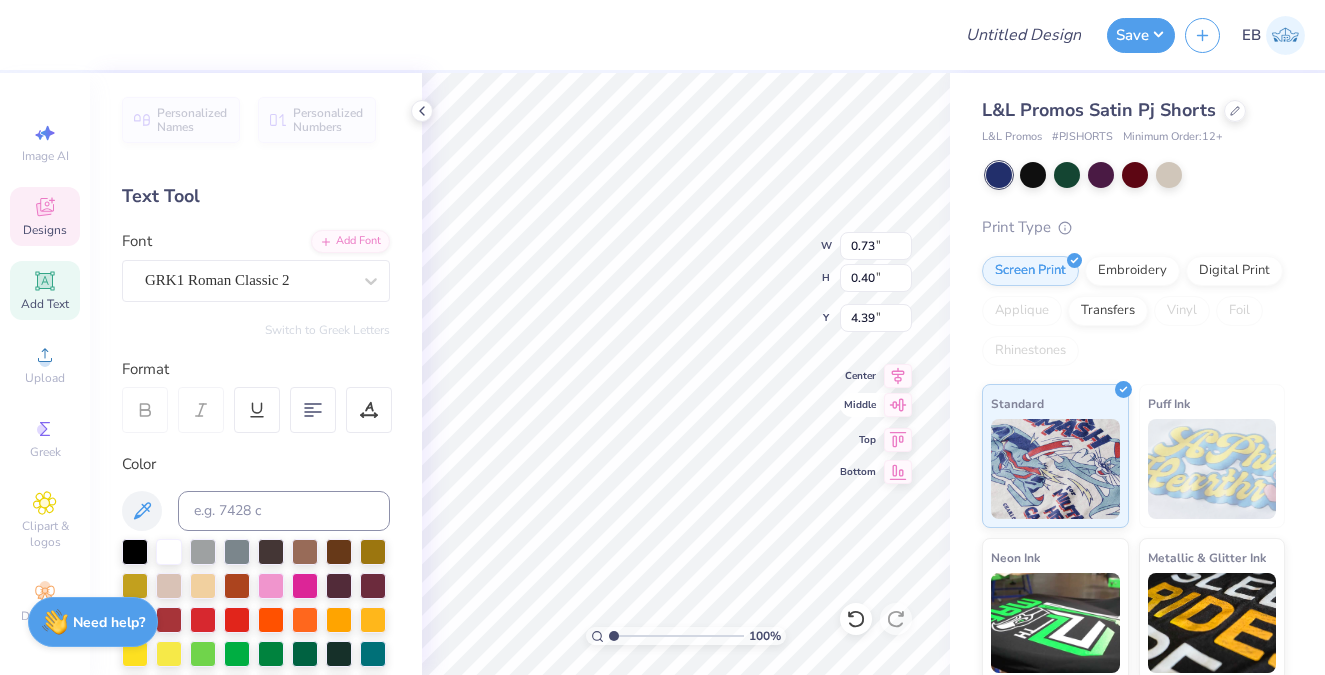 type on "0.36" 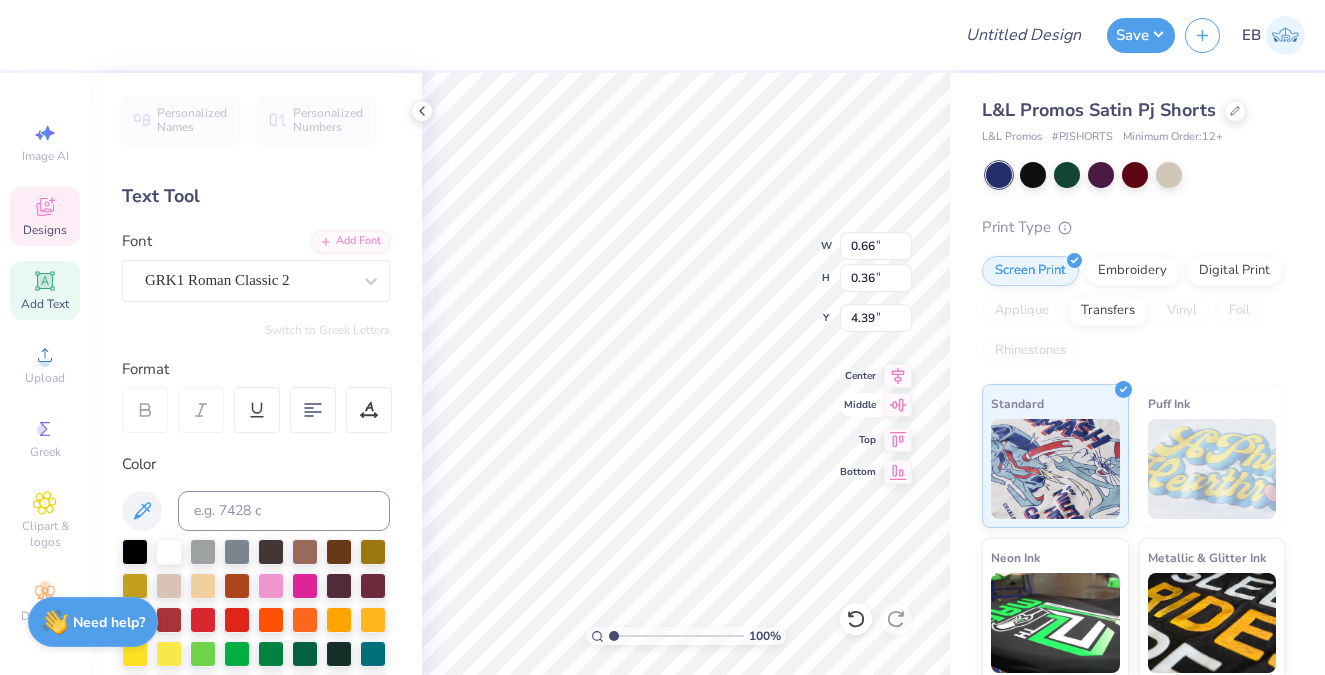 type on "G" 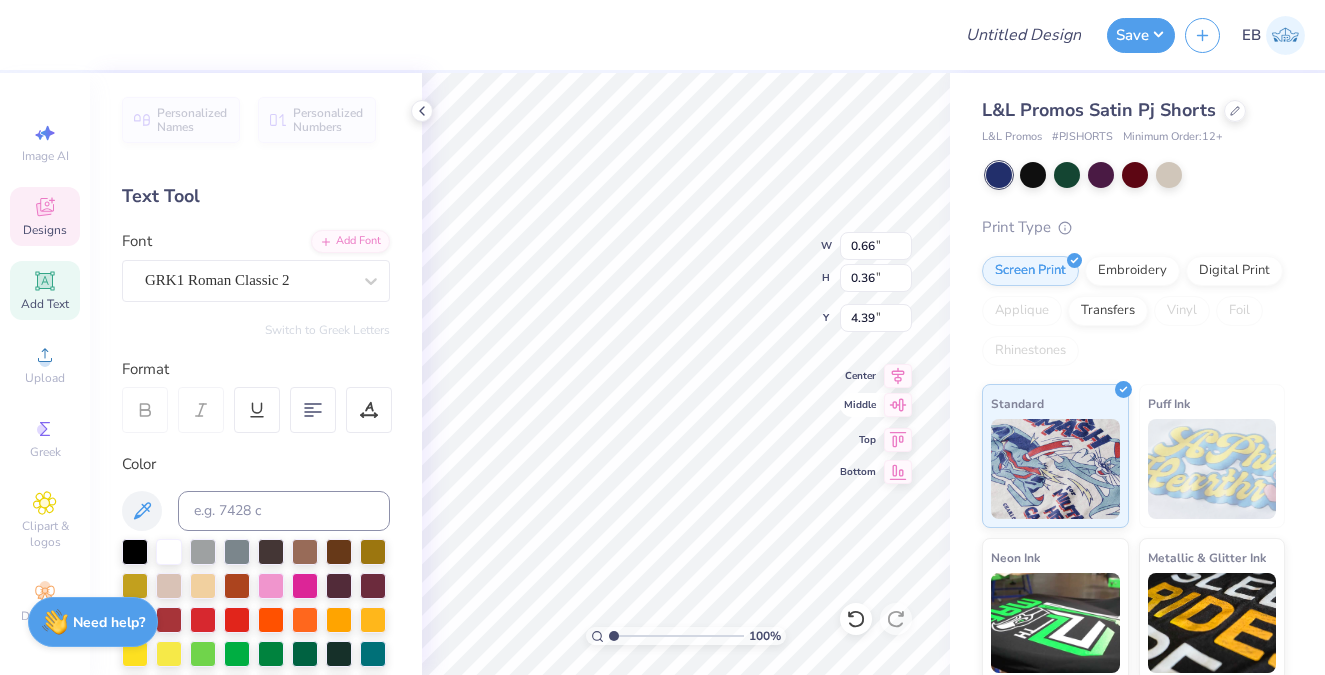 scroll, scrollTop: 0, scrollLeft: 0, axis: both 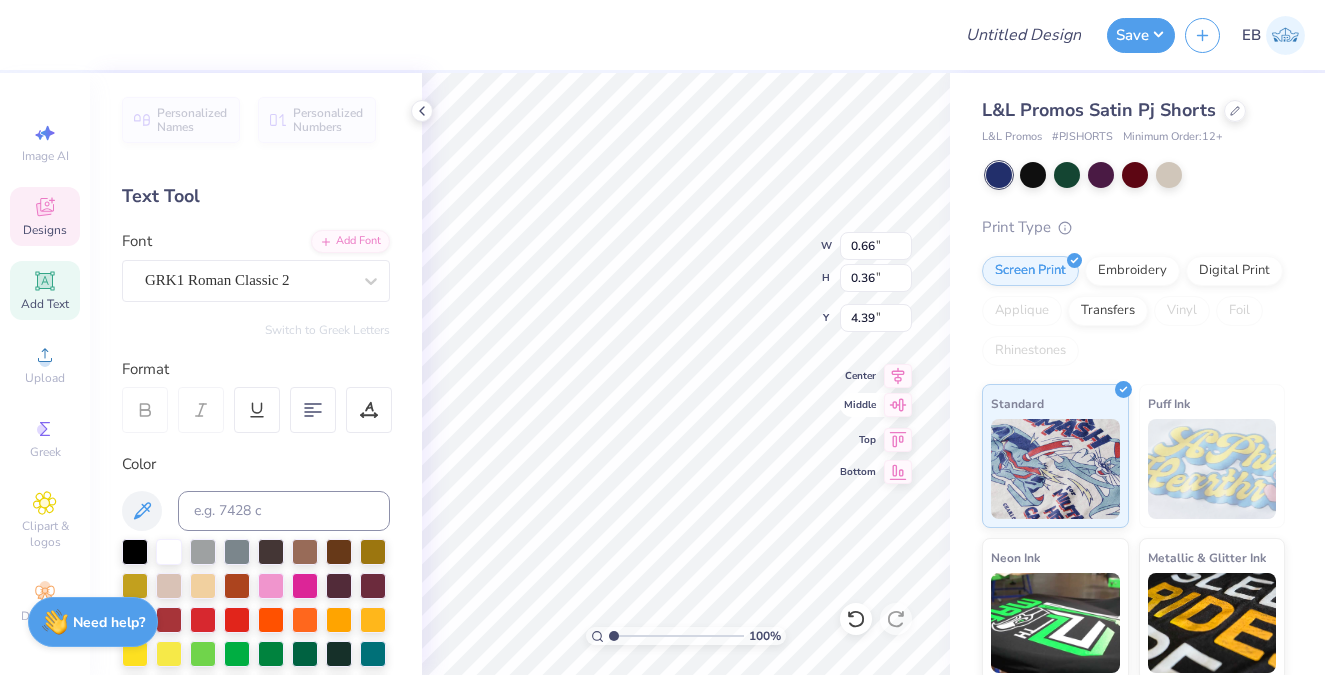 type on "D" 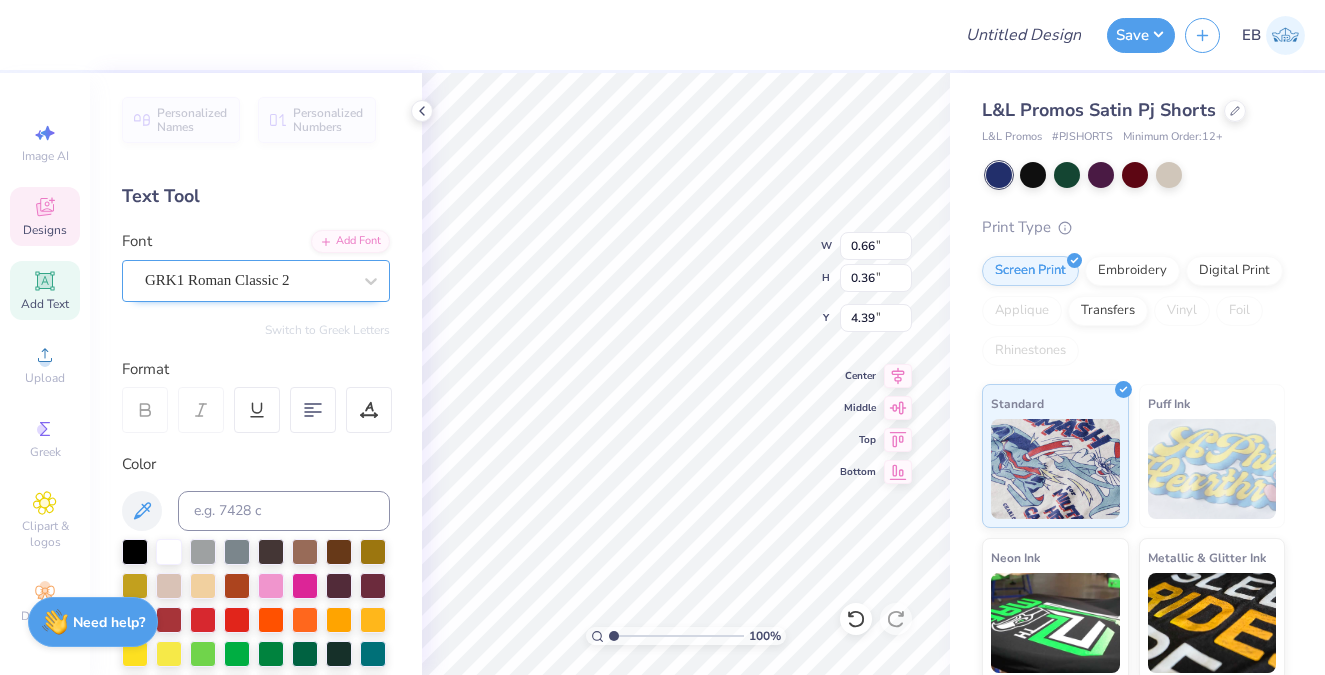 click on "GRK1 Roman Classic 2" at bounding box center (248, 280) 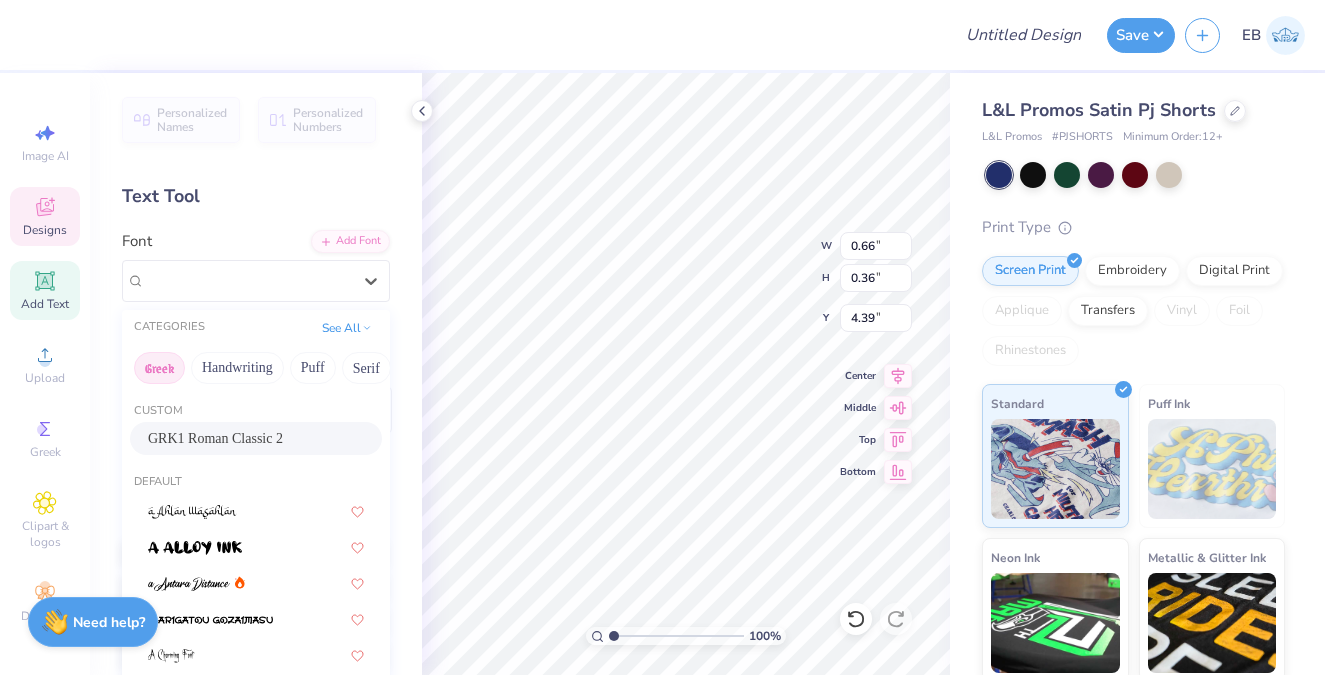 click on "Greek" at bounding box center (159, 368) 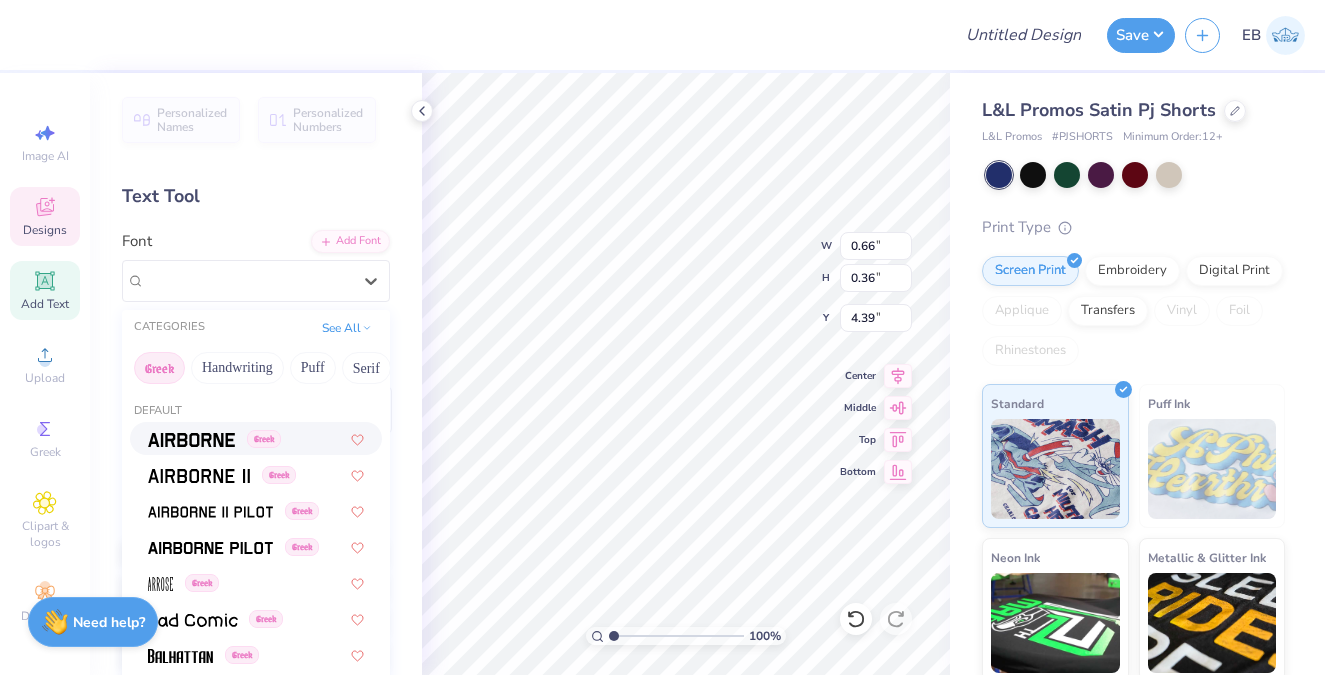 click at bounding box center [191, 440] 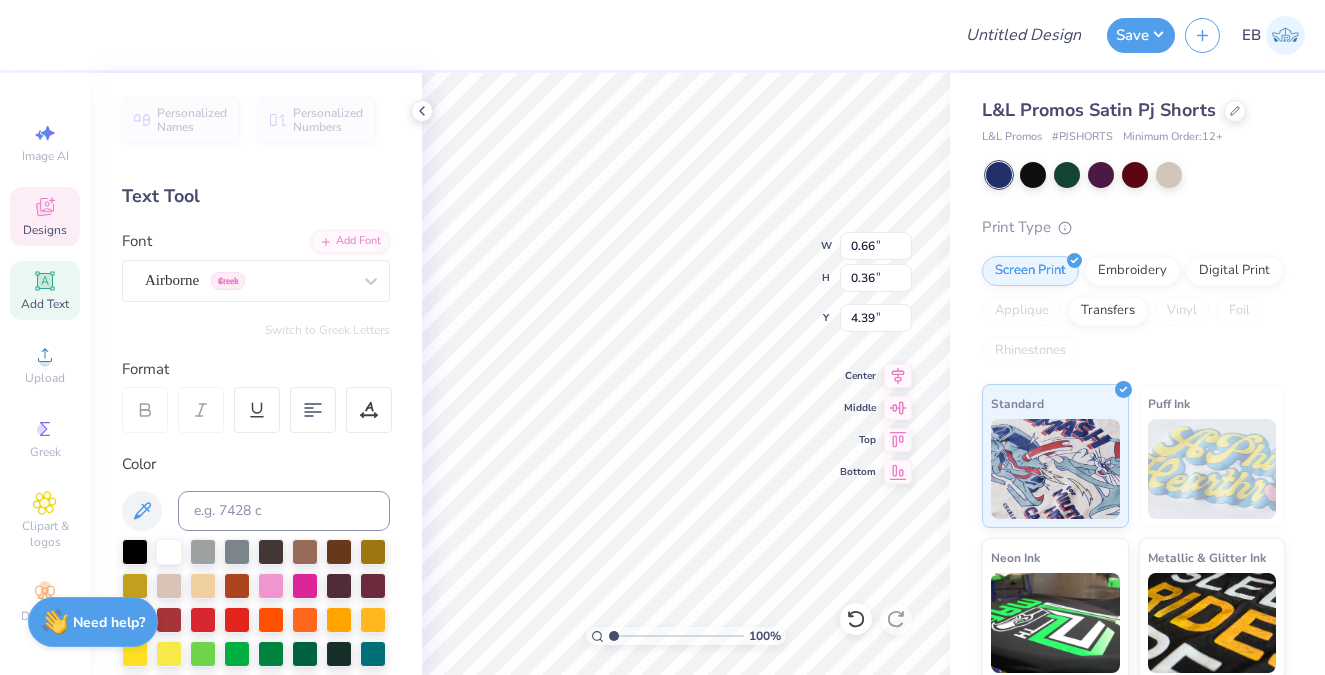scroll, scrollTop: 0, scrollLeft: 5, axis: horizontal 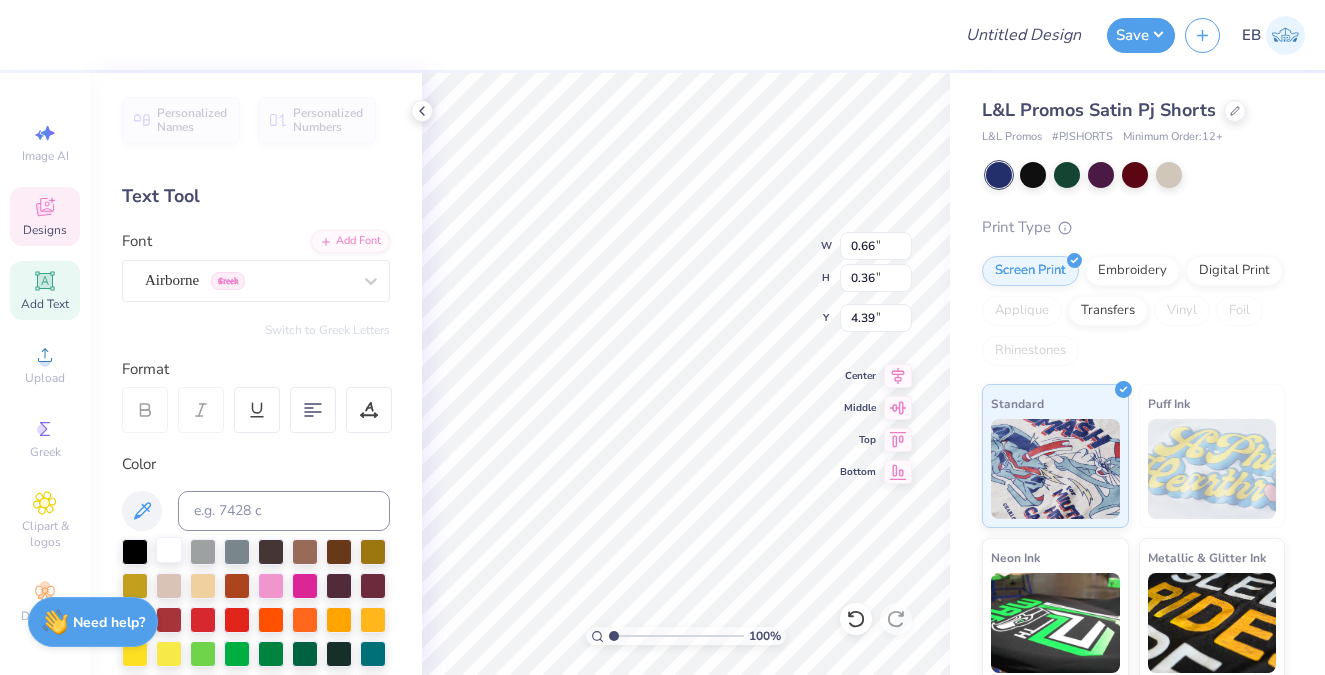 type on "DELTA GAMMA" 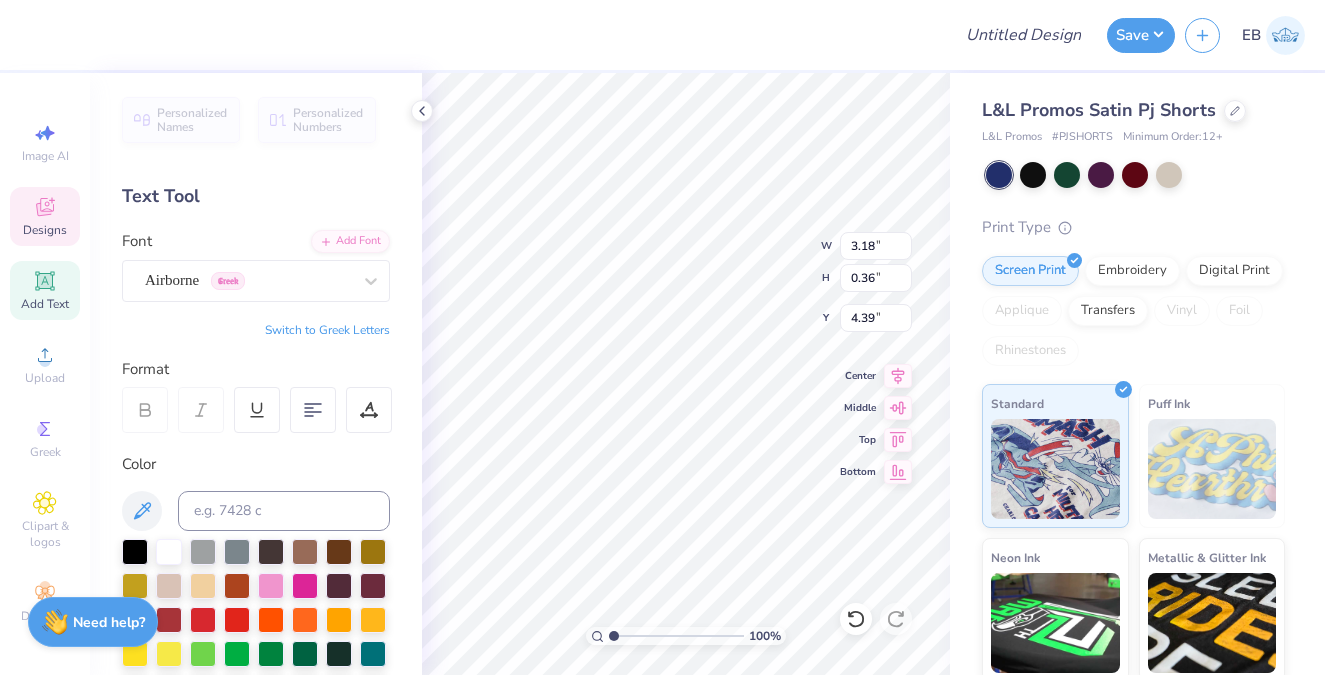 type on "10.02" 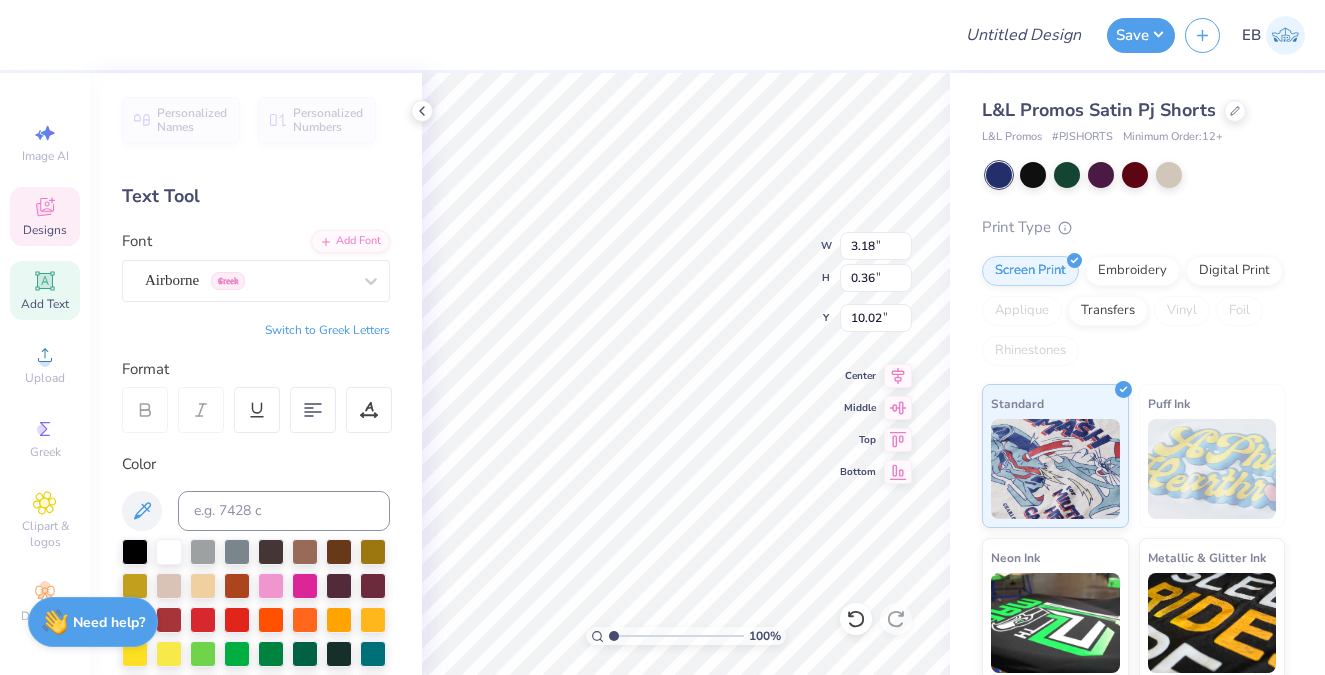 type on "3.14" 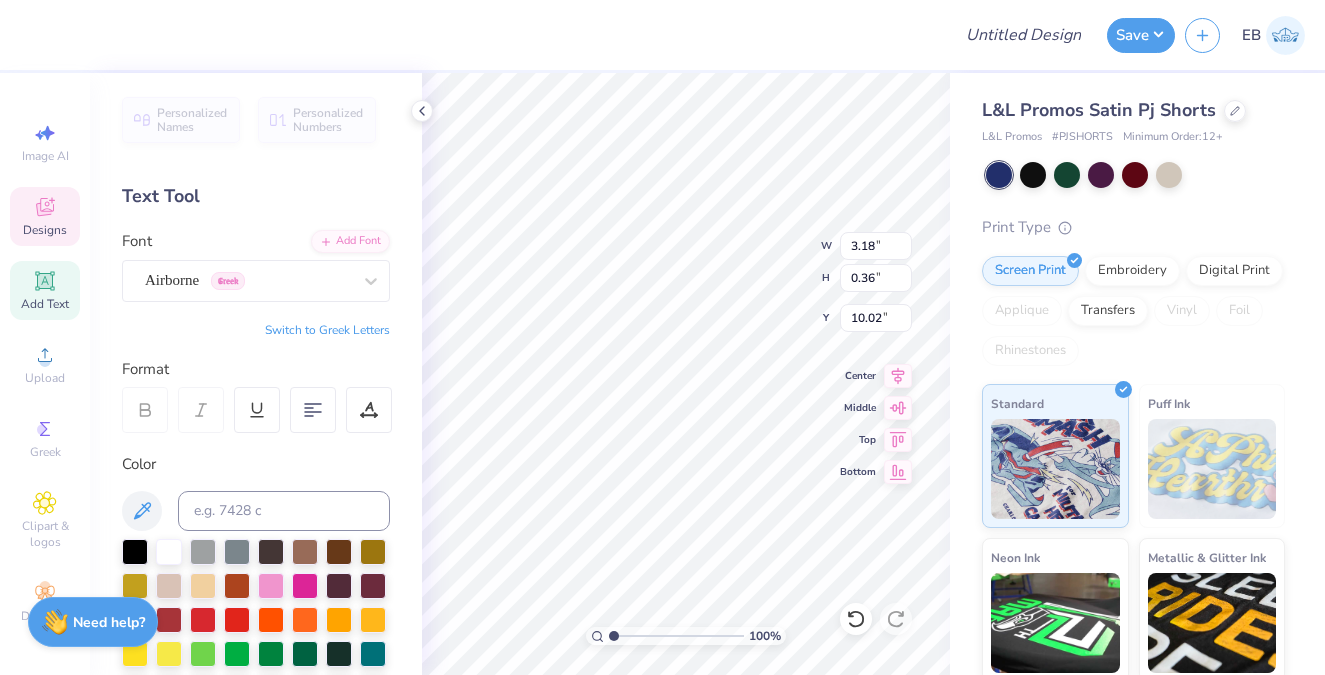 type on "1.24" 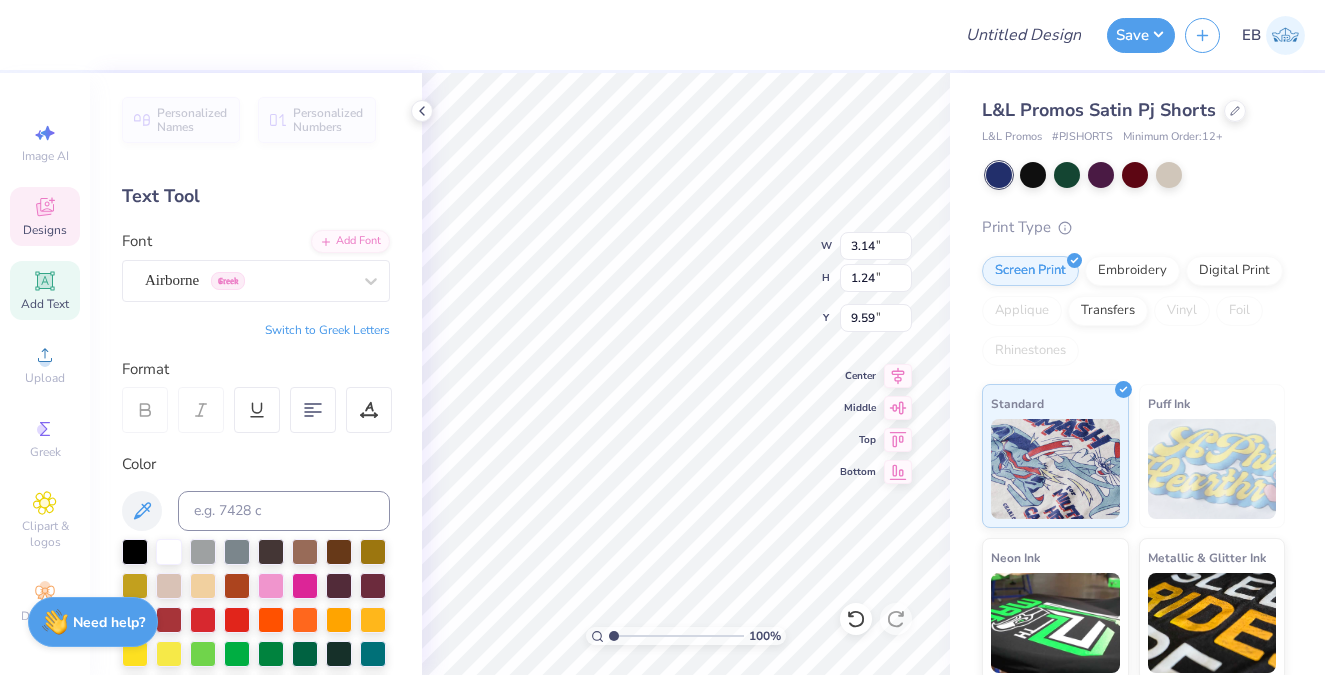 type on "5.00" 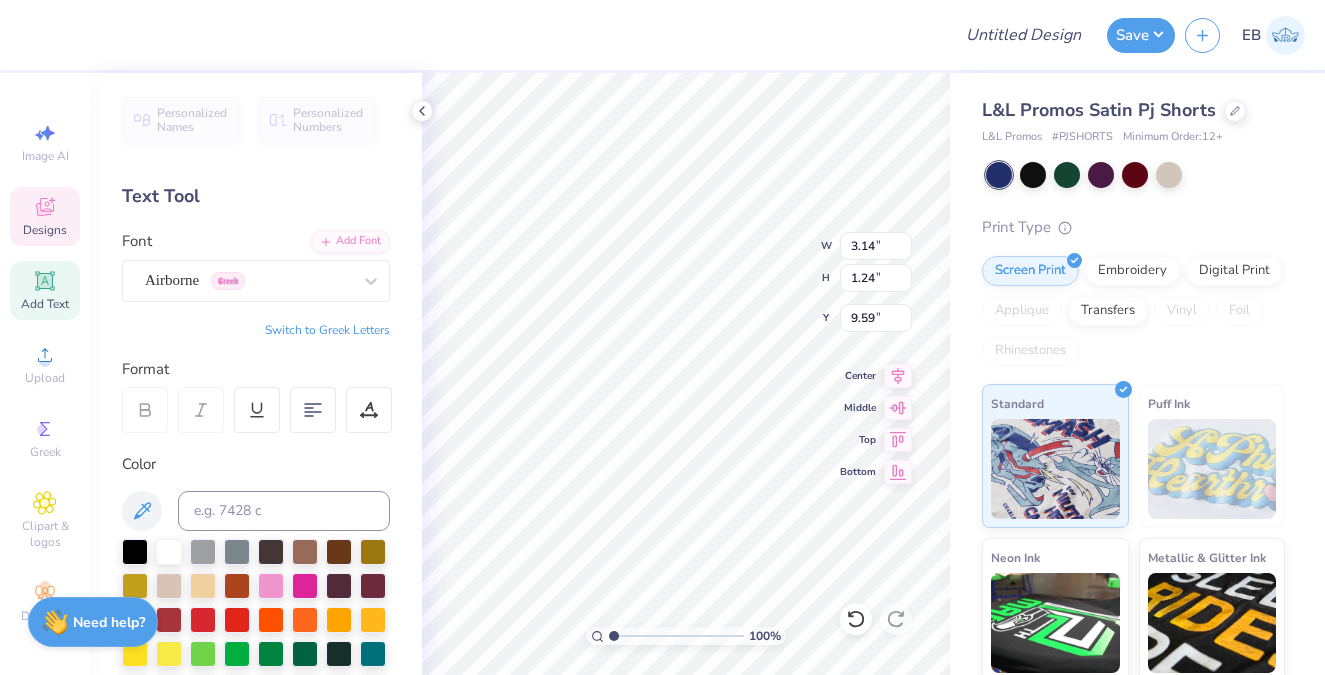 type on "1.98" 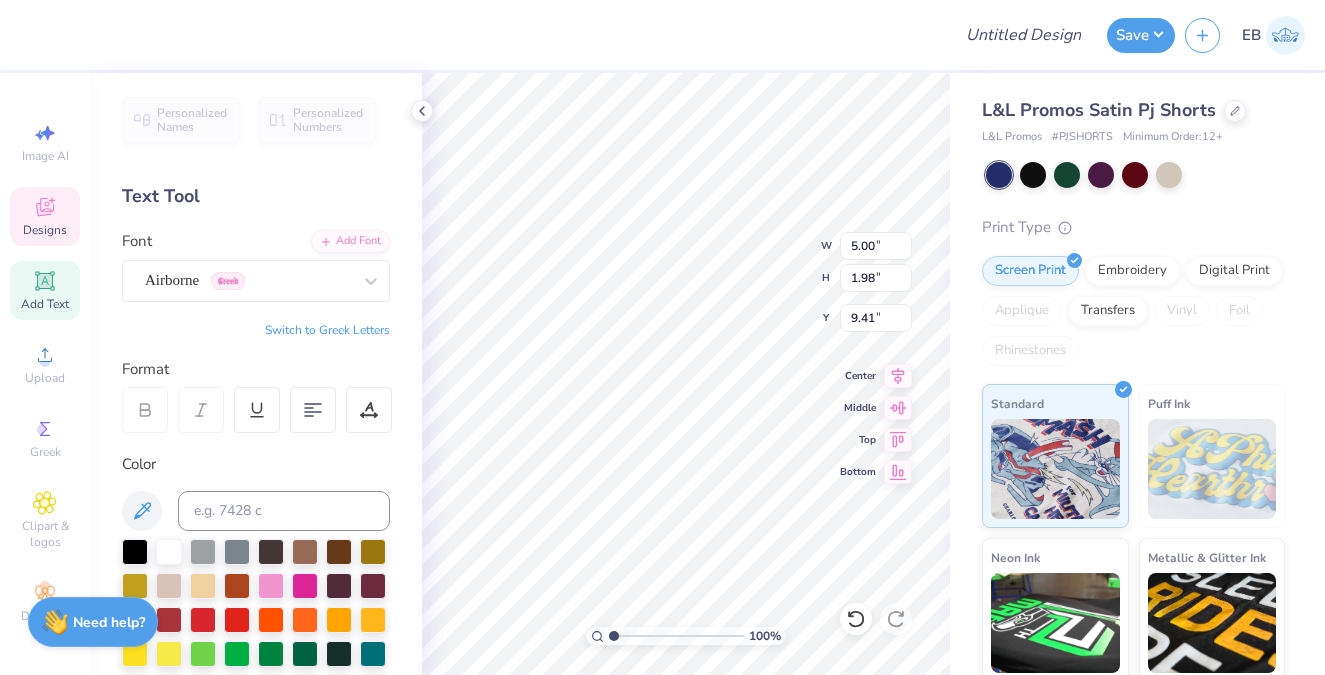 type on "4.96" 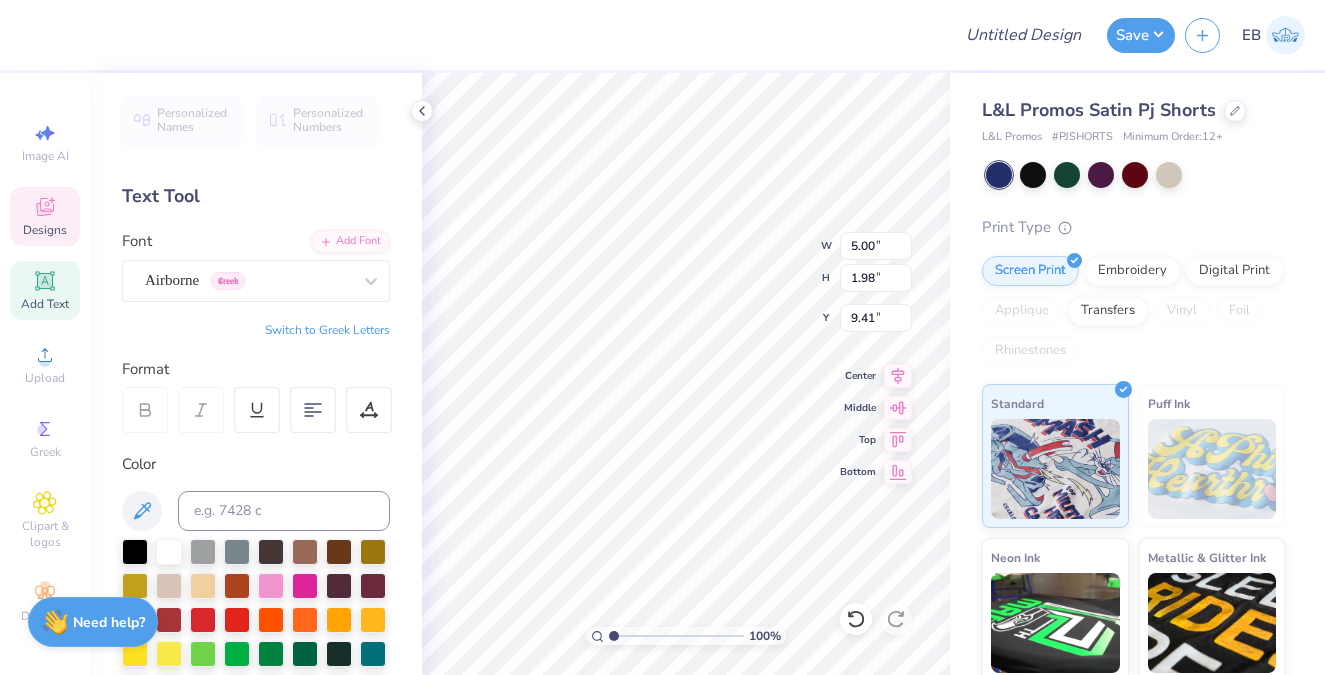 type on "2.17" 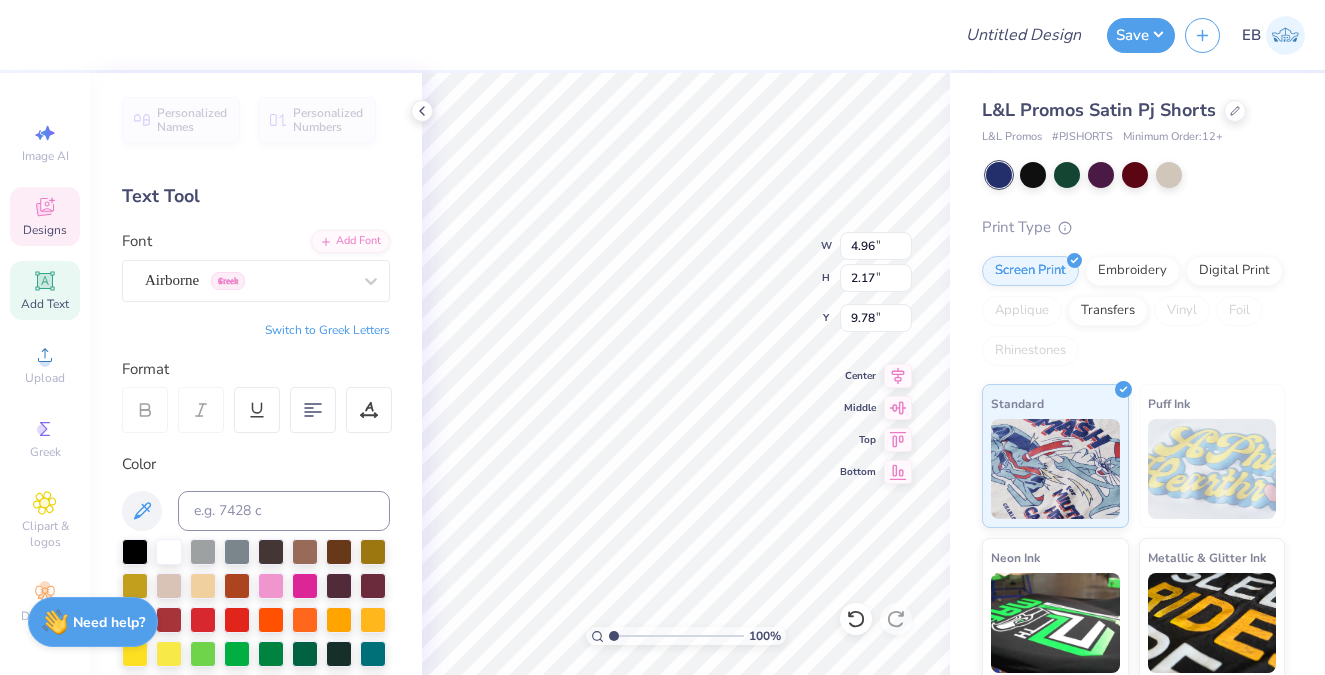 type on "9.78" 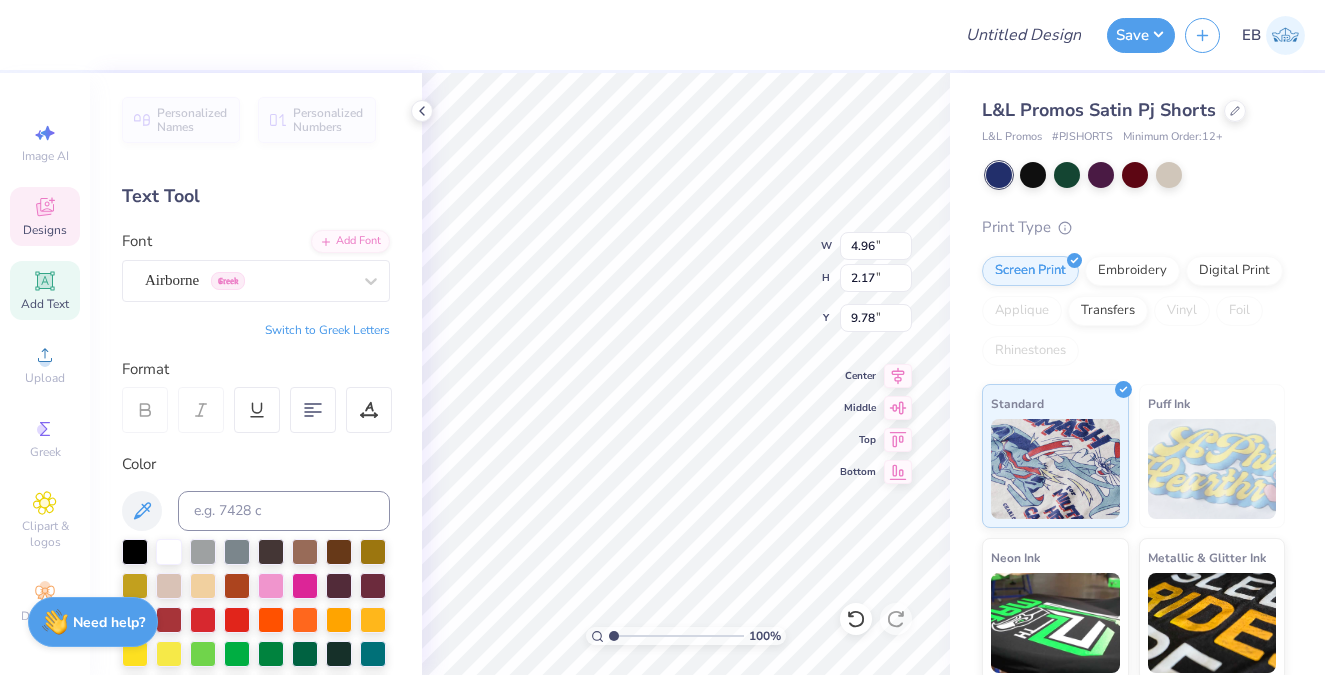 type on "1.71" 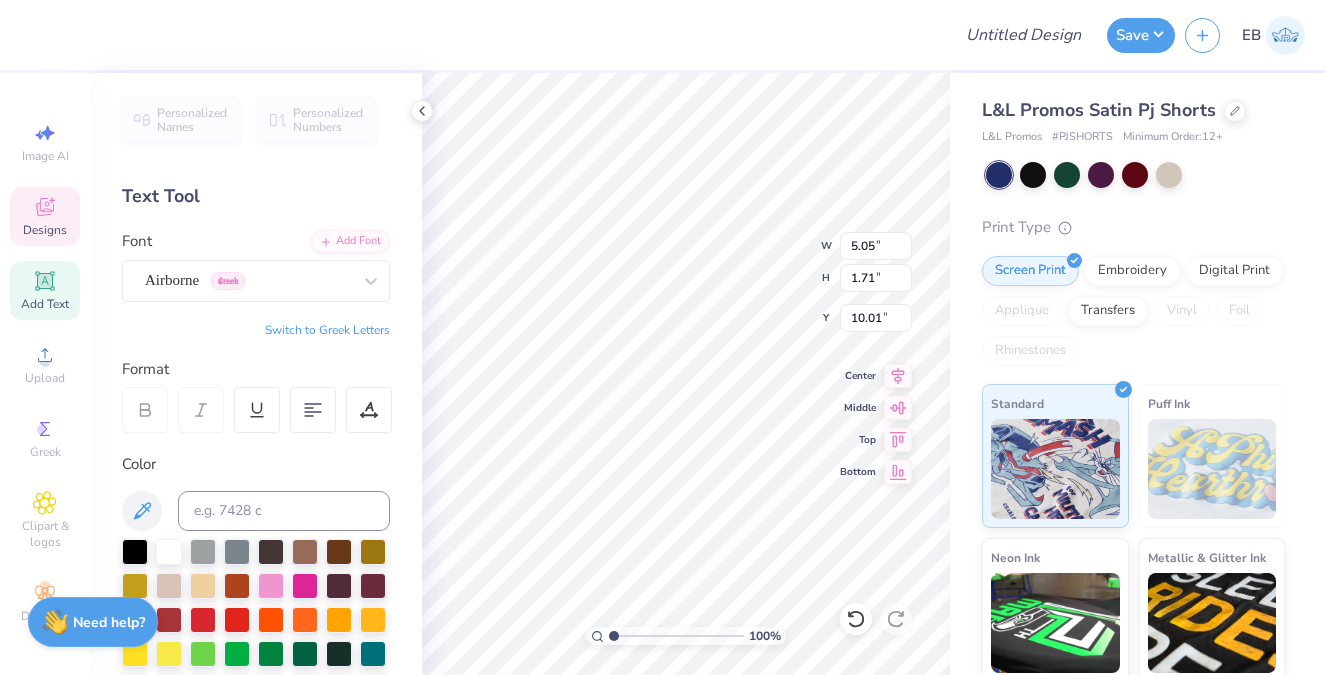 type on "10.20" 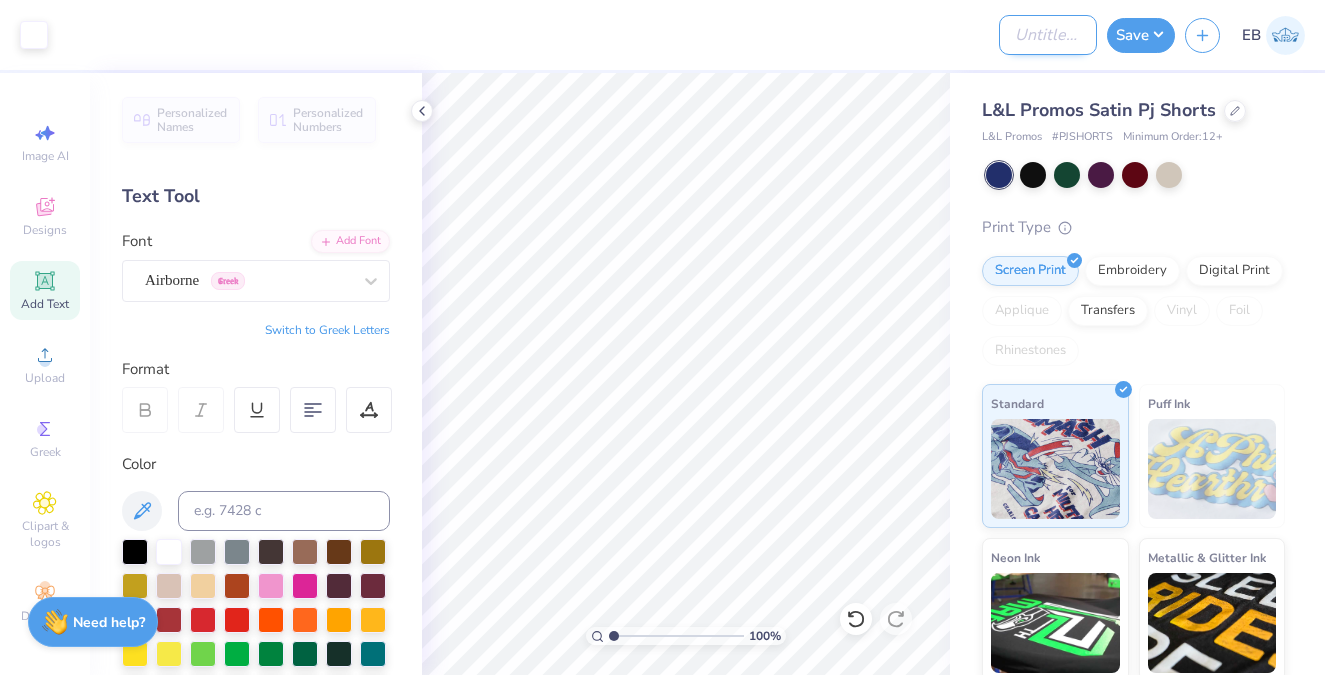 click on "Design Title" at bounding box center [1048, 35] 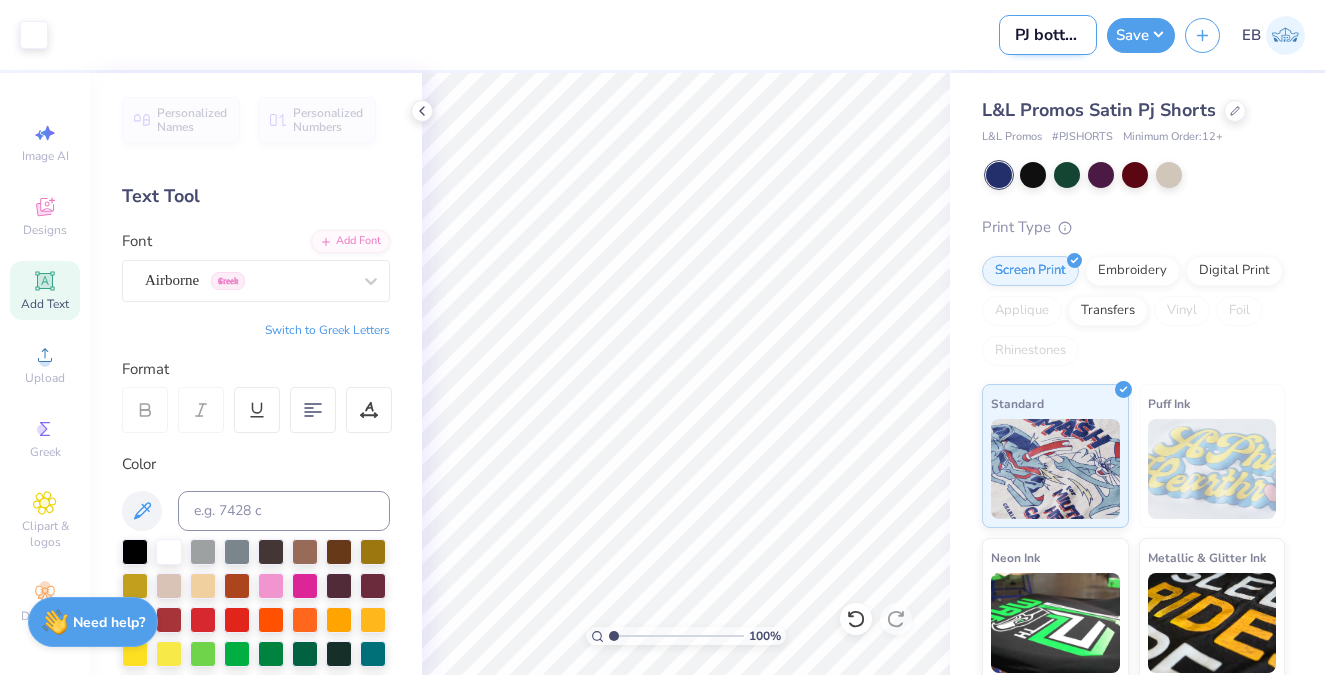 scroll, scrollTop: 0, scrollLeft: 7, axis: horizontal 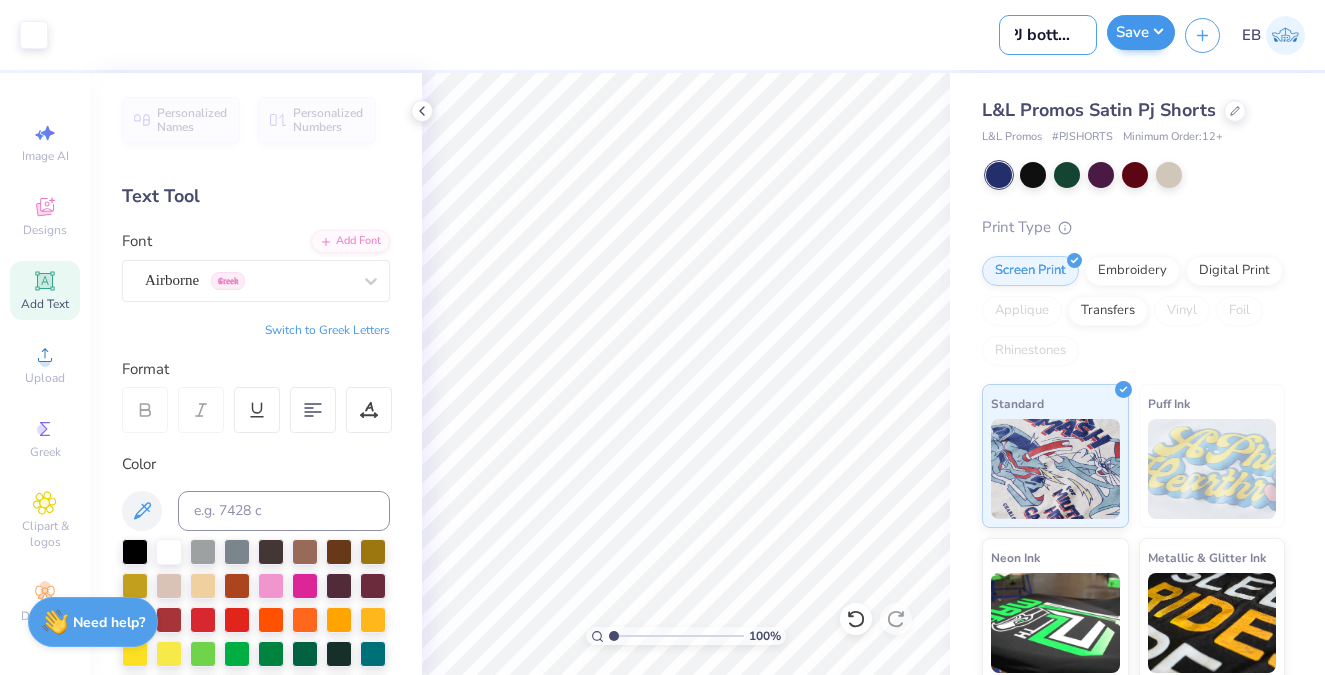 type on "PJ bottom" 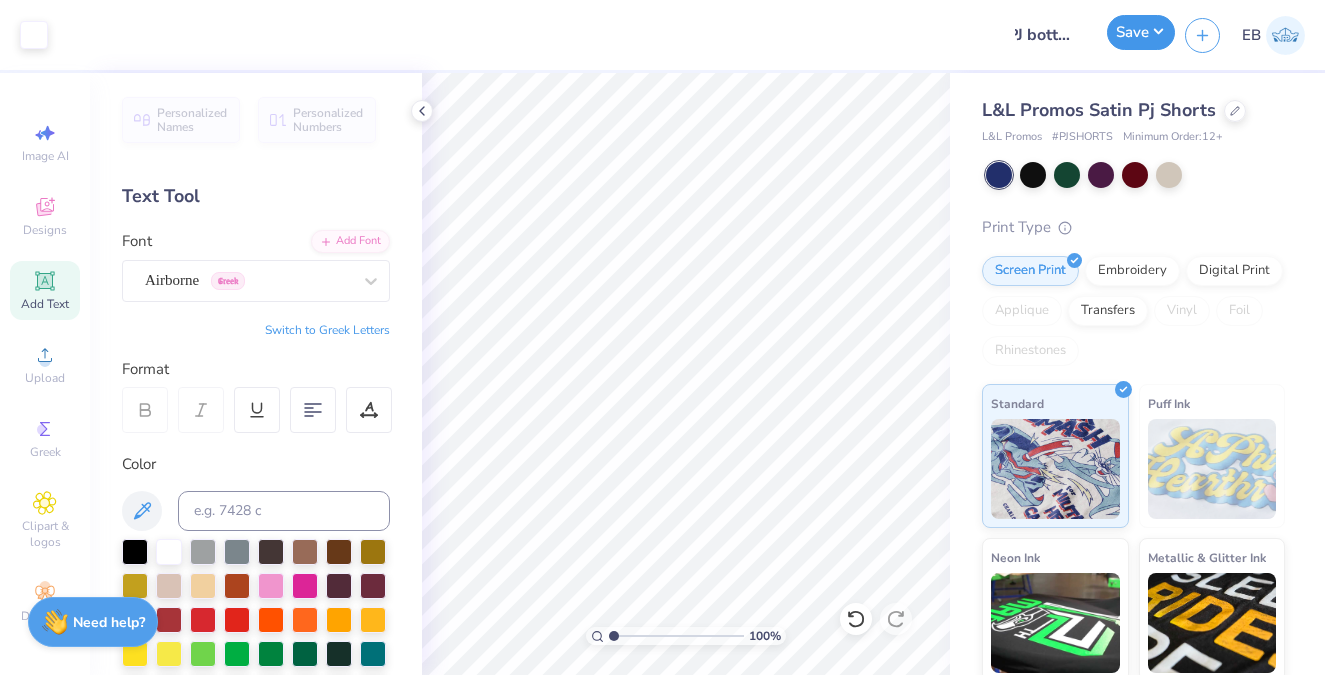 click on "Save" at bounding box center [1141, 32] 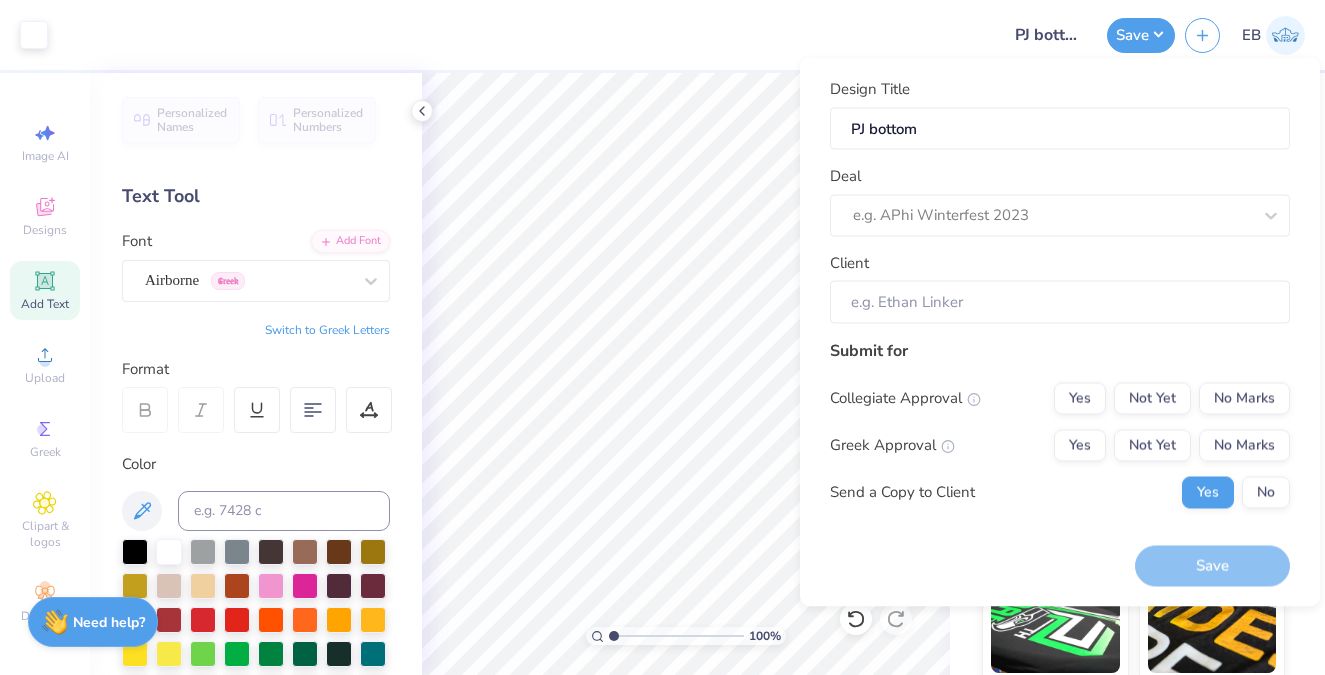 click on "Design Title PJ bottom Deal e.g. APhi Winterfest 2023 Client" at bounding box center (1060, 201) 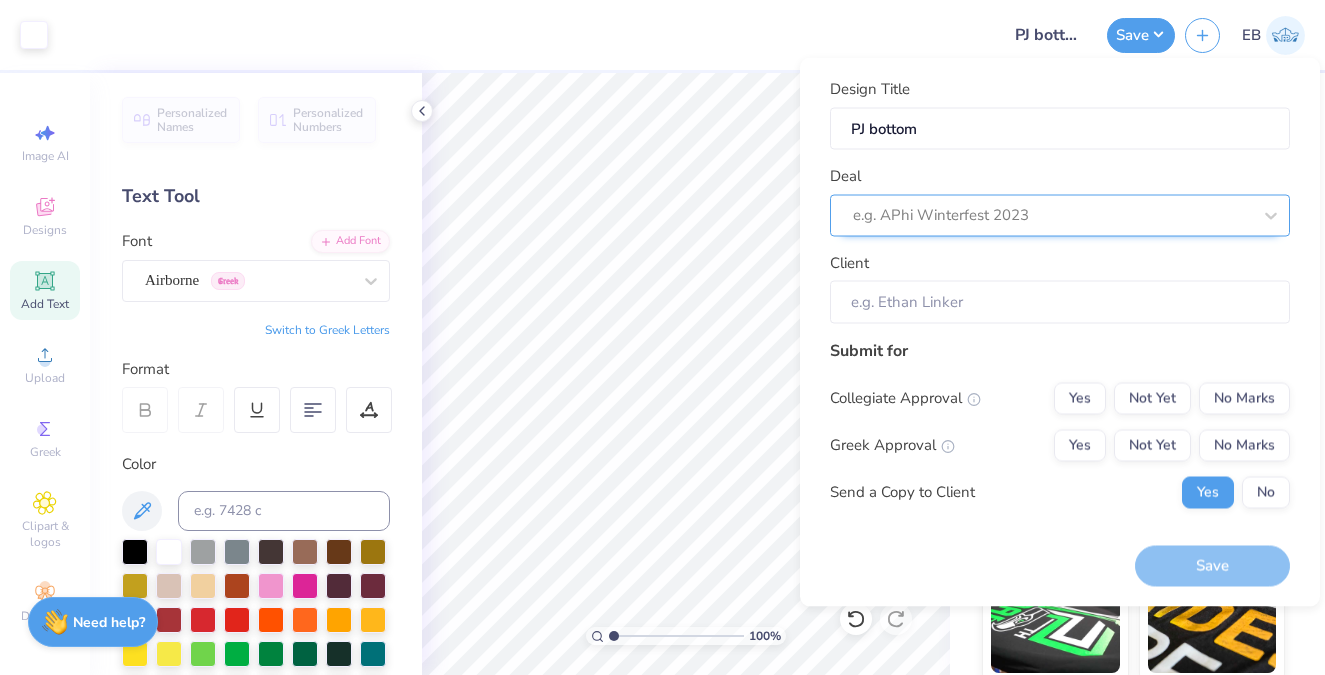 click at bounding box center [1052, 215] 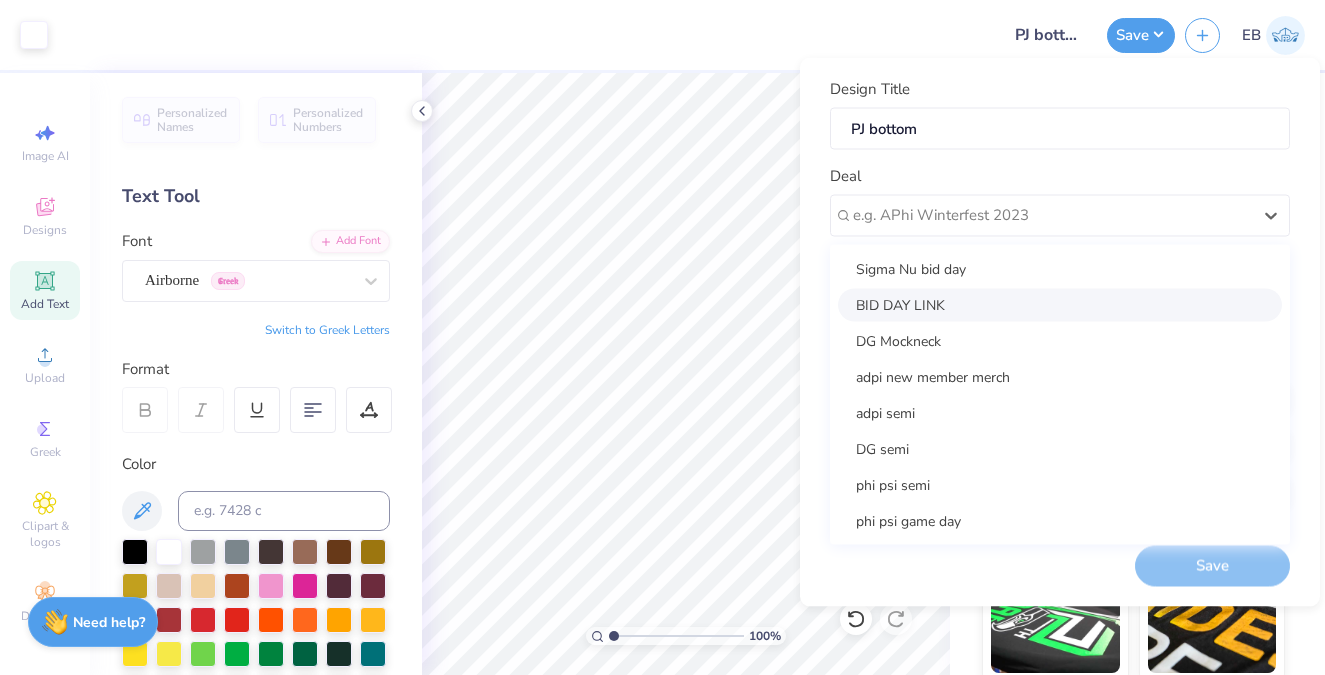 click on "BID DAY LINK" at bounding box center (1060, 304) 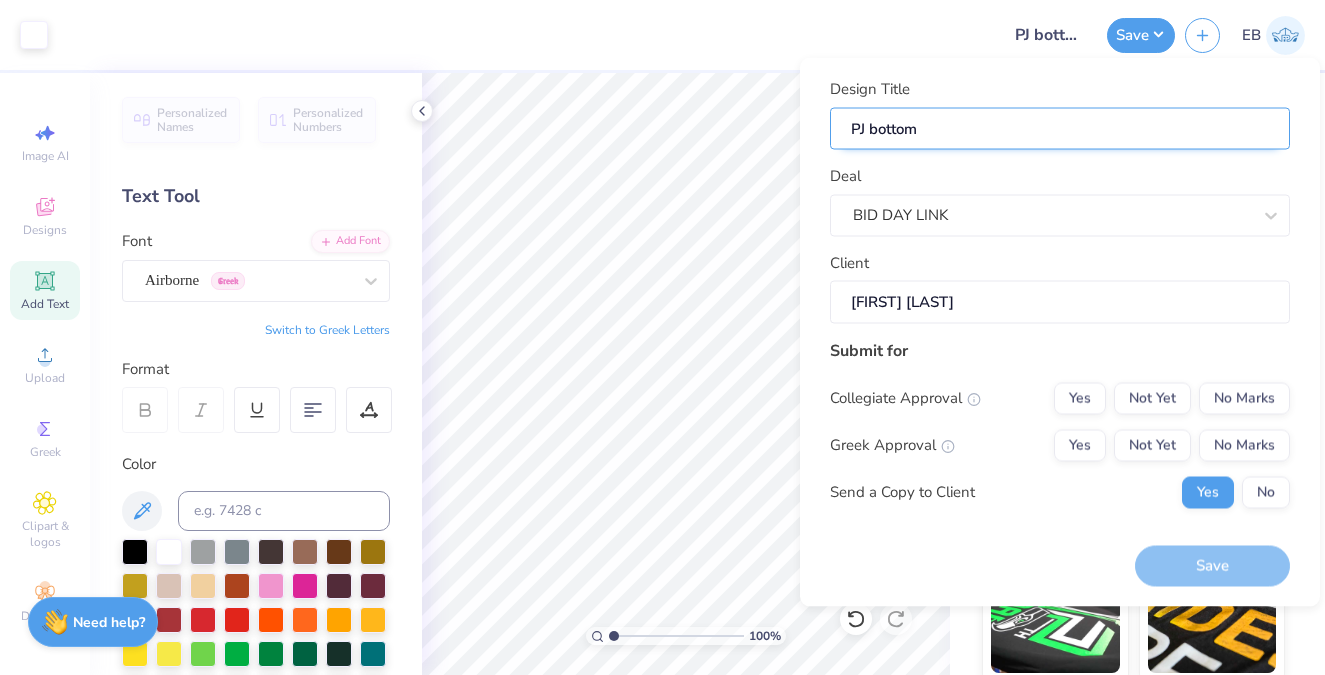 drag, startPoint x: 994, startPoint y: 130, endPoint x: 831, endPoint y: 122, distance: 163.1962 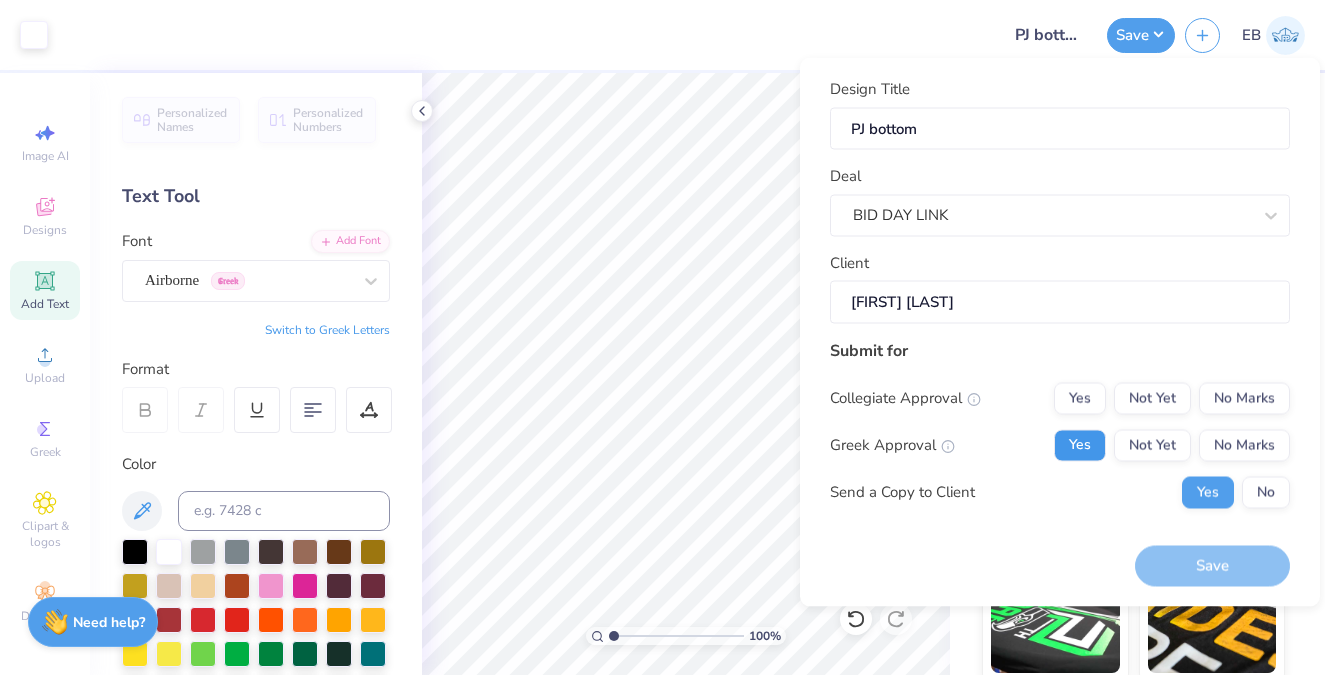 click on "Yes" at bounding box center [1080, 445] 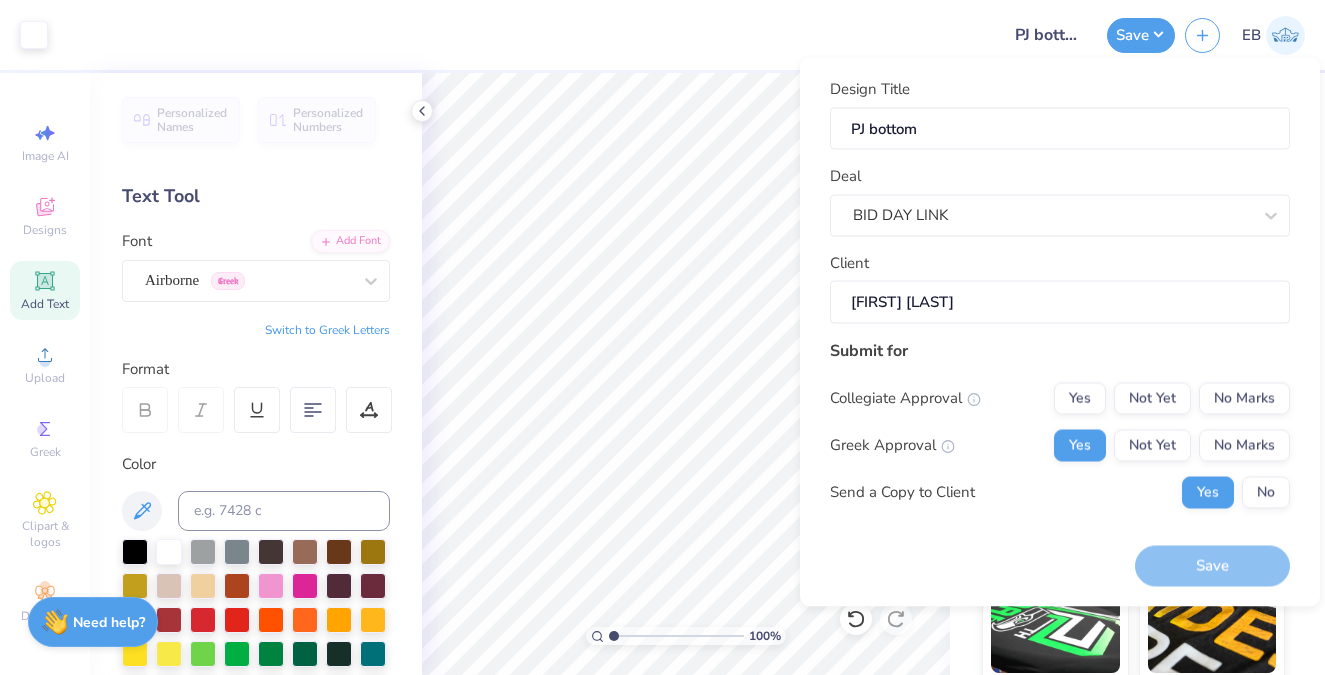 click on "Collegiate Approval Yes Not Yet No Marks Greek Approval Yes Not Yet No Marks Send a Copy to Client Yes No" at bounding box center [1060, 445] 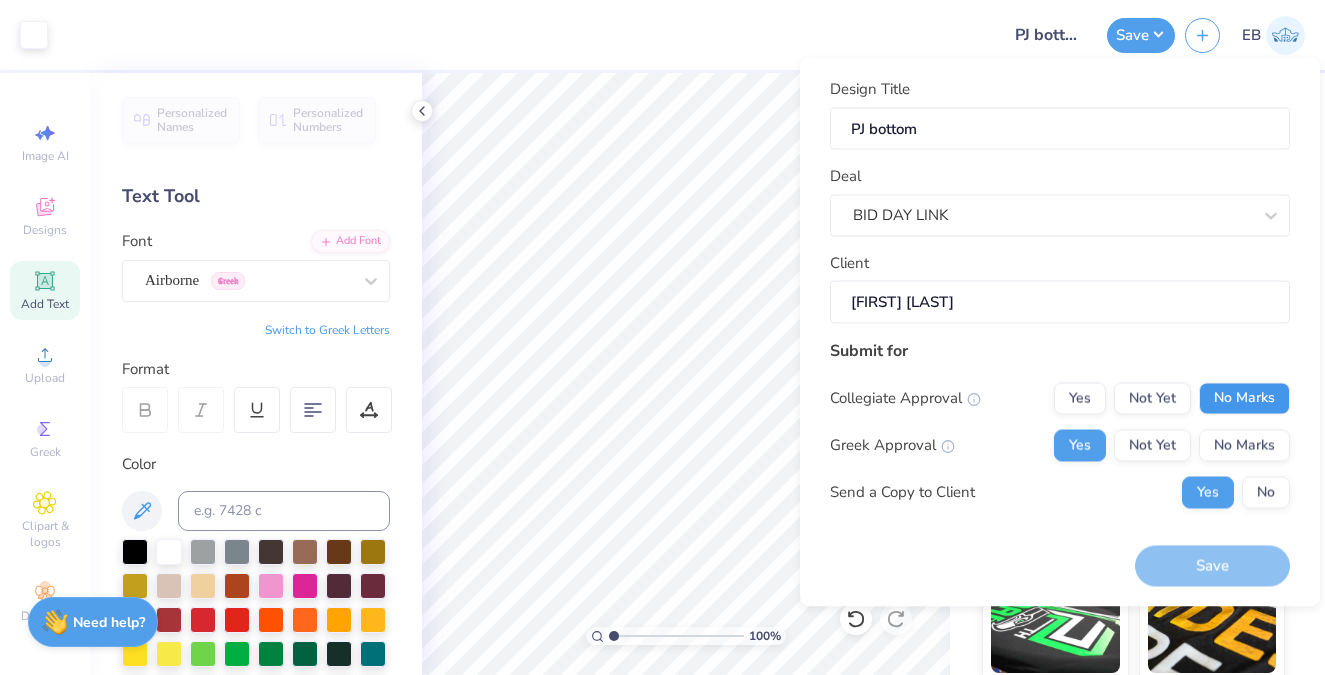 click on "No Marks" at bounding box center (1244, 398) 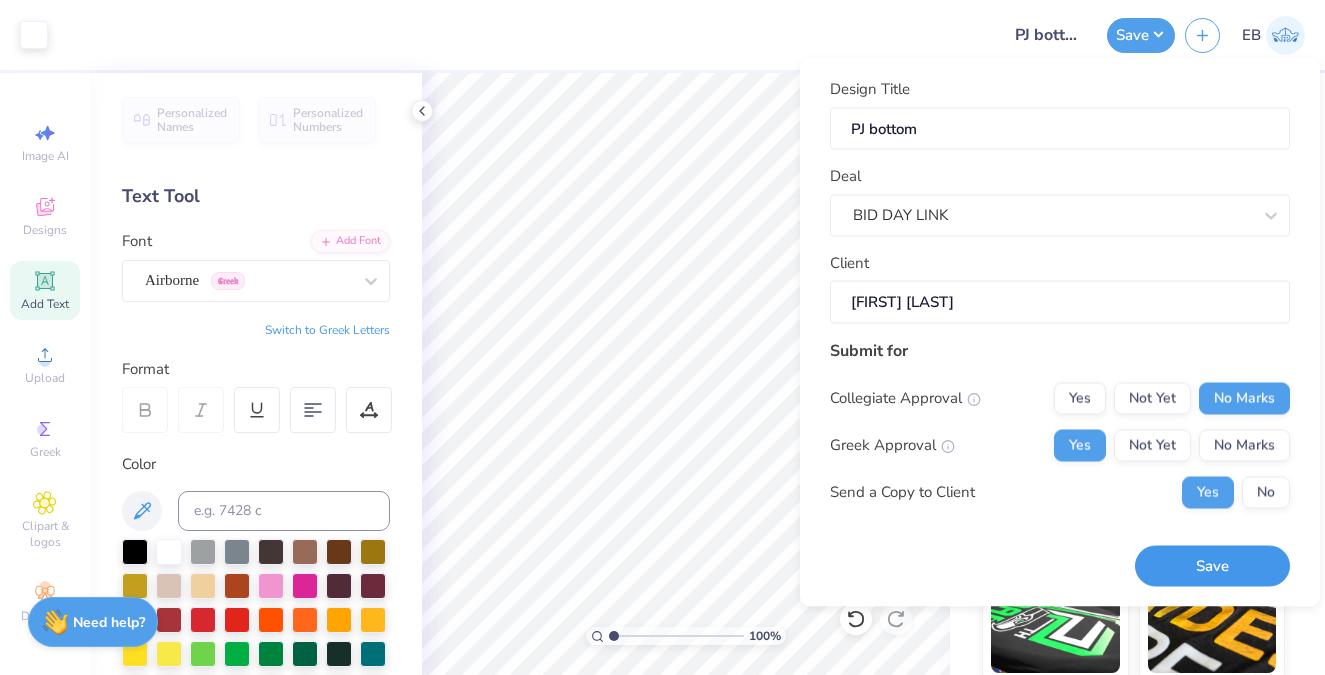 click on "Save" at bounding box center (1212, 566) 